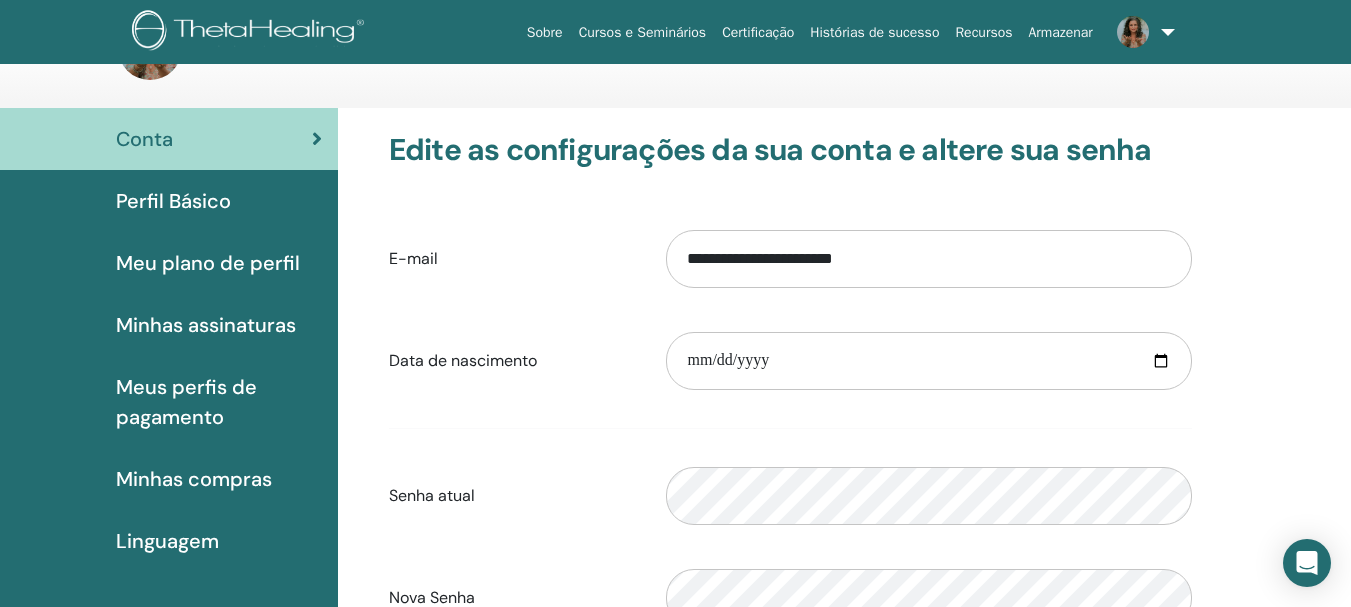 scroll, scrollTop: 0, scrollLeft: 0, axis: both 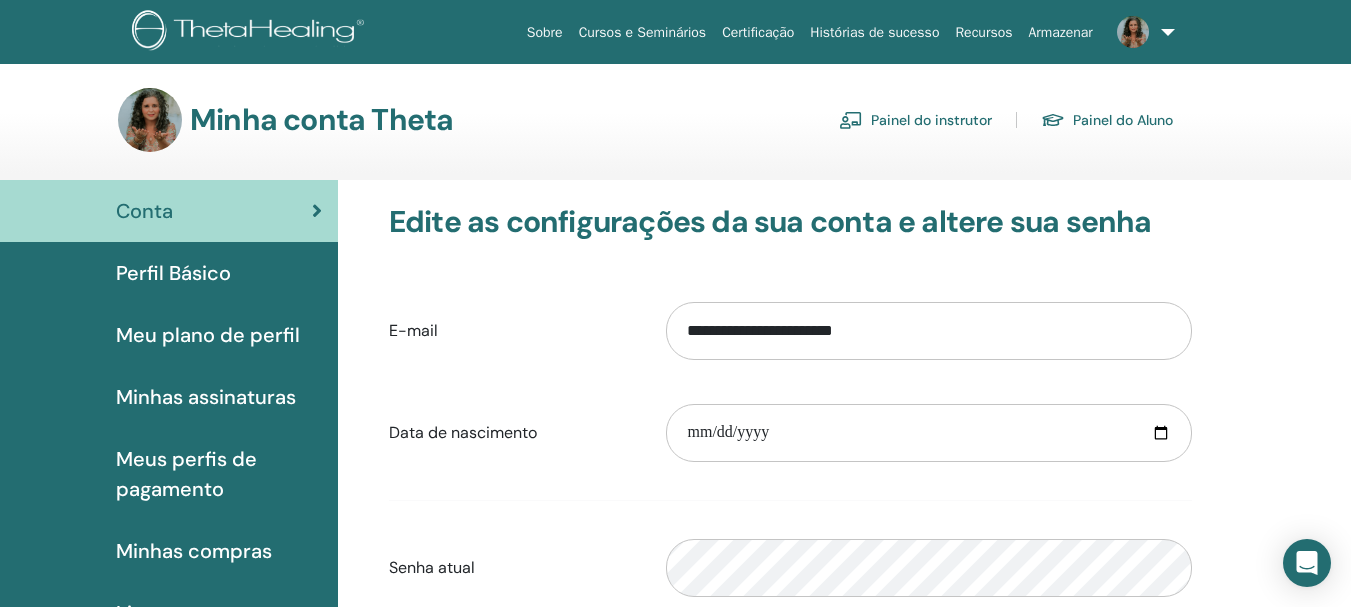 click on "Painel do instrutor" at bounding box center (931, 121) 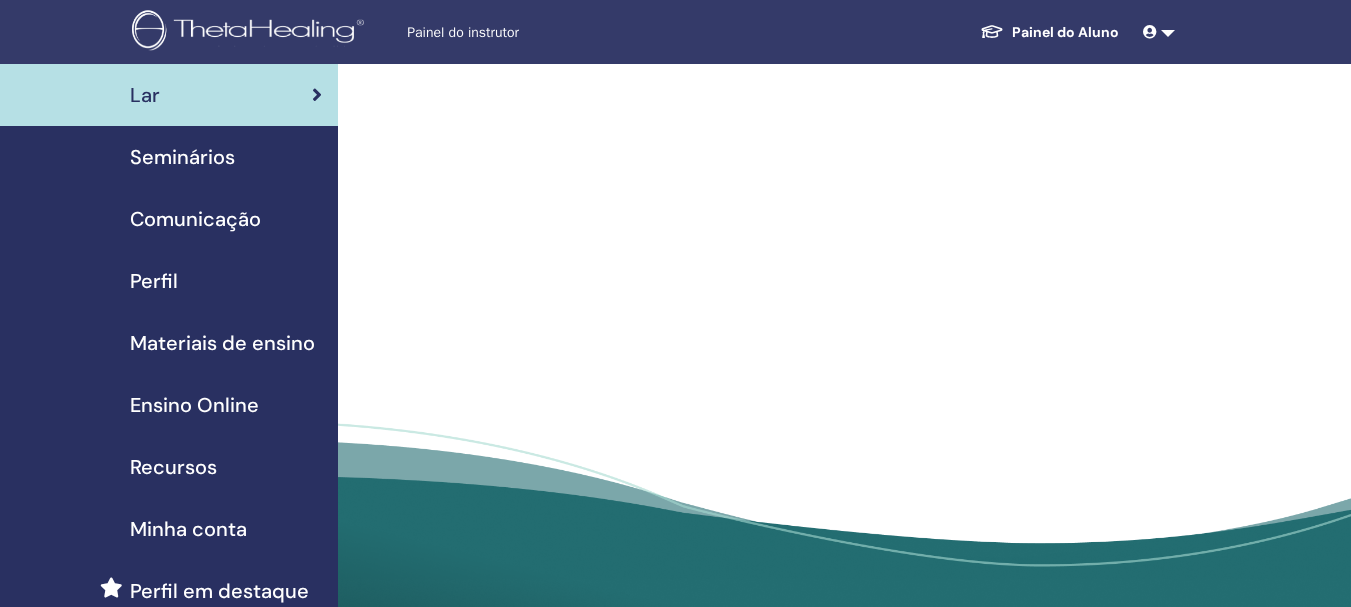 scroll, scrollTop: 0, scrollLeft: 0, axis: both 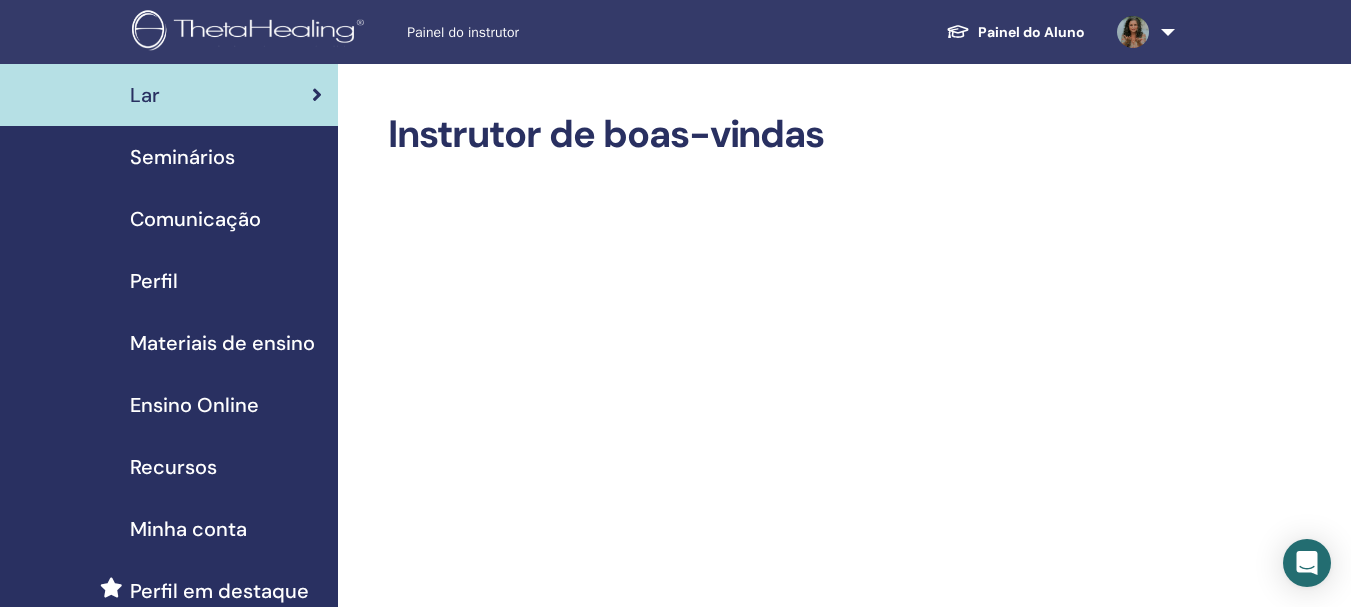 click on "Seminários" at bounding box center [182, 157] 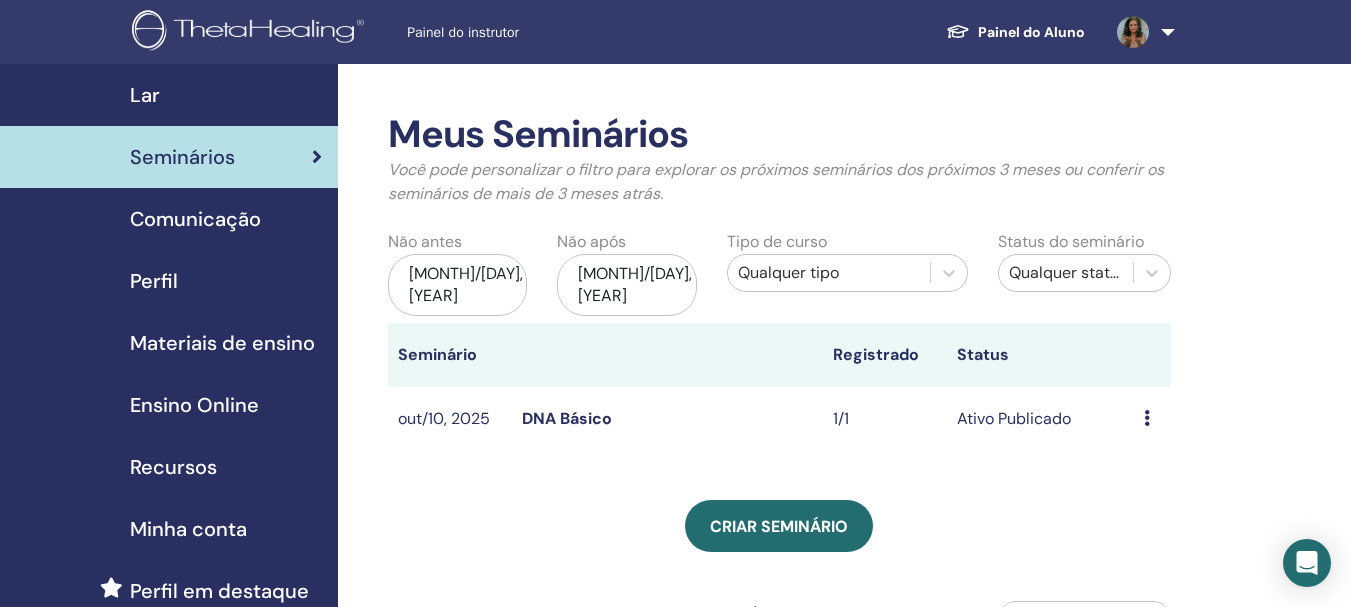 scroll, scrollTop: 100, scrollLeft: 0, axis: vertical 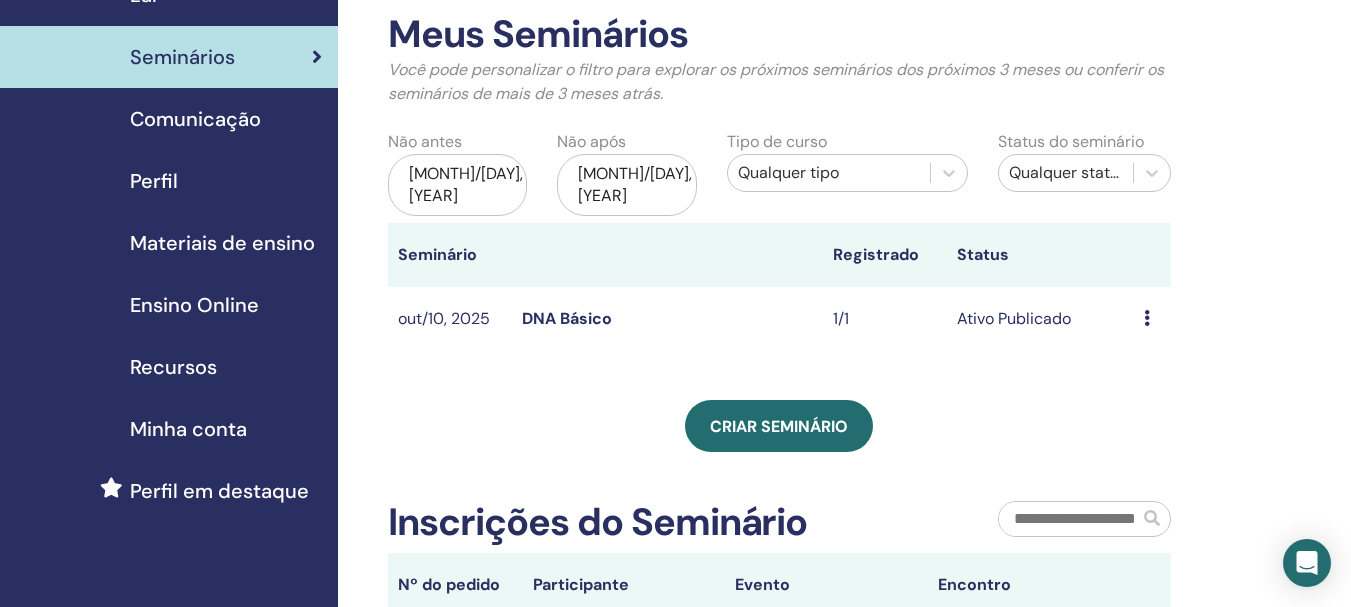click at bounding box center (1147, 318) 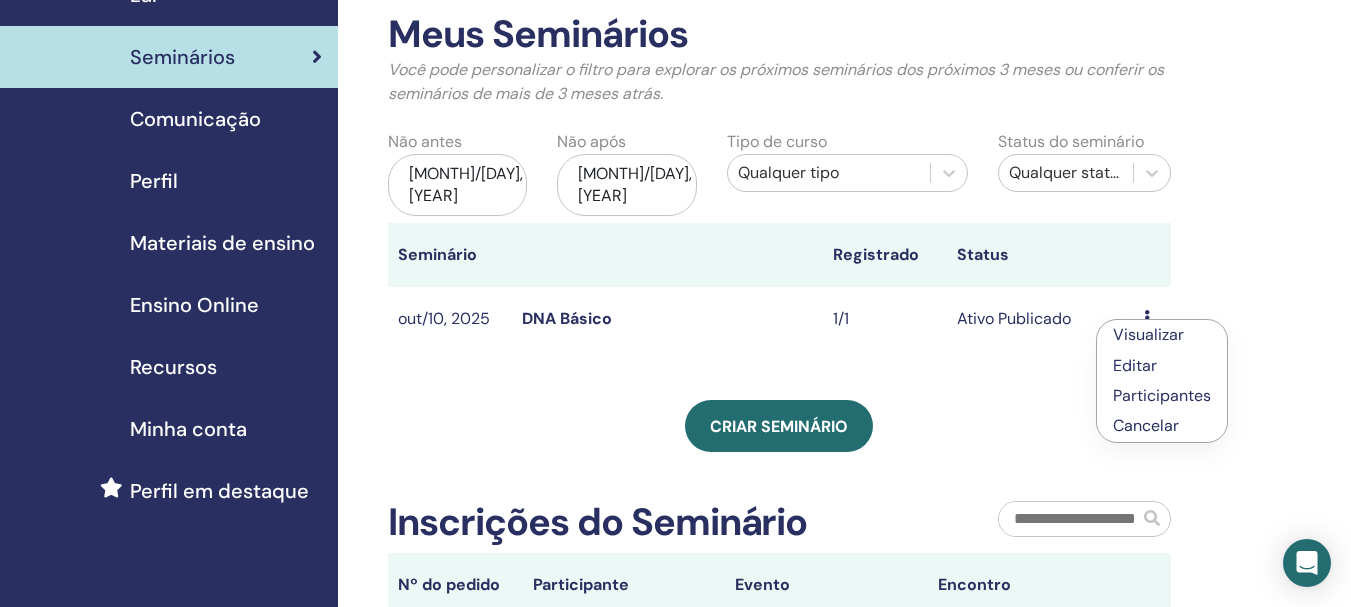click on "Editar" at bounding box center (1135, 365) 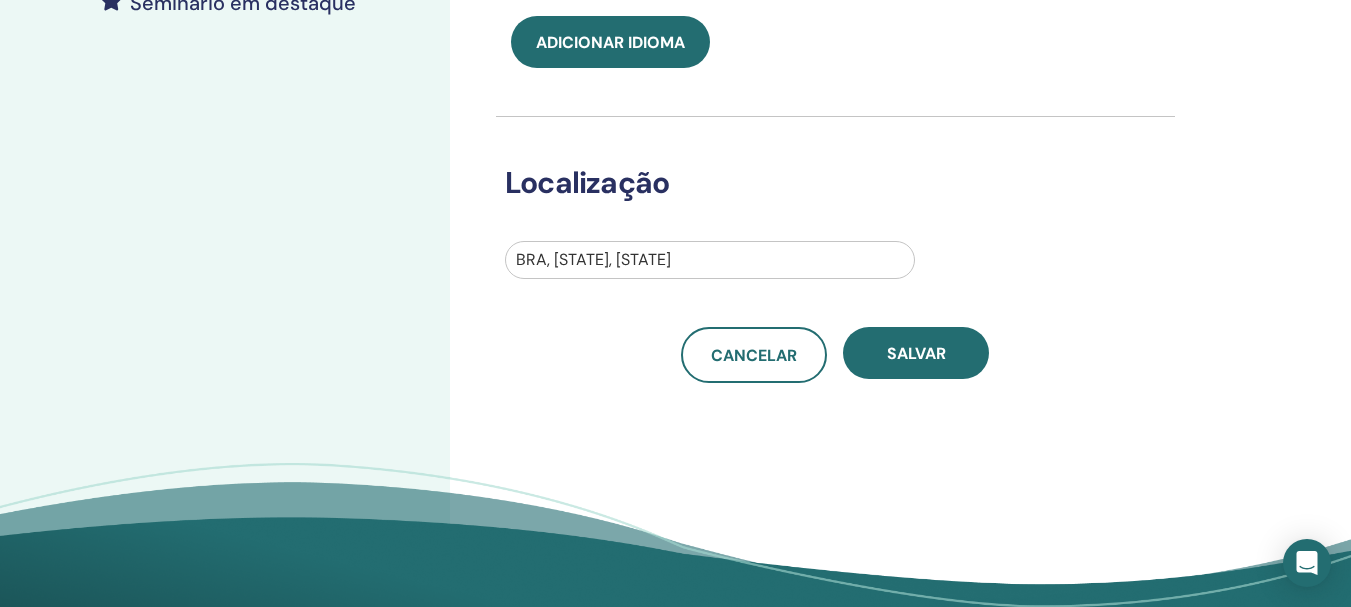 scroll, scrollTop: 600, scrollLeft: 0, axis: vertical 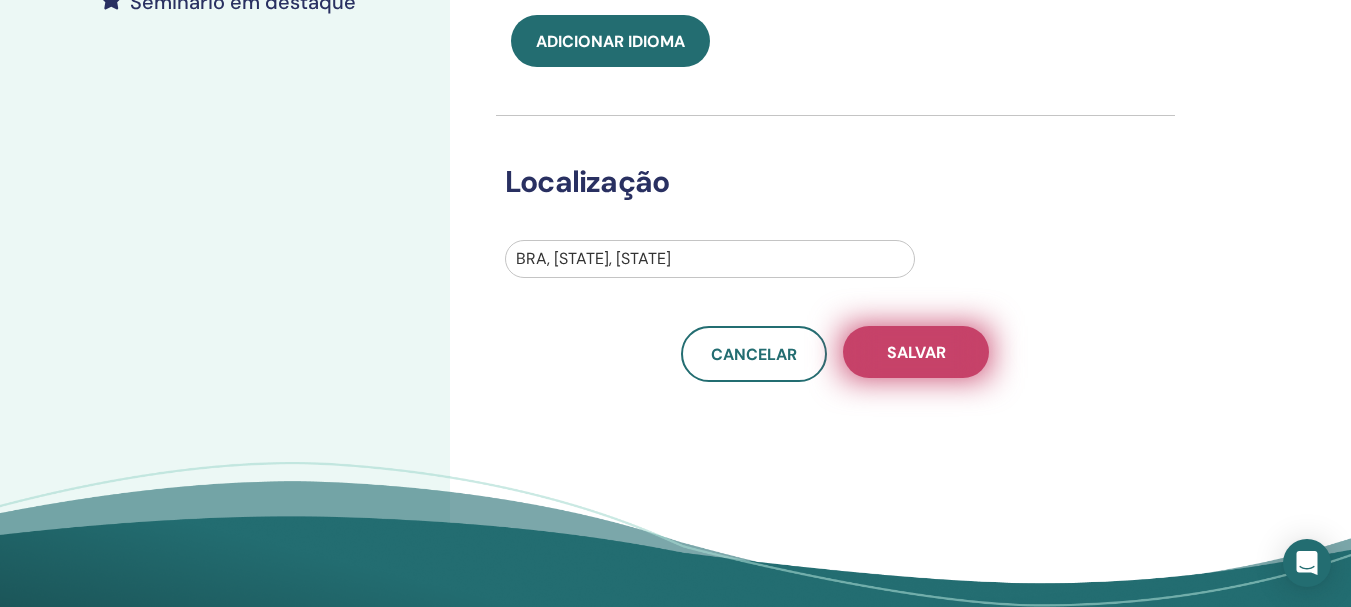 click on "Salvar" at bounding box center (916, 352) 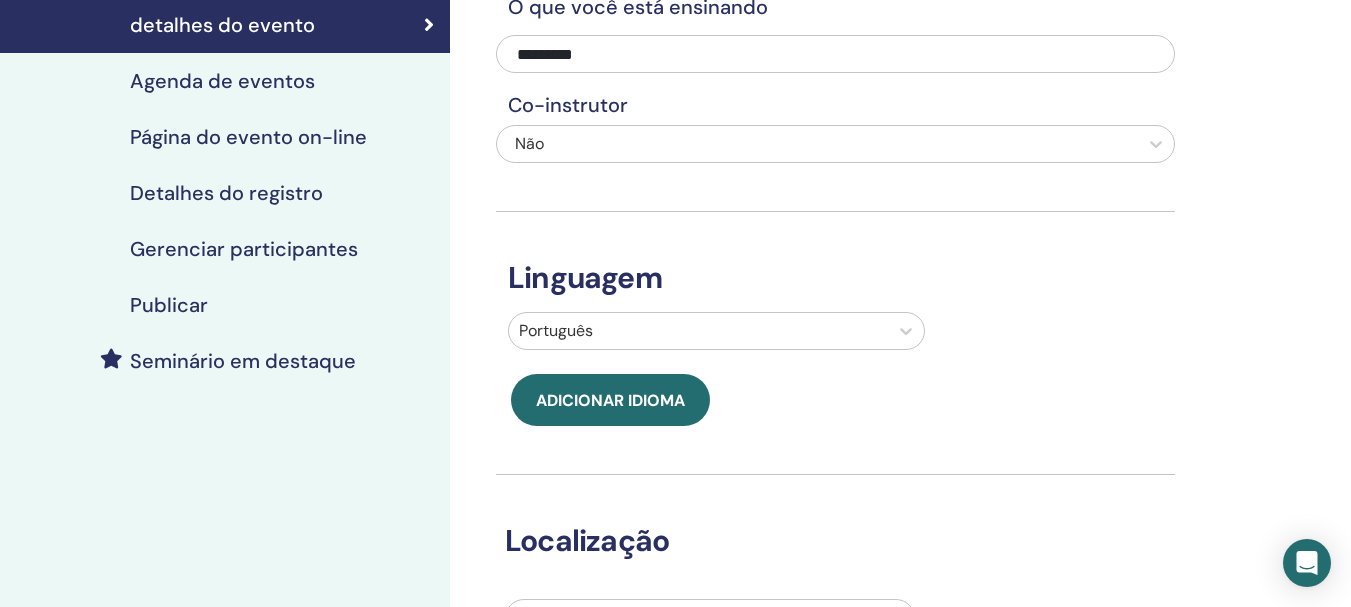 scroll, scrollTop: 141, scrollLeft: 0, axis: vertical 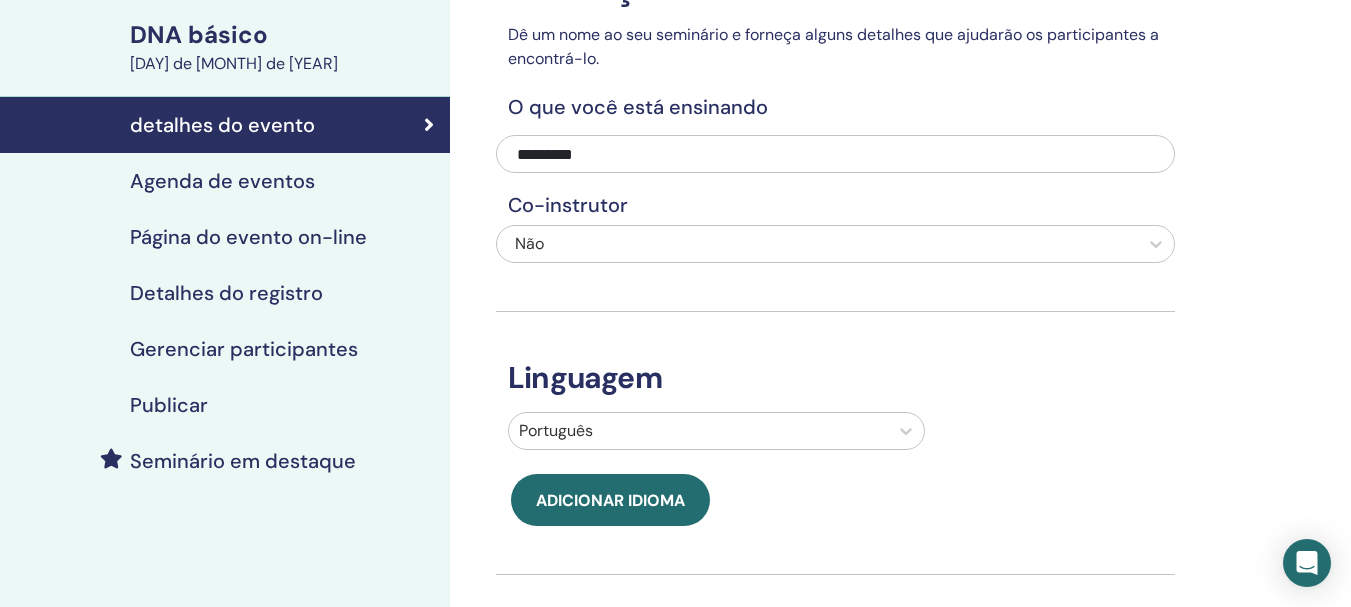 click on "Publicar" at bounding box center [169, 405] 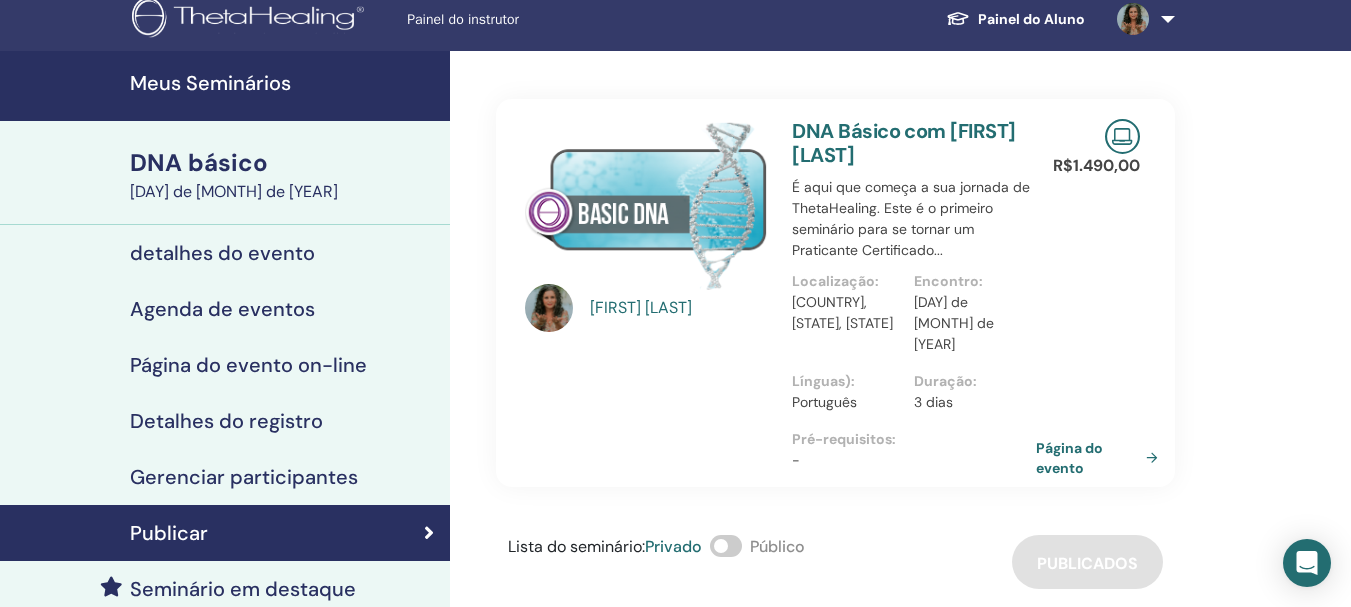 scroll, scrollTop: 0, scrollLeft: 0, axis: both 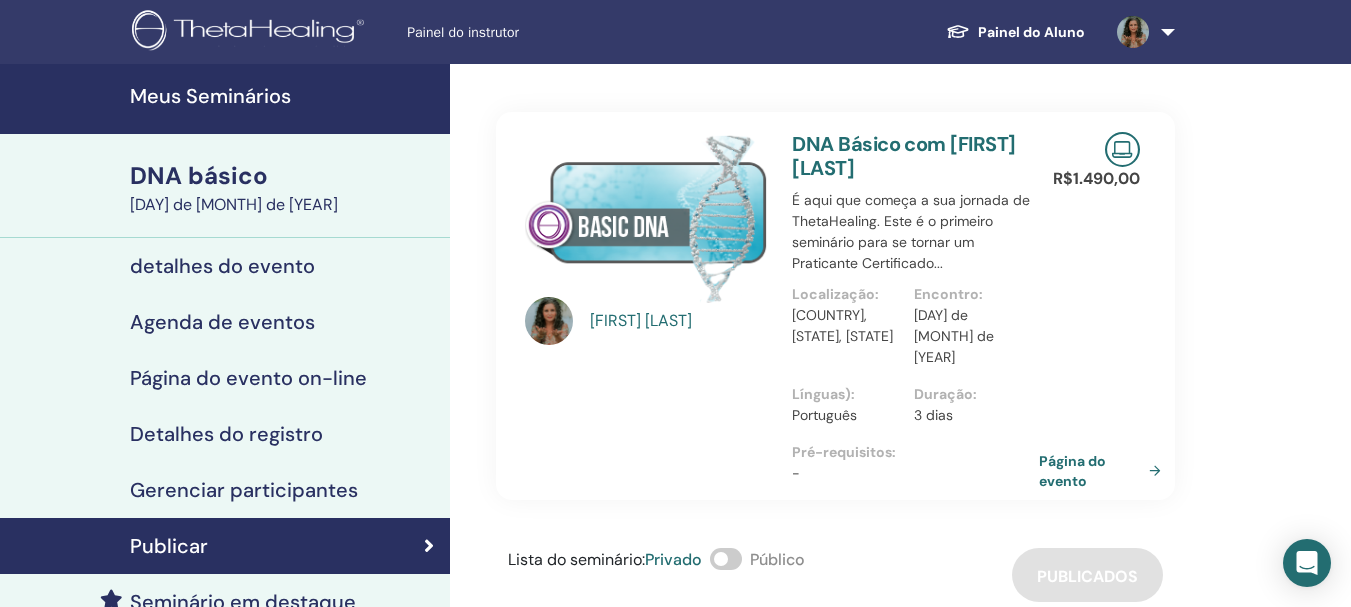click on "Página do evento" at bounding box center (1072, 471) 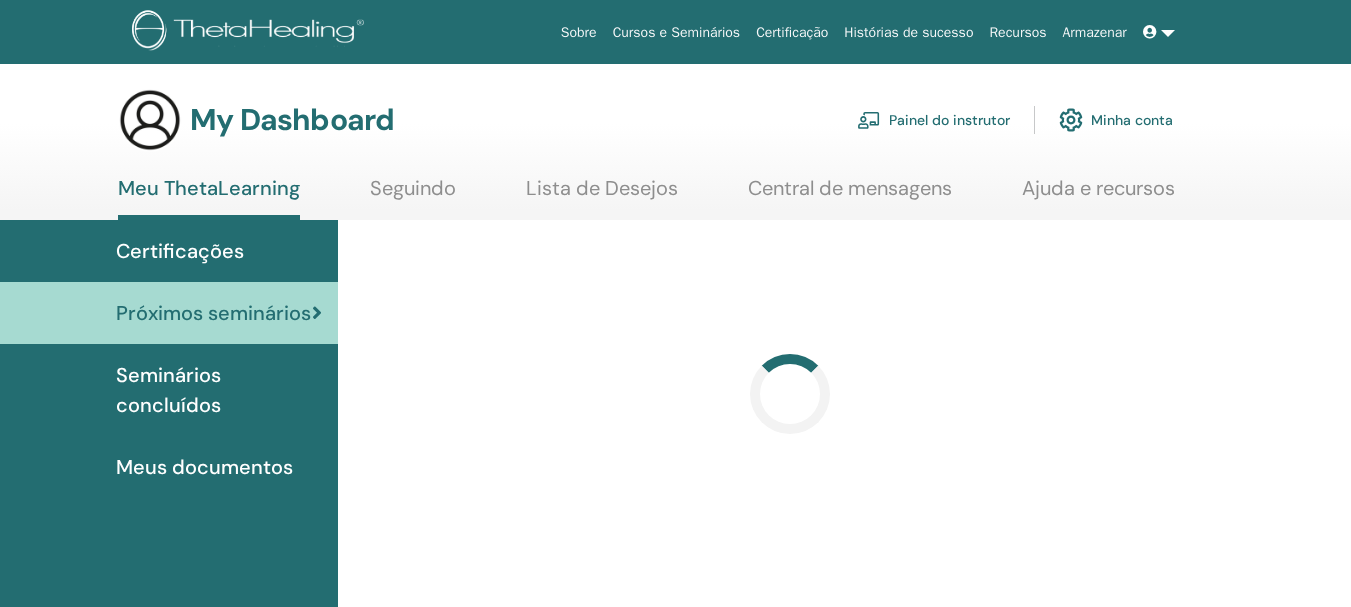 scroll, scrollTop: 0, scrollLeft: 0, axis: both 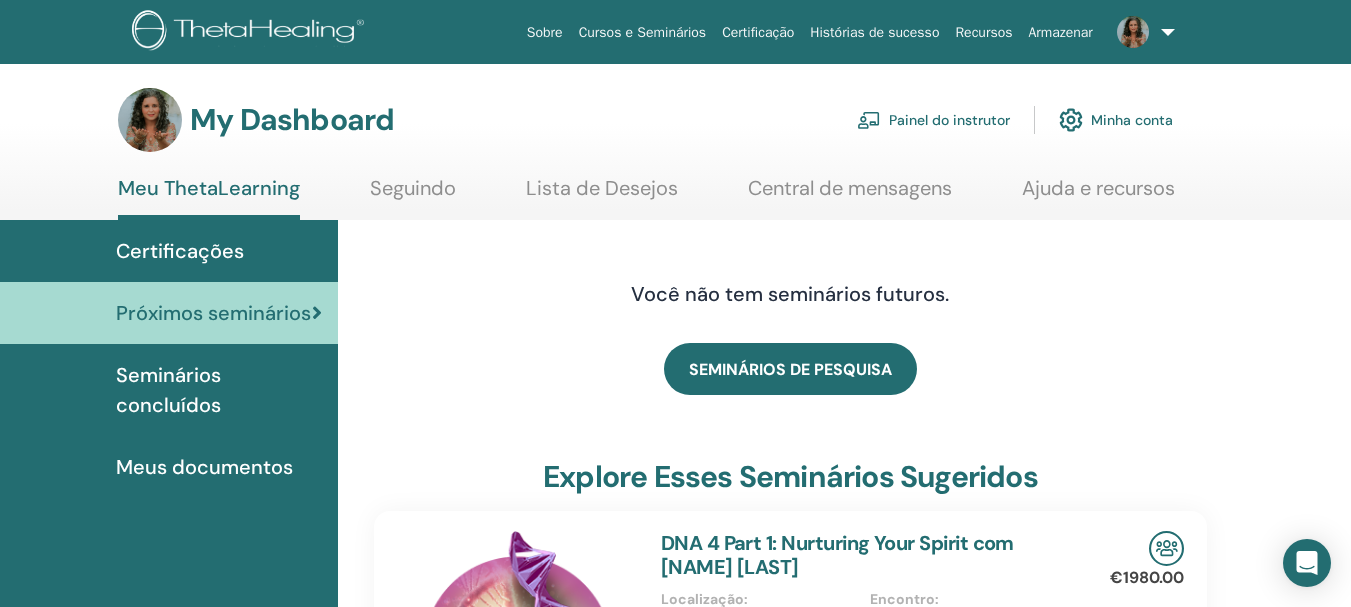 click on "Você não tem seminários futuros." at bounding box center [790, 294] 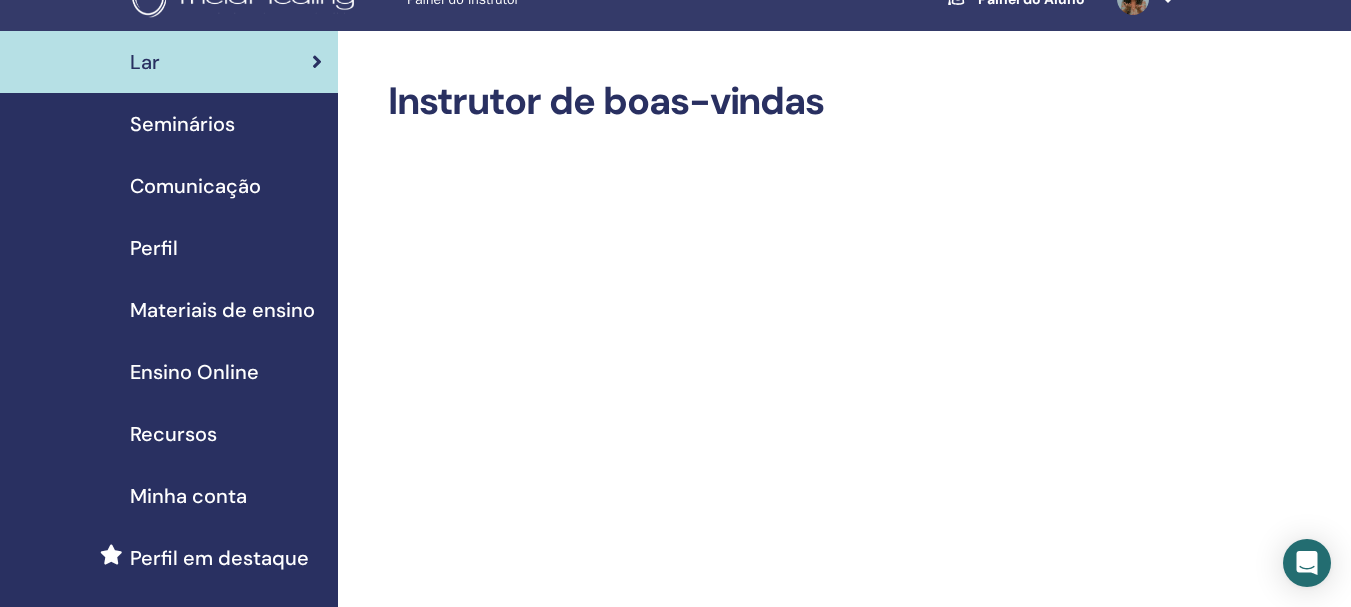 scroll, scrollTop: 0, scrollLeft: 0, axis: both 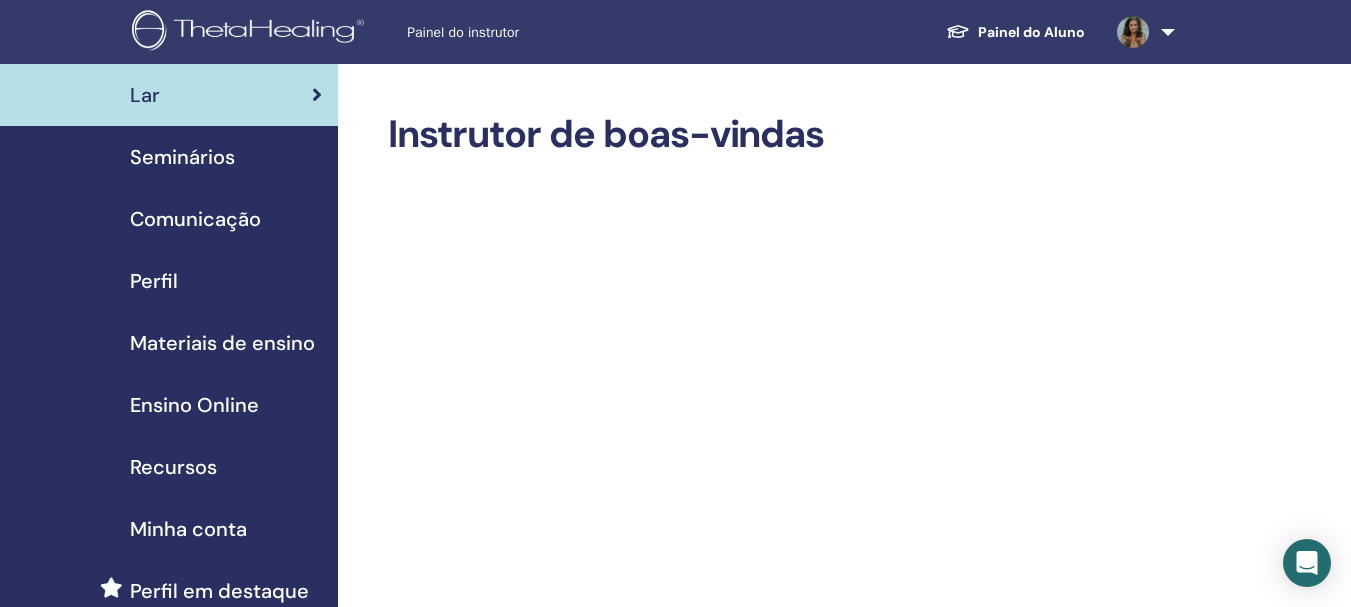 click on "Ensino Online" at bounding box center [194, 405] 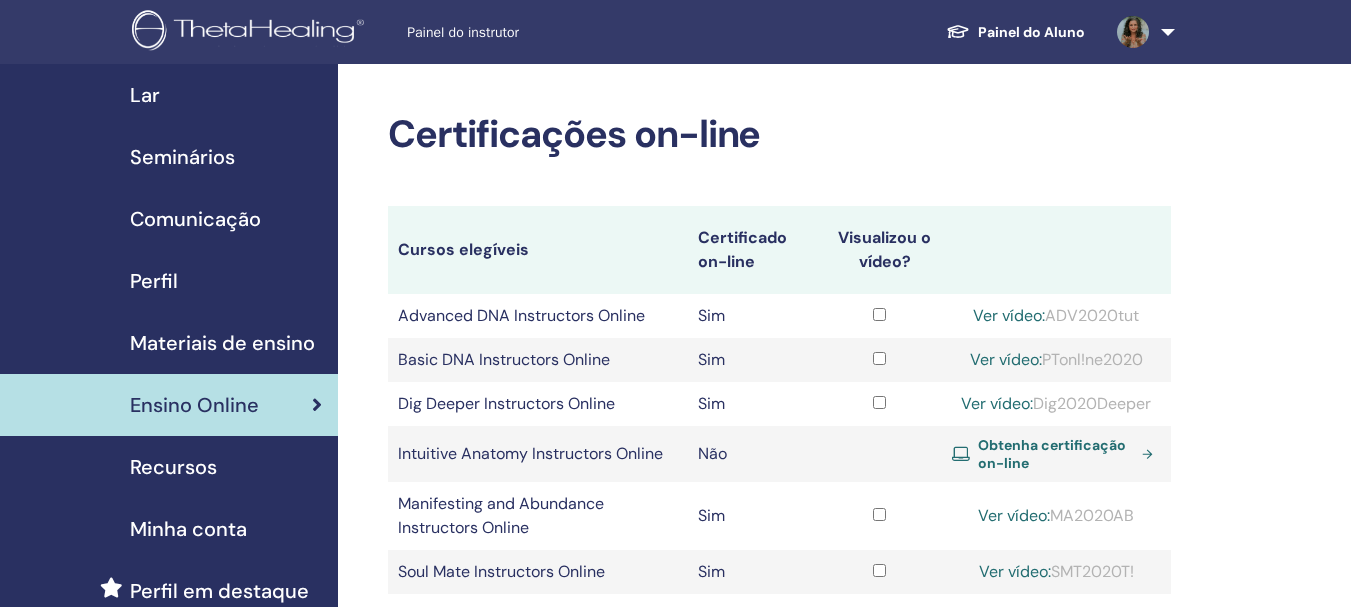 scroll, scrollTop: 0, scrollLeft: 0, axis: both 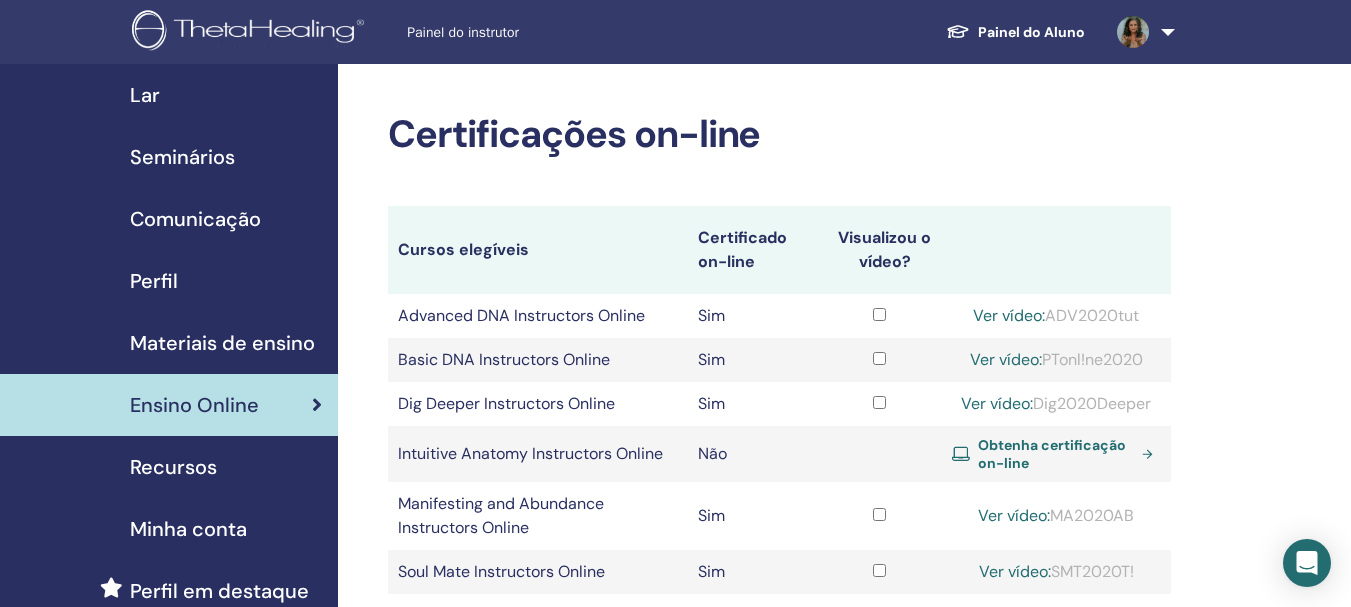 click on "Seminários" at bounding box center (182, 157) 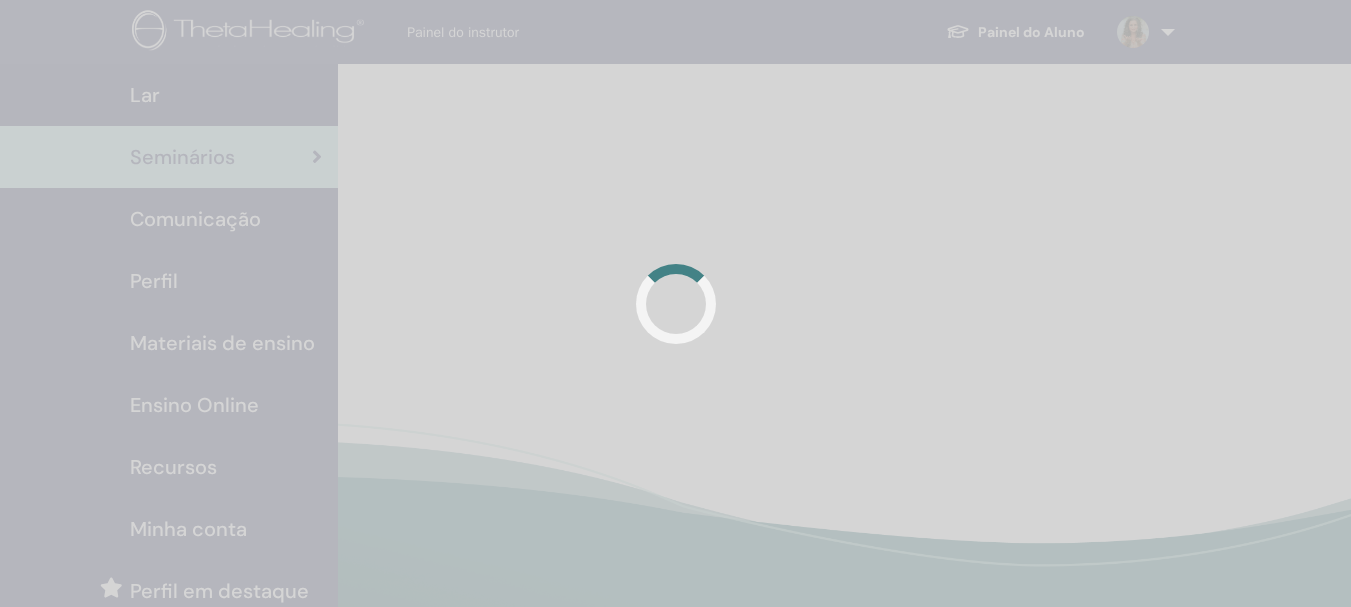 scroll, scrollTop: 0, scrollLeft: 0, axis: both 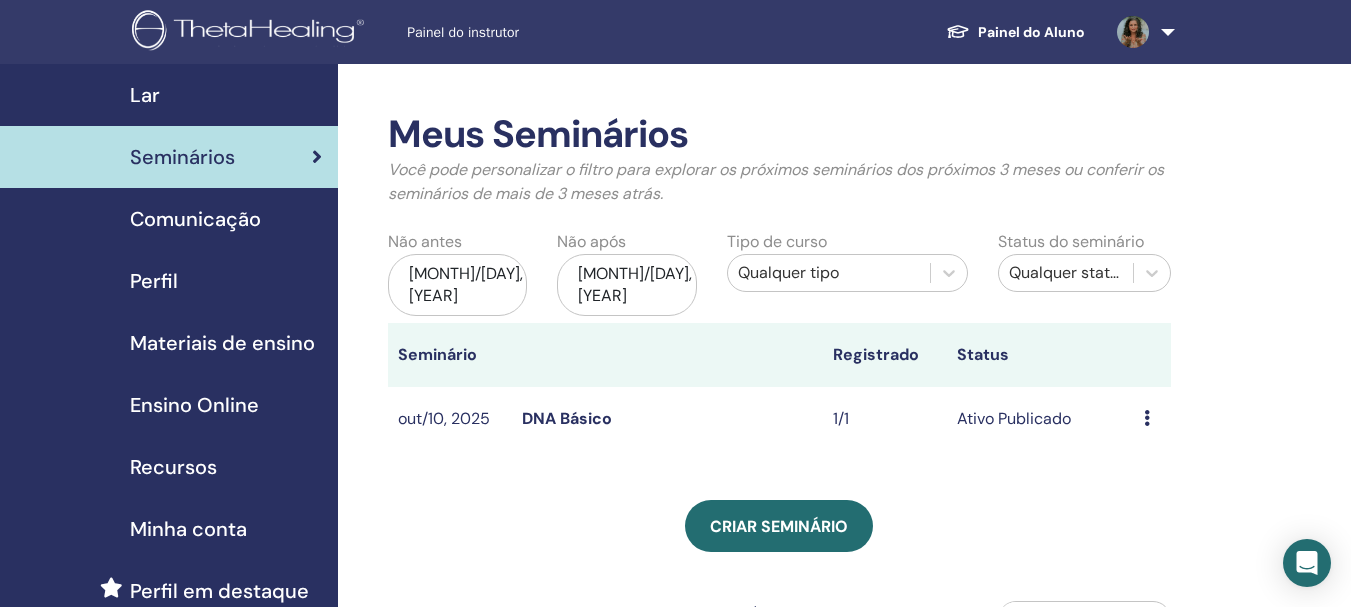 click at bounding box center (1147, 418) 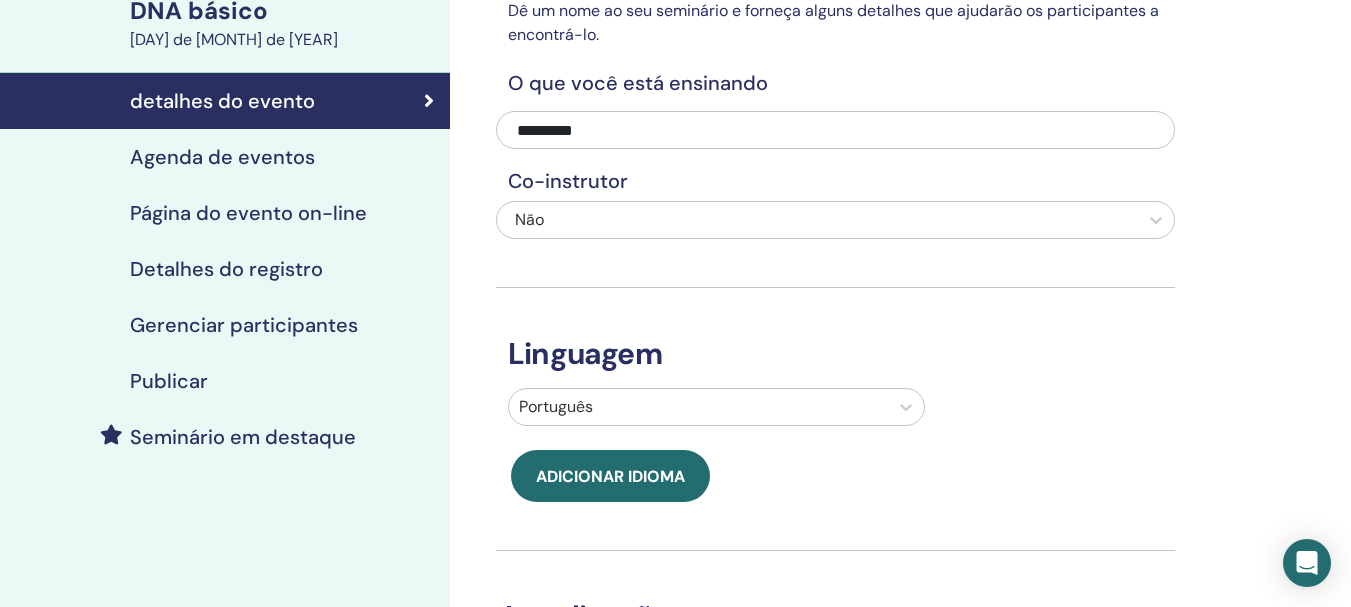 scroll, scrollTop: 200, scrollLeft: 0, axis: vertical 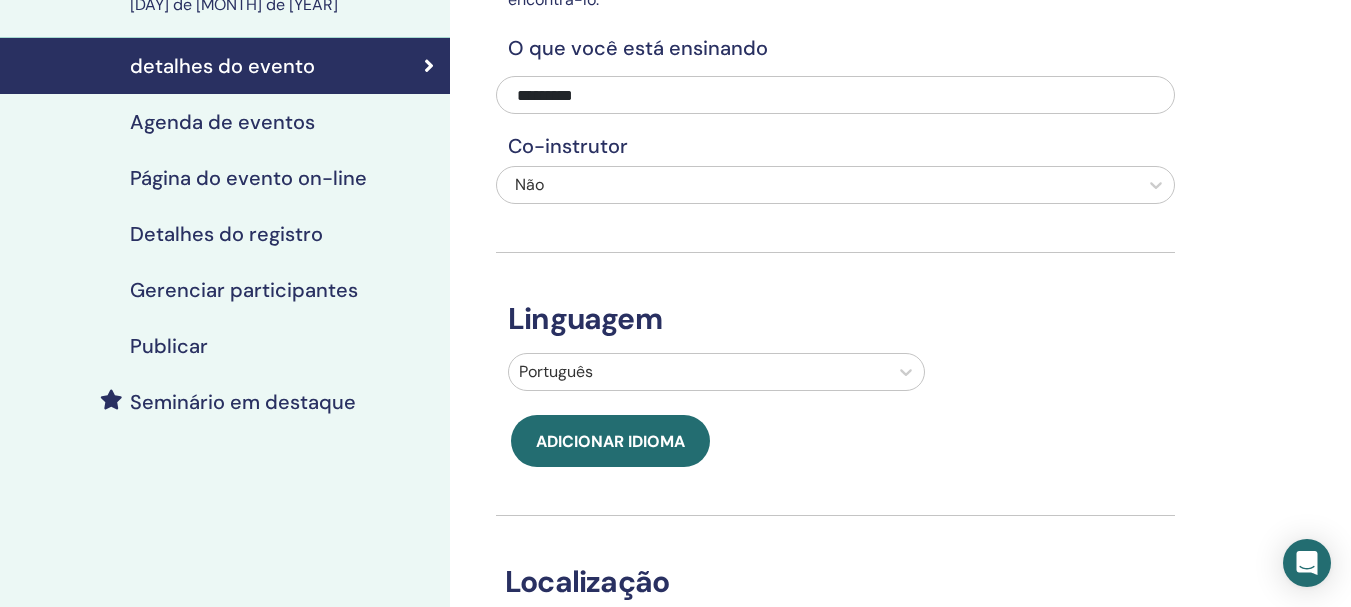 click on "Detalhes do registro" at bounding box center (226, 234) 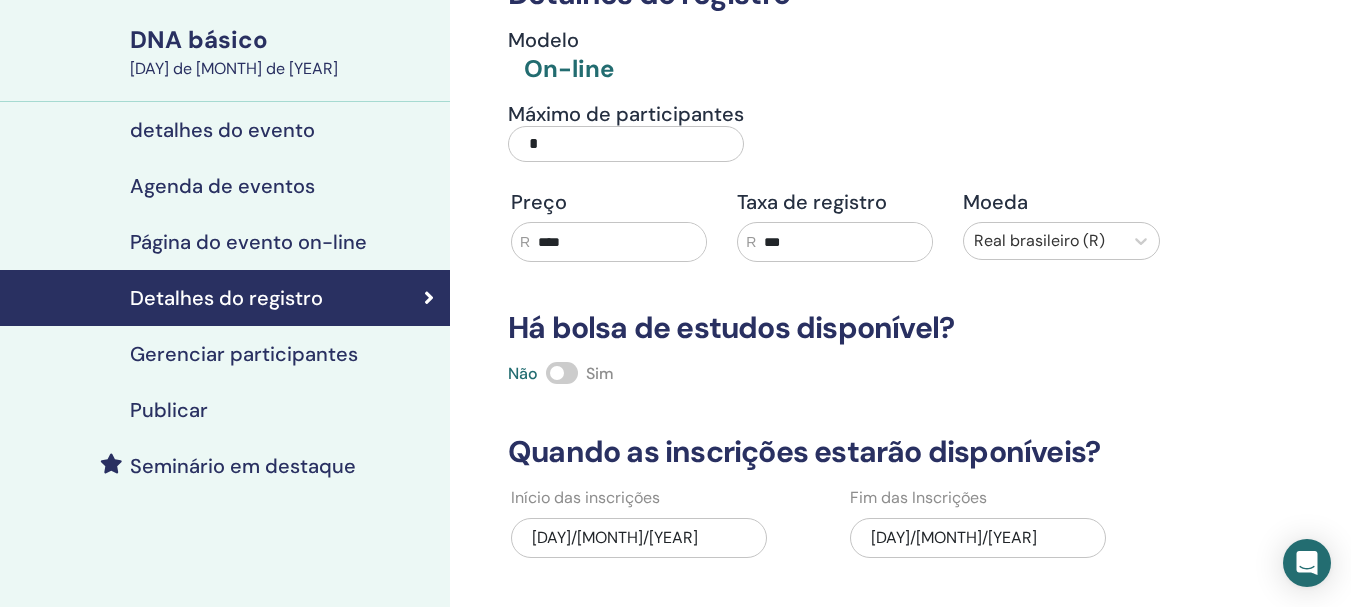 scroll, scrollTop: 100, scrollLeft: 0, axis: vertical 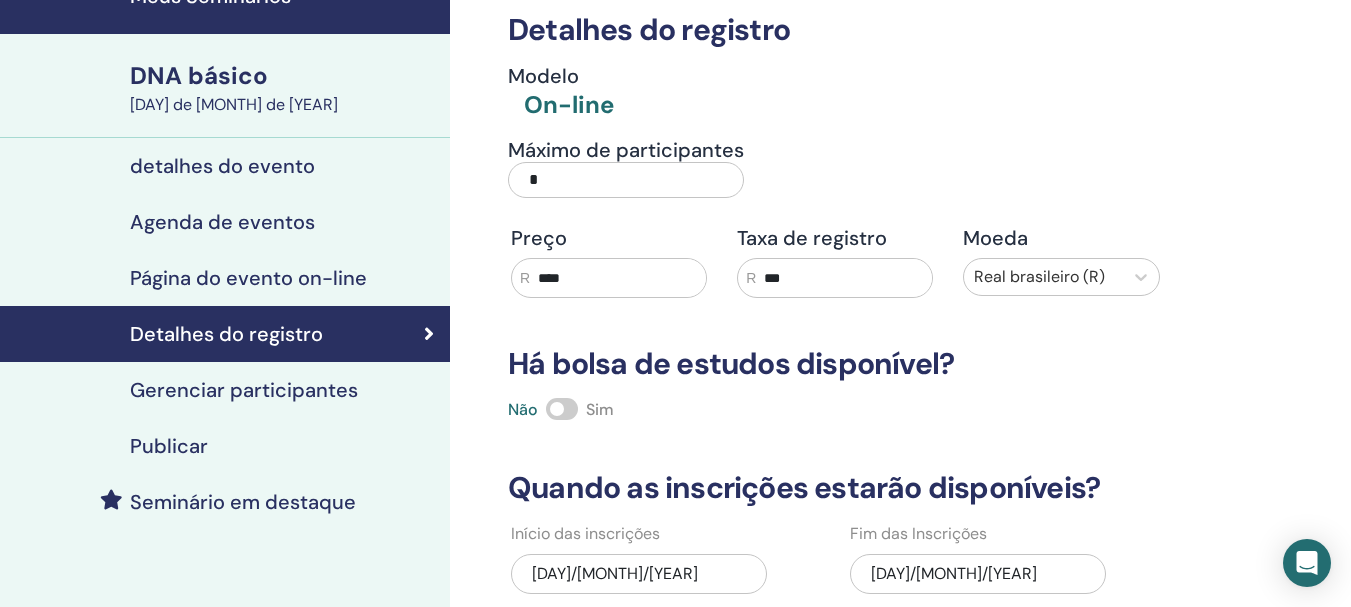 click on "*" at bounding box center (626, 180) 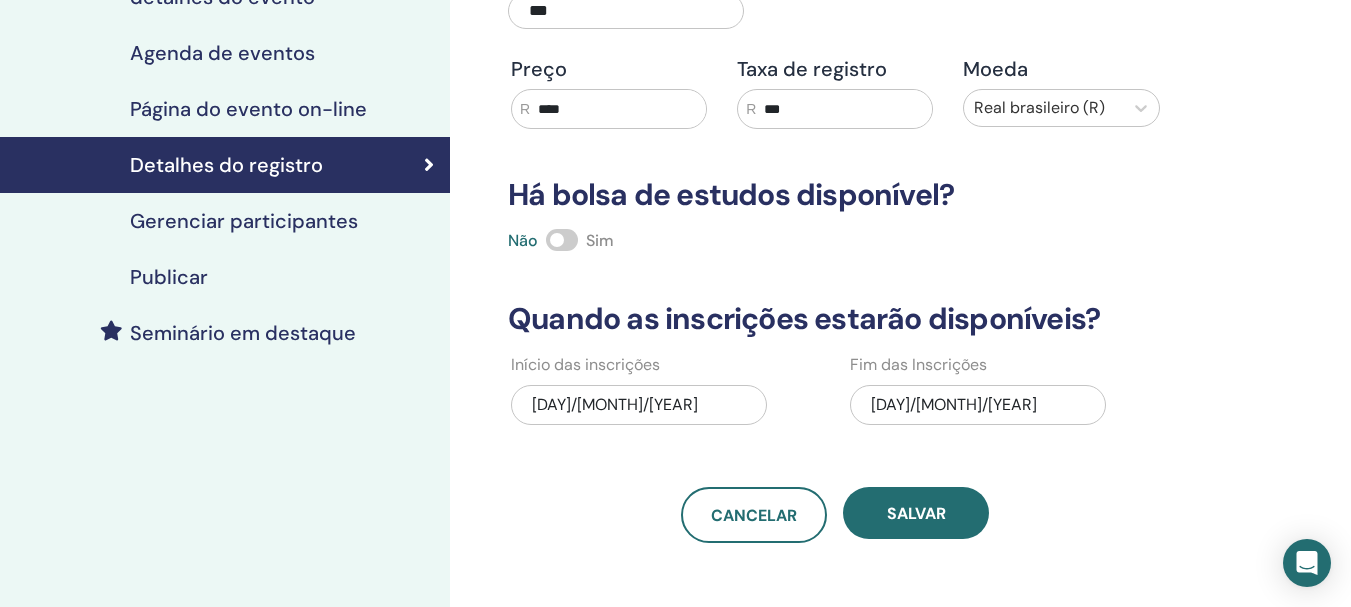 scroll, scrollTop: 300, scrollLeft: 0, axis: vertical 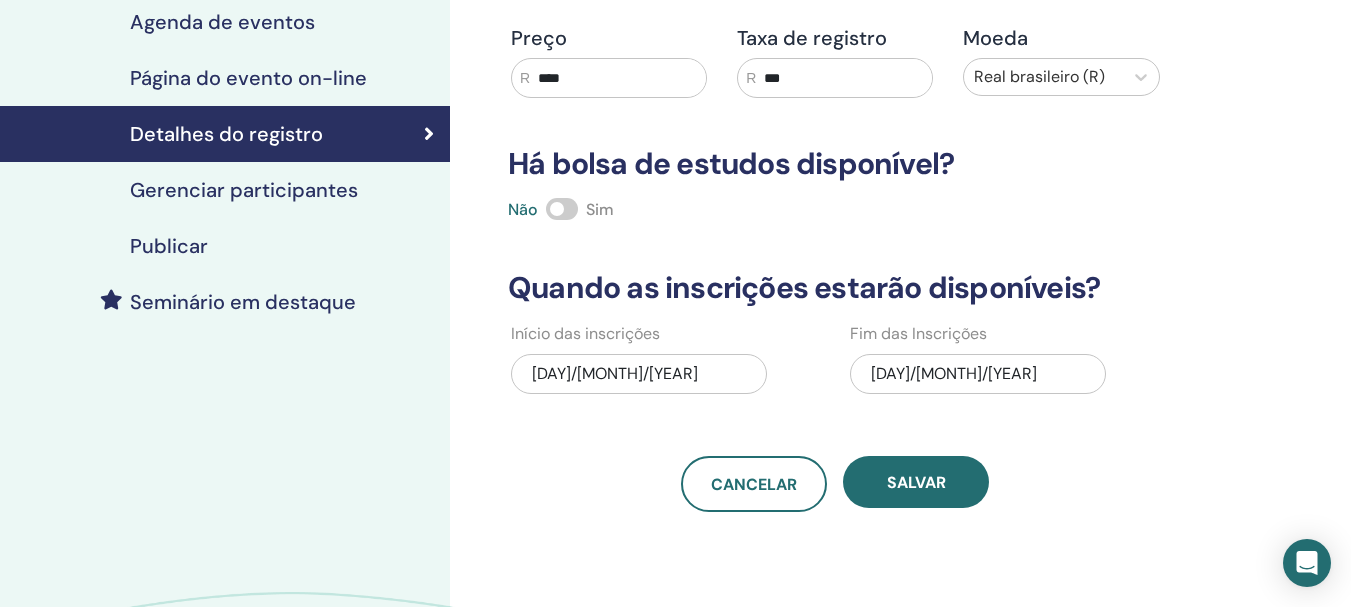 type on "***" 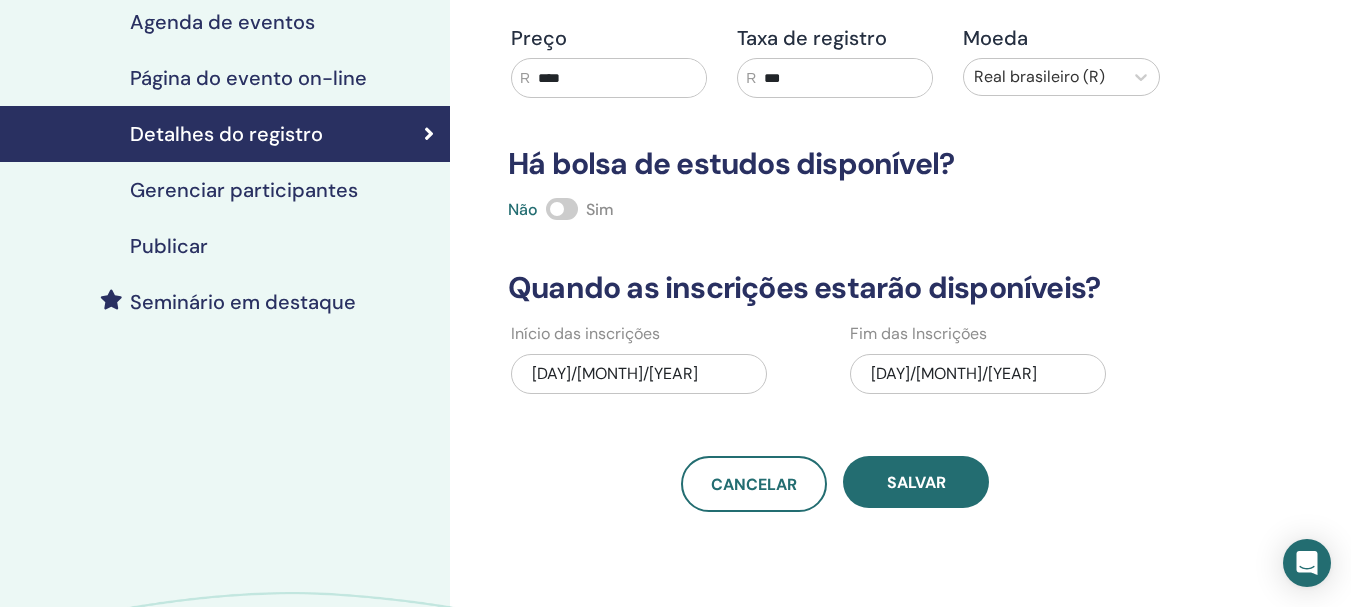 click on "Detalhes do registro Modelo On-line Máximo de participantes *** Preço R **** Taxa de registro R *** Moeda Real brasileiro (R) Há bolsa de estudos disponível? Não Sim Quando as inscrições estarão disponíveis? Início das inscrições 17/07/2025 Fim das Inscrições 10/10/2025 Cancelar Salvar" at bounding box center (835, 138) 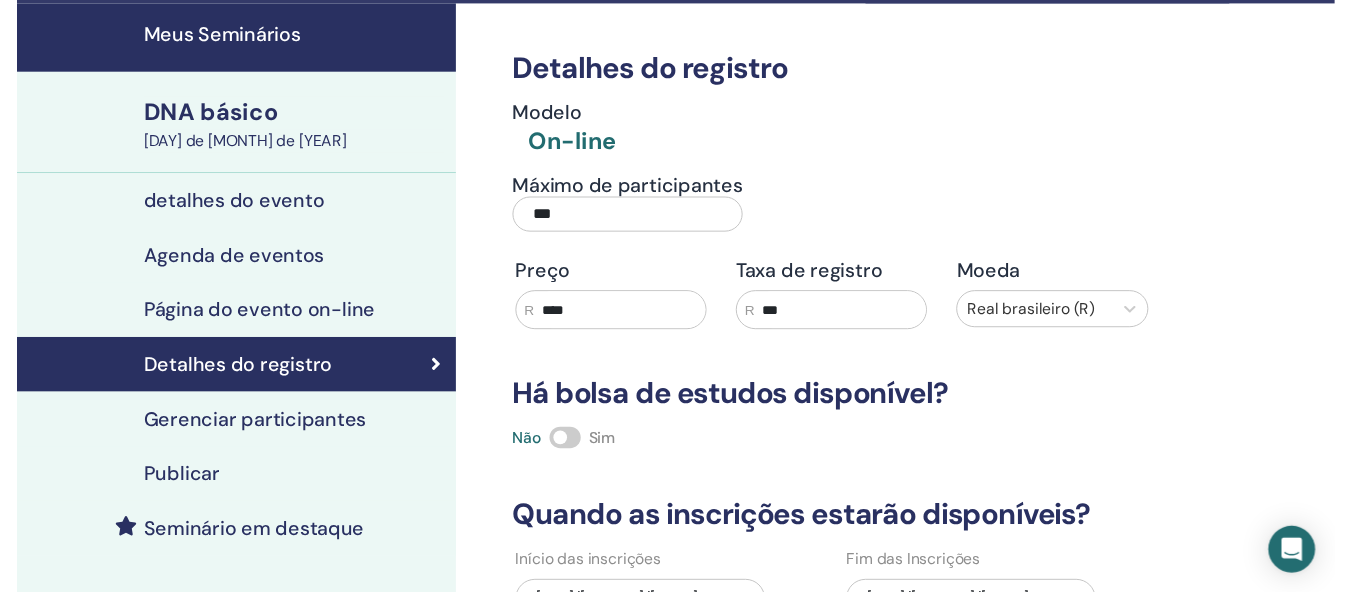 scroll, scrollTop: 0, scrollLeft: 0, axis: both 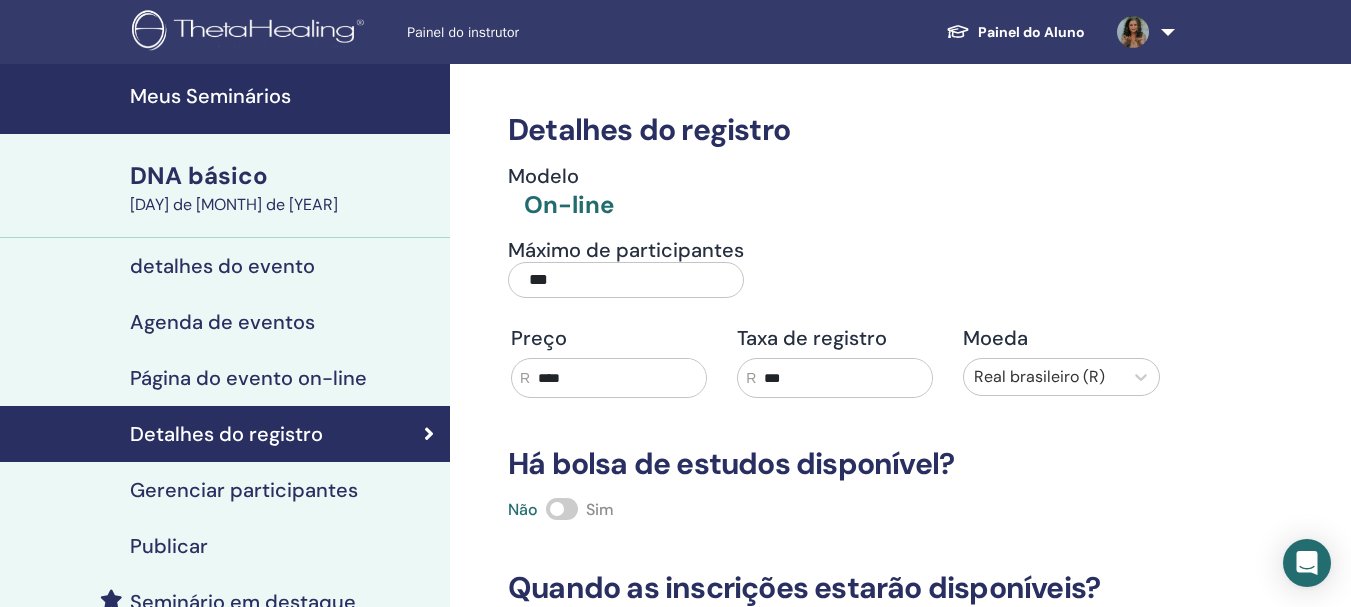 click on "Agenda de eventos" at bounding box center (222, 322) 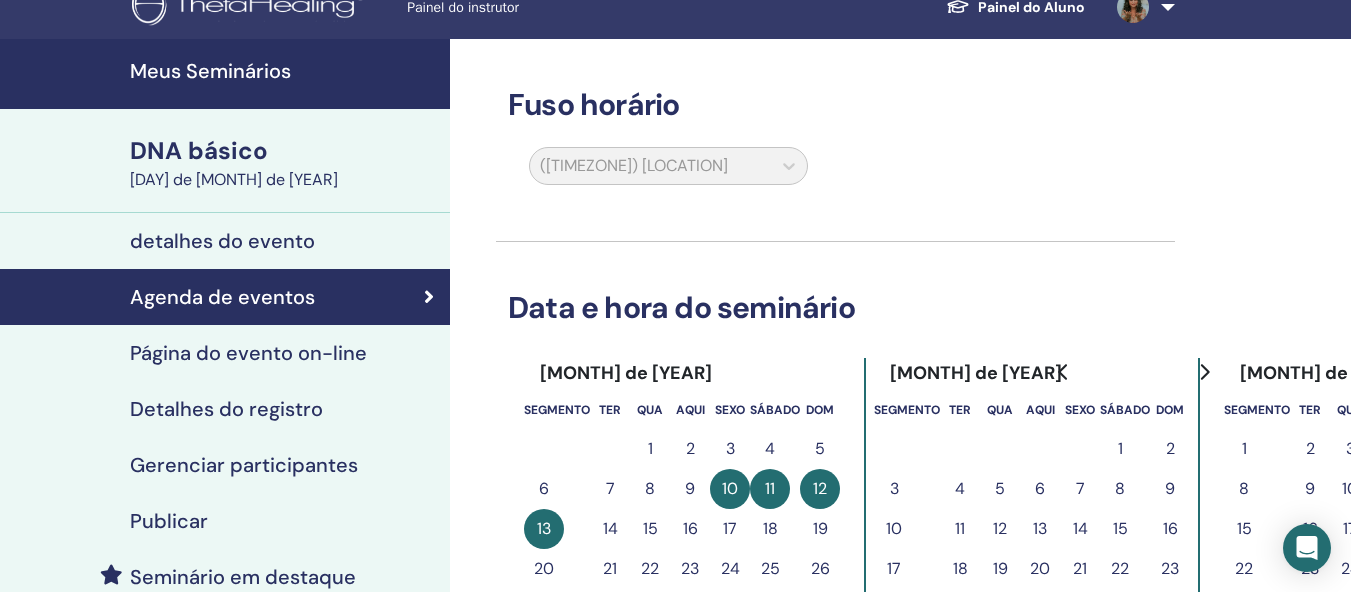 scroll, scrollTop: 200, scrollLeft: 0, axis: vertical 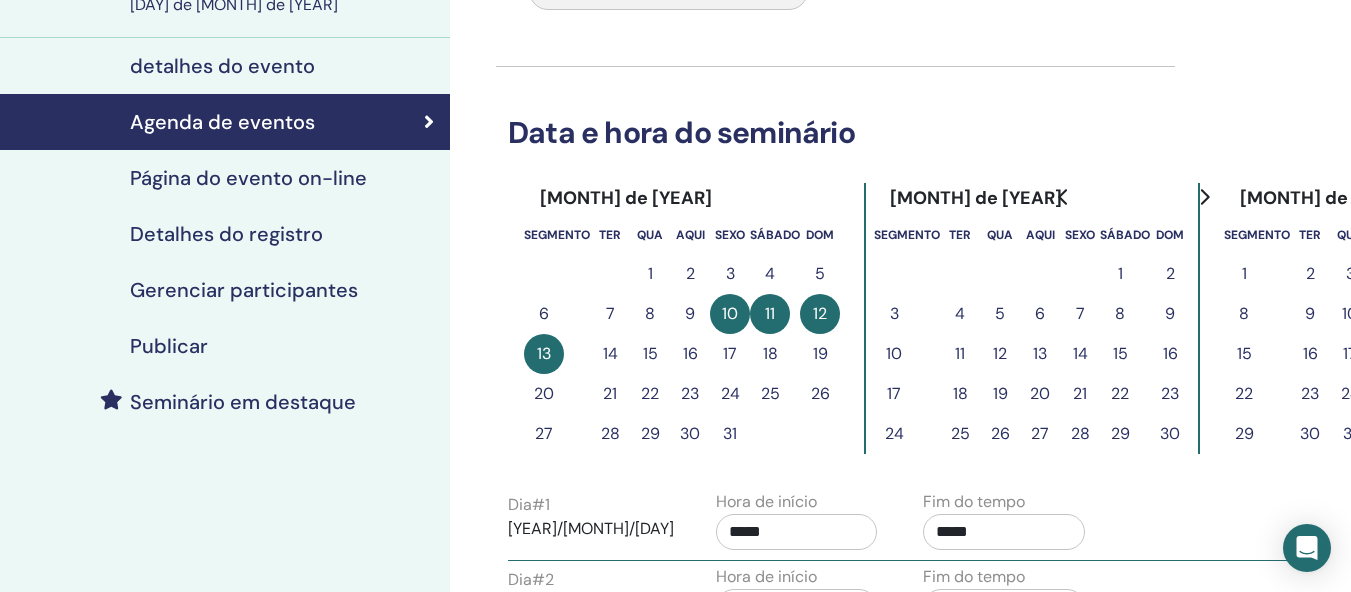 click on "4" at bounding box center (770, 273) 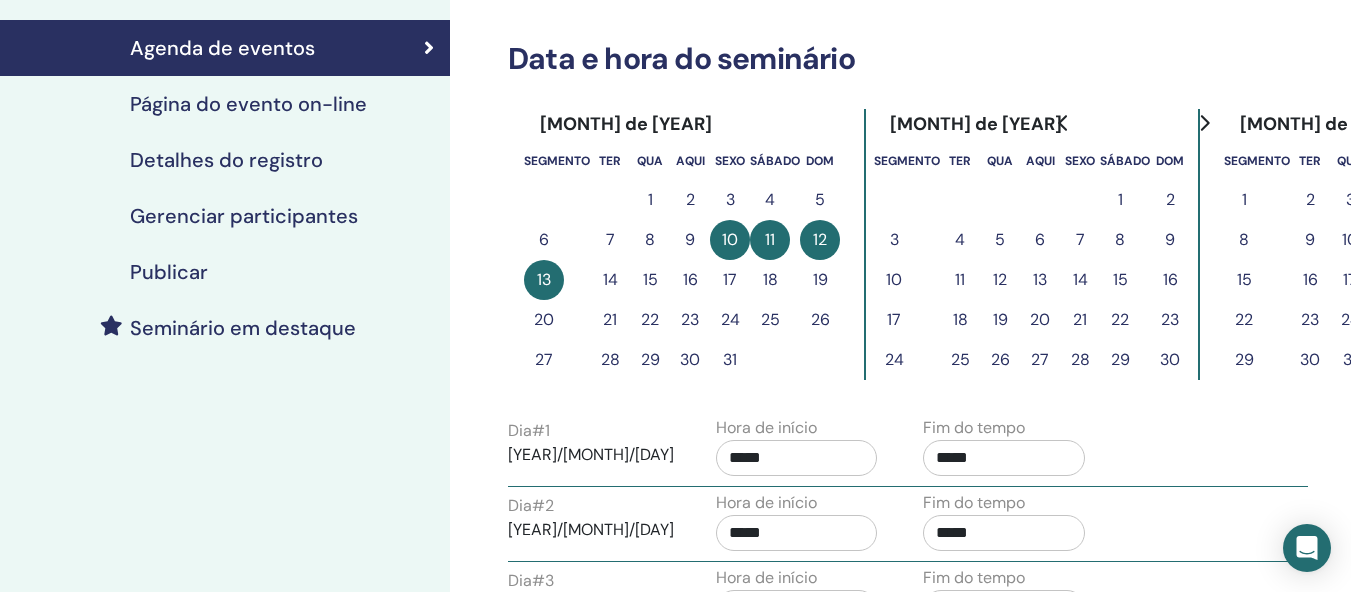 scroll, scrollTop: 400, scrollLeft: 0, axis: vertical 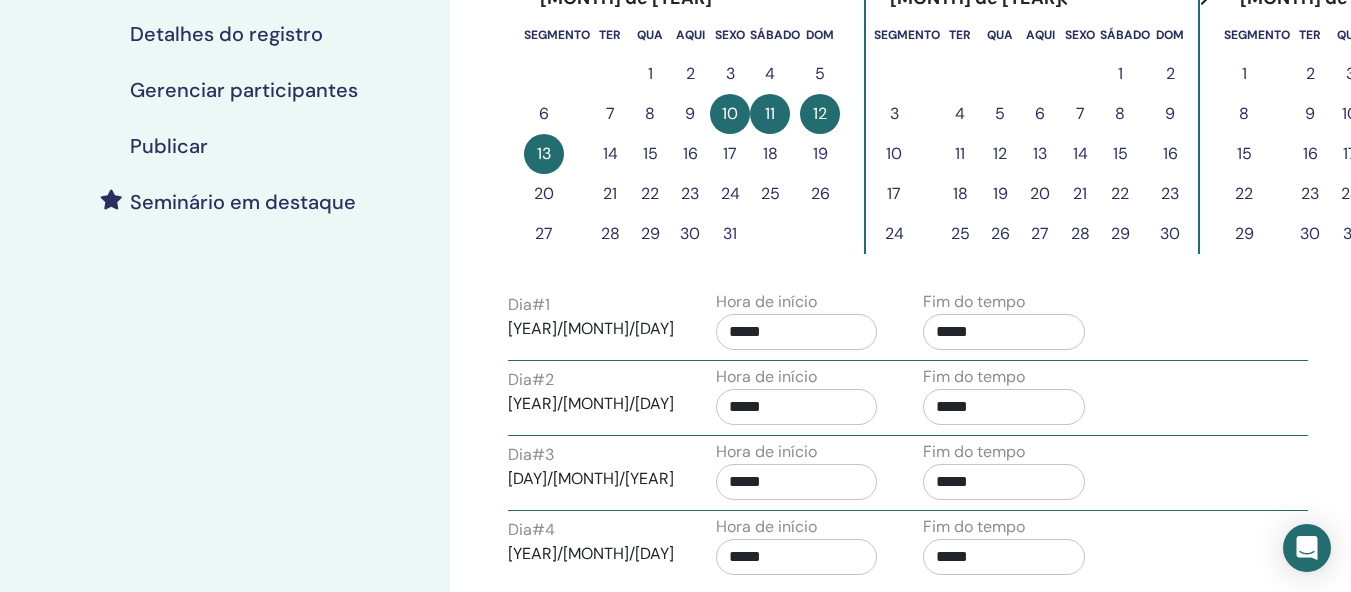 click on "3" at bounding box center (730, 73) 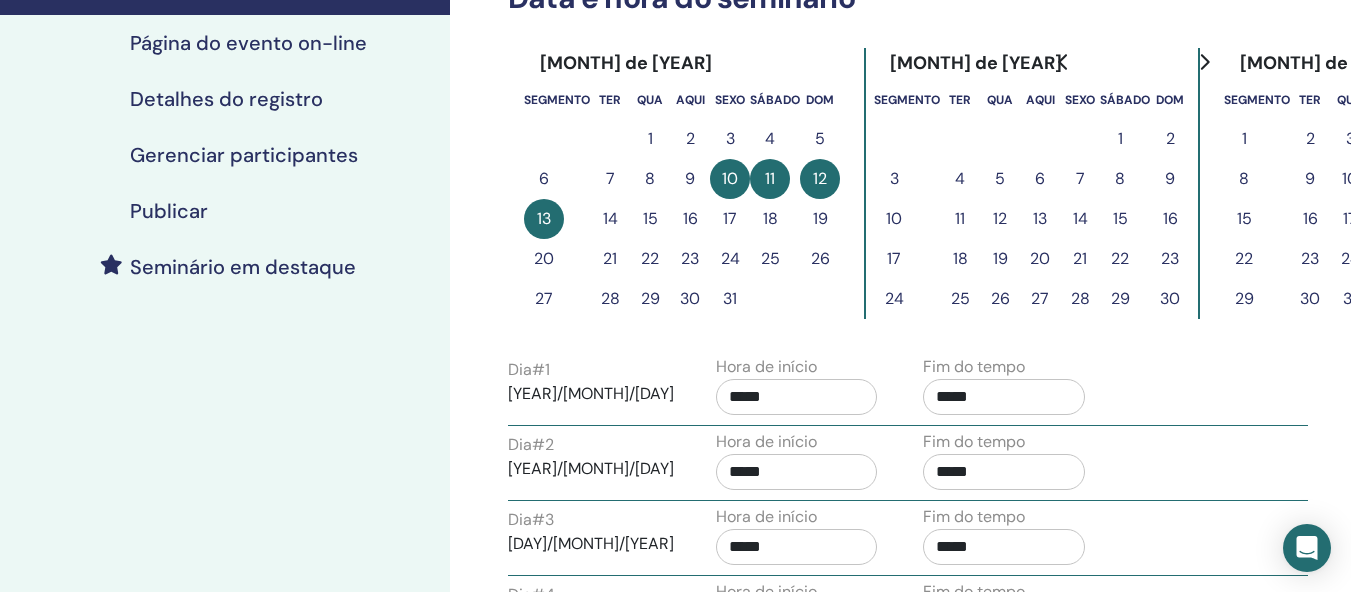 scroll, scrollTop: 300, scrollLeft: 0, axis: vertical 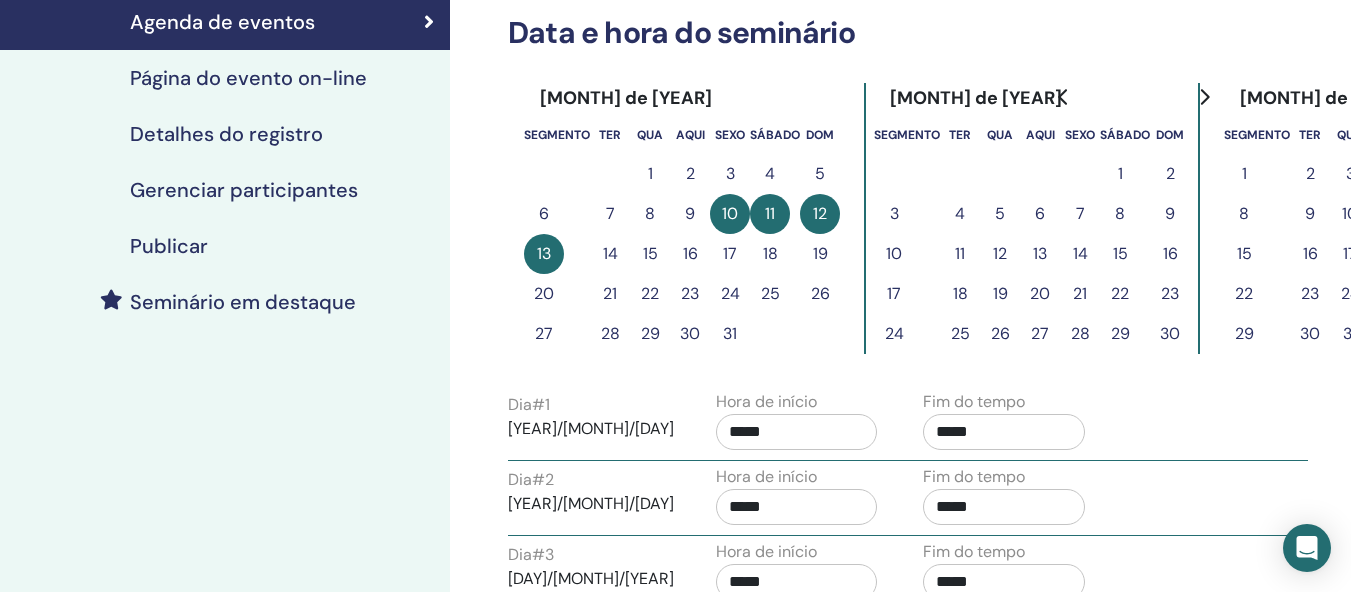 click on "3" at bounding box center (730, 173) 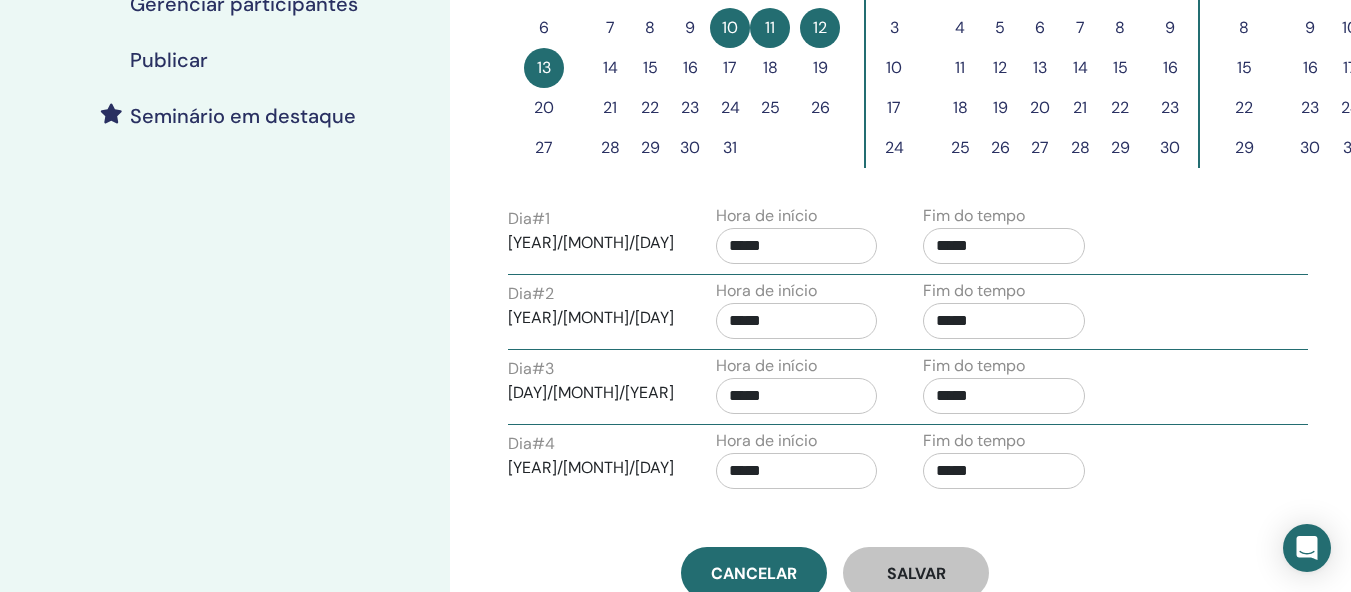 scroll, scrollTop: 500, scrollLeft: 0, axis: vertical 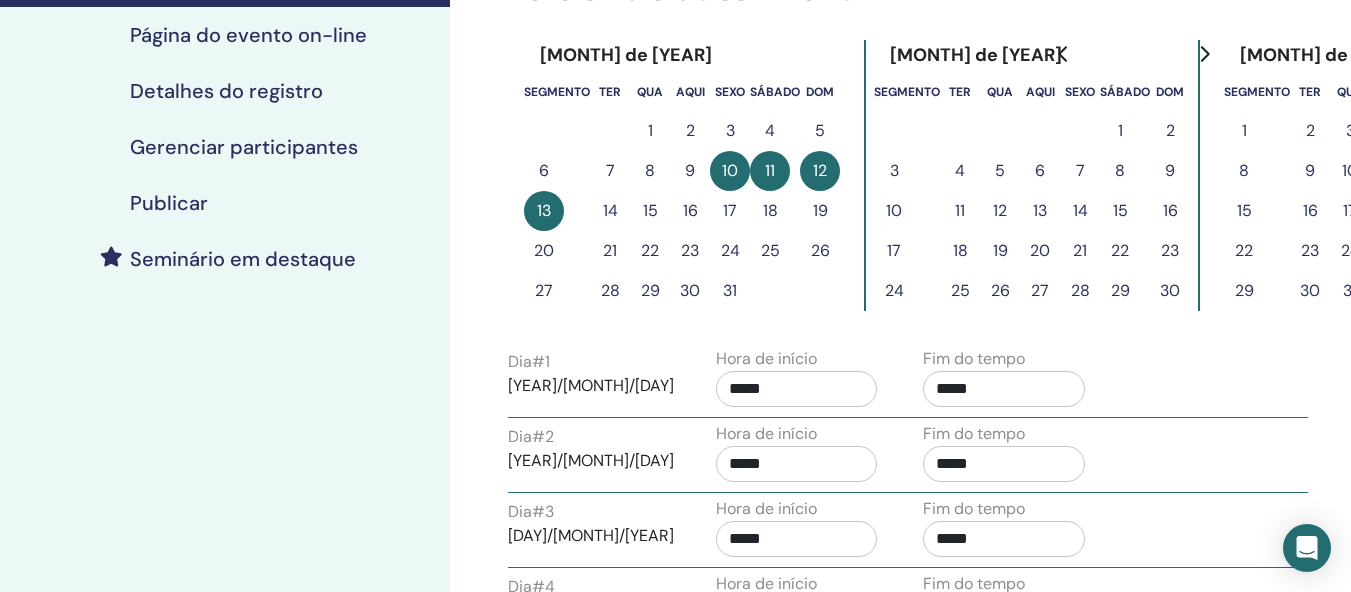 click on "3" at bounding box center (730, 130) 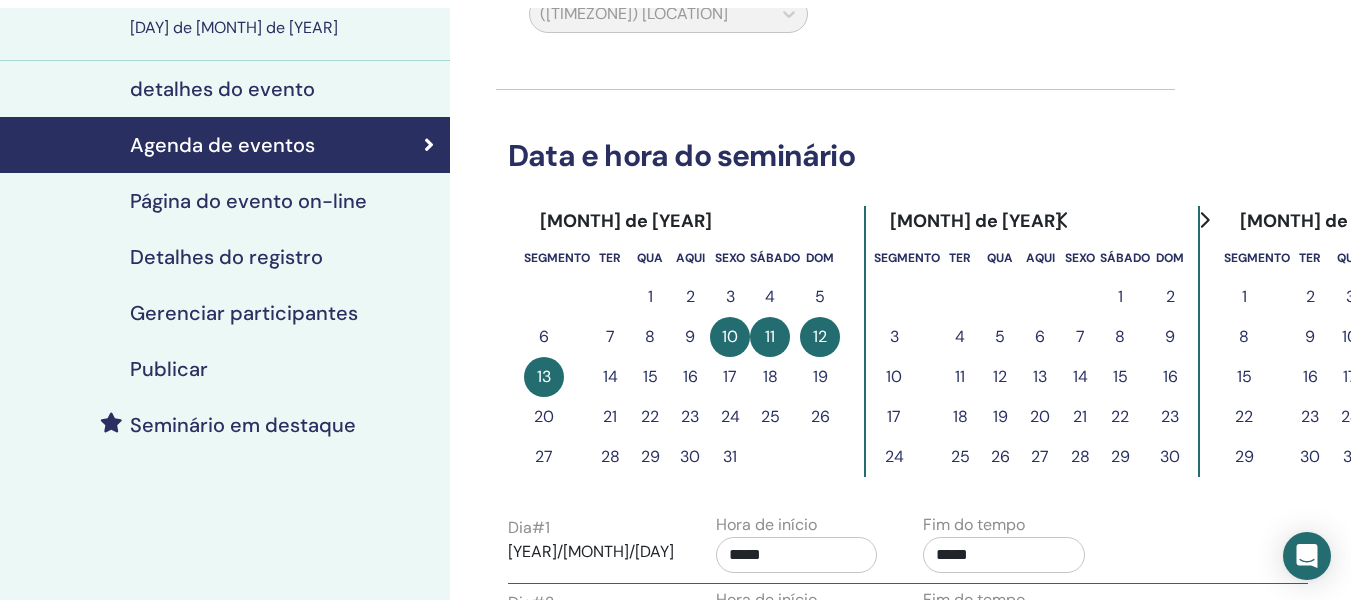 scroll, scrollTop: 200, scrollLeft: 0, axis: vertical 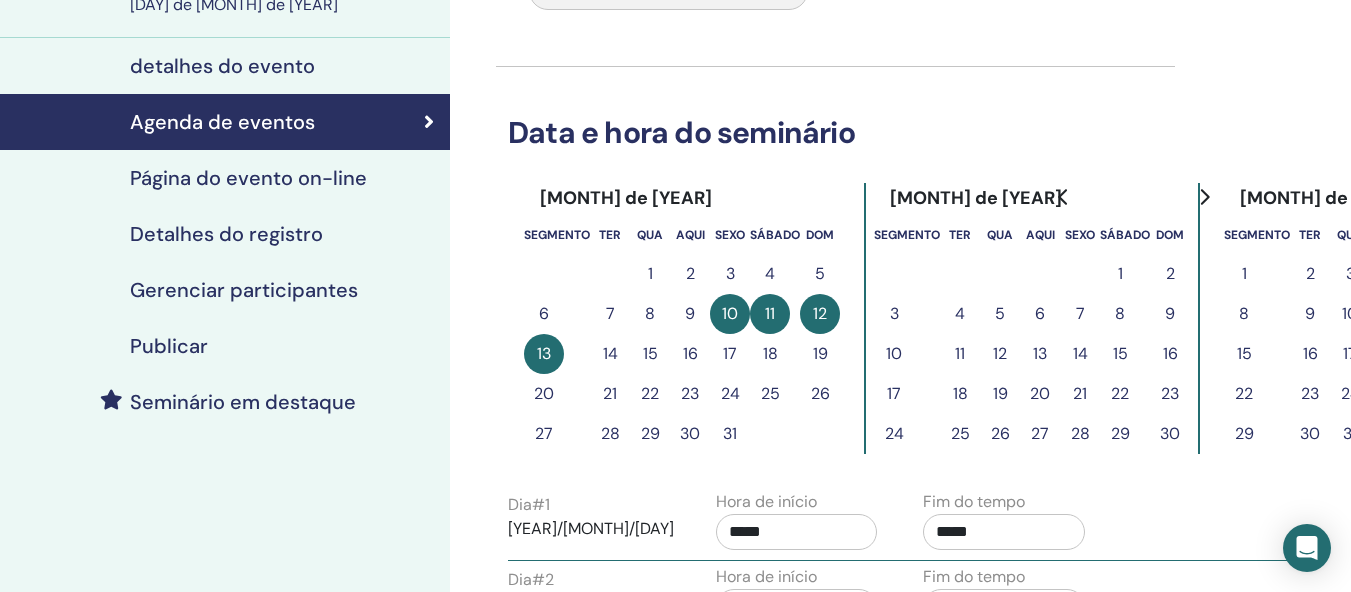 click on "13" at bounding box center [544, 353] 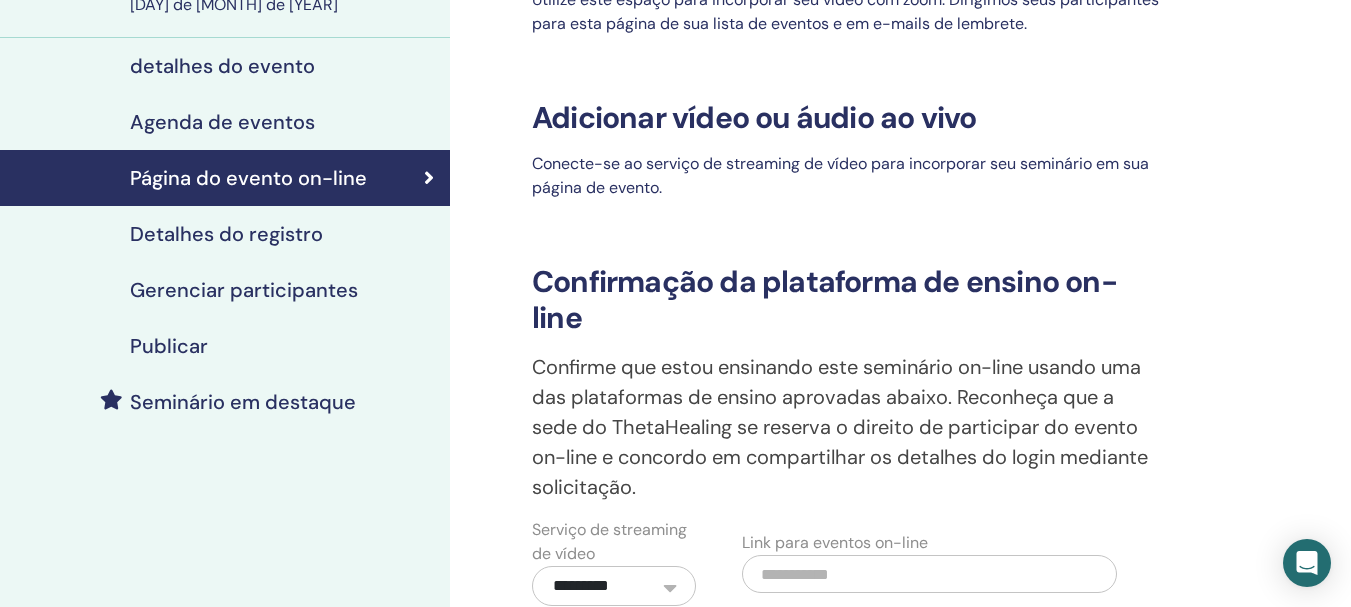 click on "detalhes do evento" at bounding box center [222, 66] 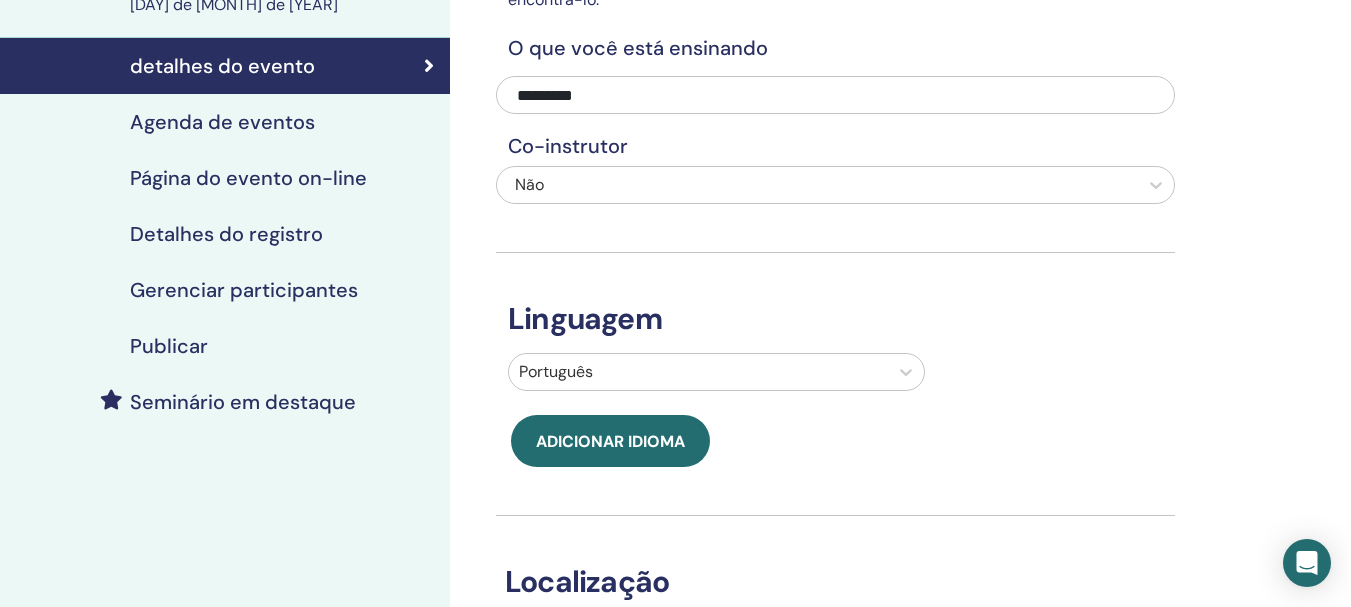 click on "Página do evento on-line" at bounding box center (248, 178) 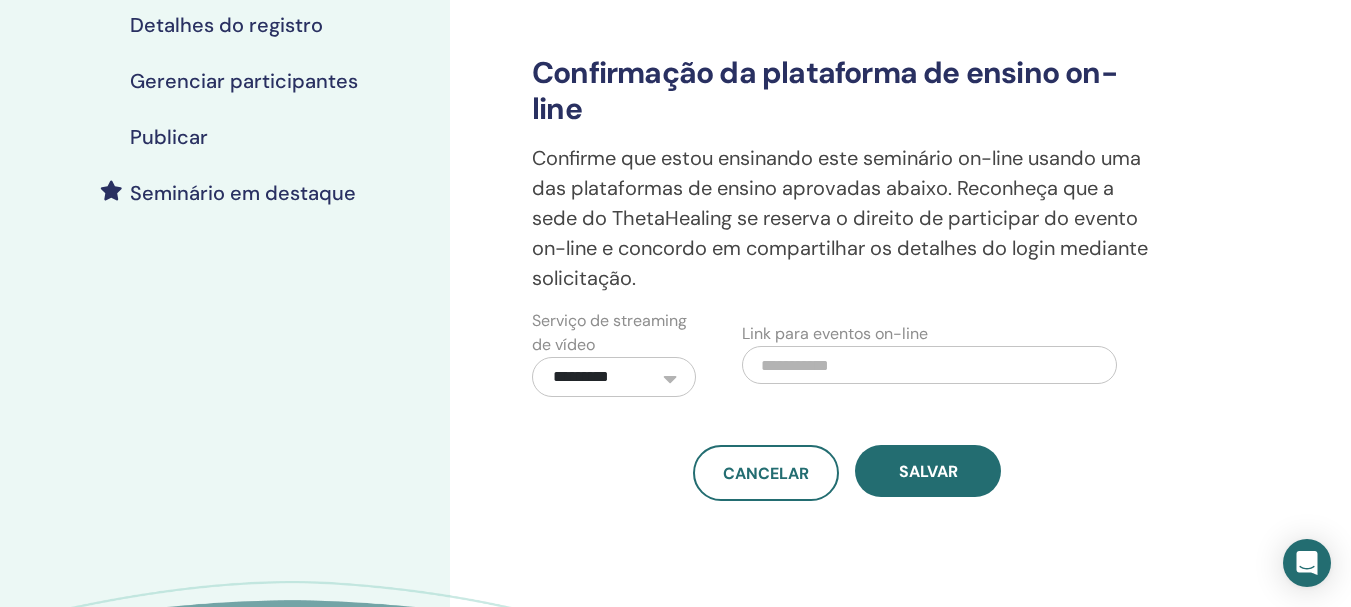 scroll, scrollTop: 432, scrollLeft: 0, axis: vertical 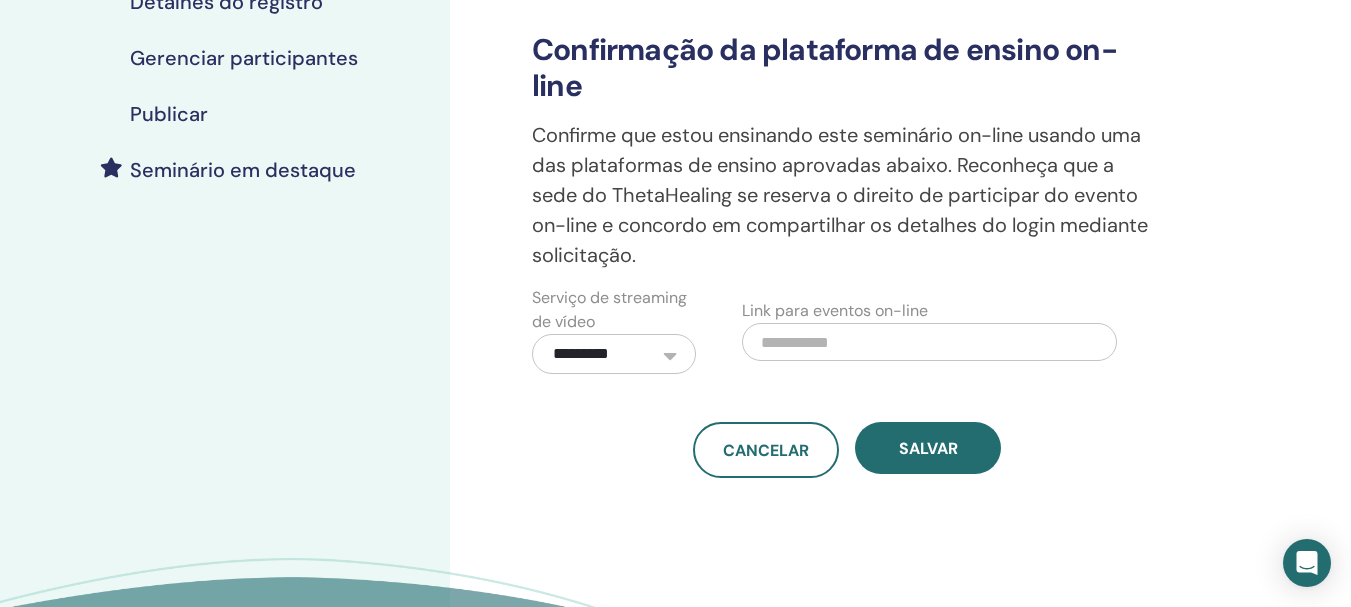 click at bounding box center (929, 342) 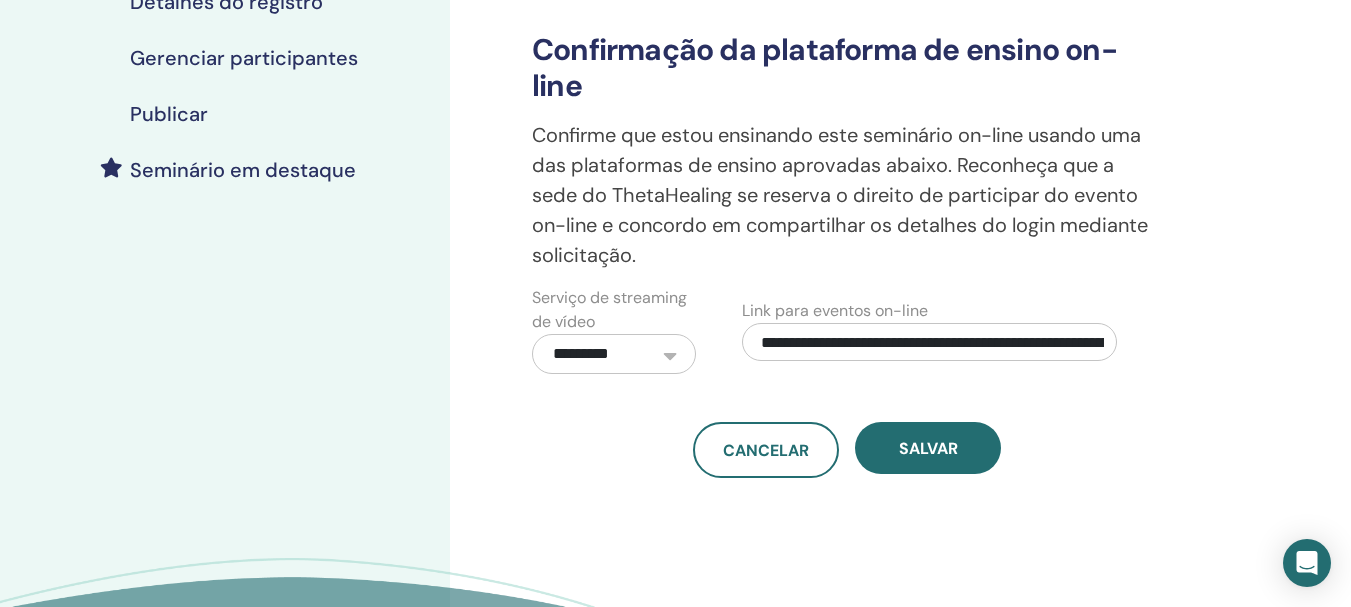 scroll, scrollTop: 0, scrollLeft: 316, axis: horizontal 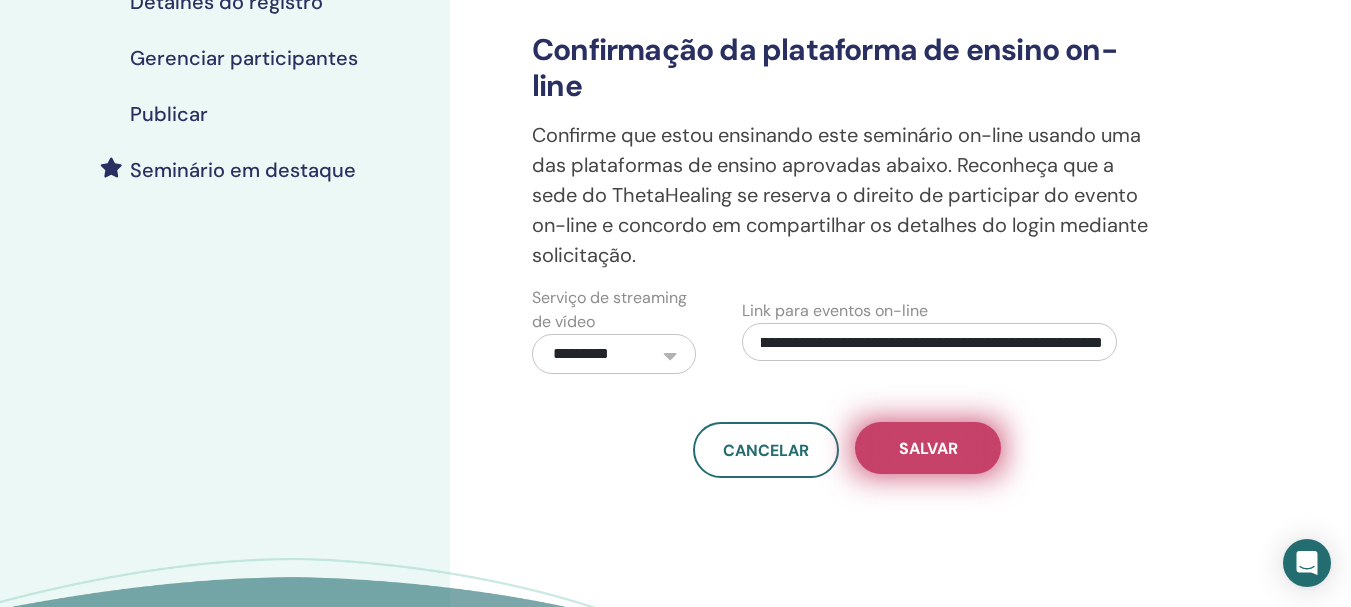 type on "**********" 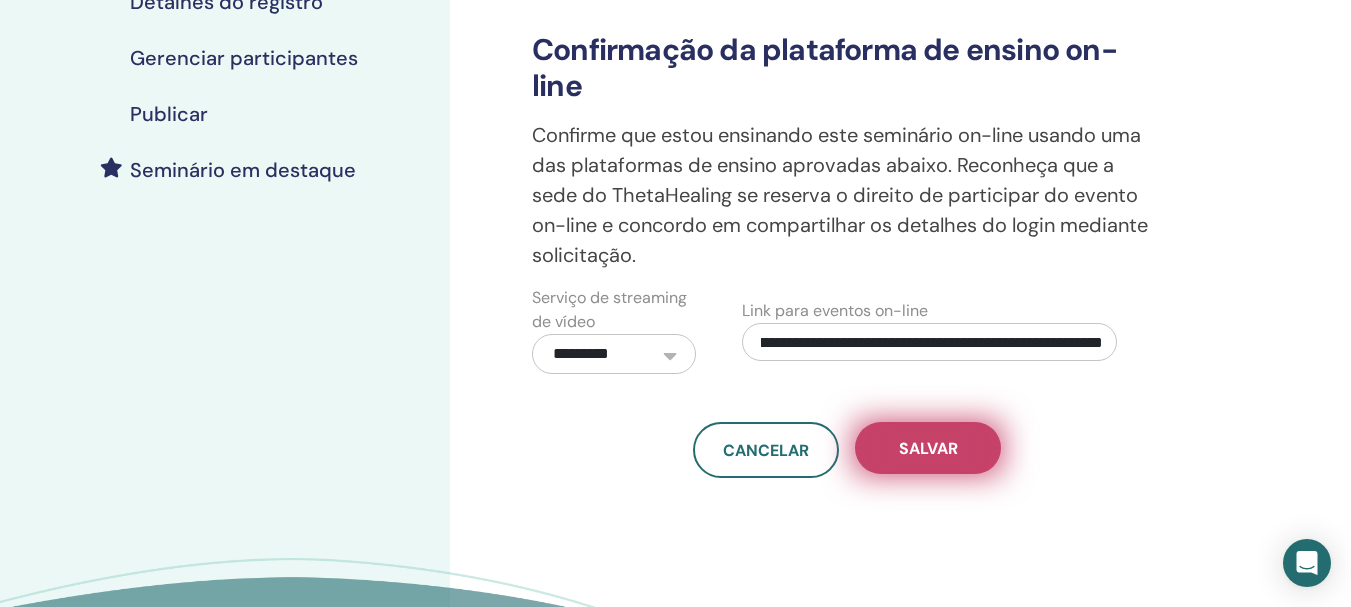 click on "Salvar" at bounding box center [928, 448] 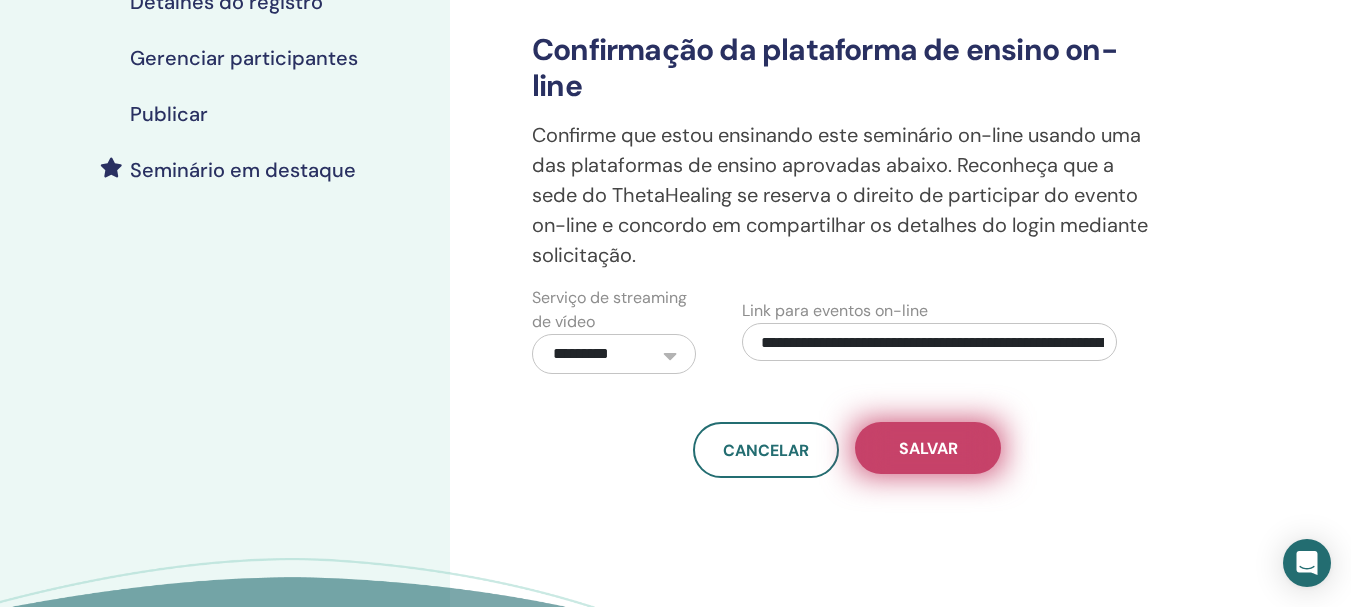 click on "Salvar" at bounding box center [928, 448] 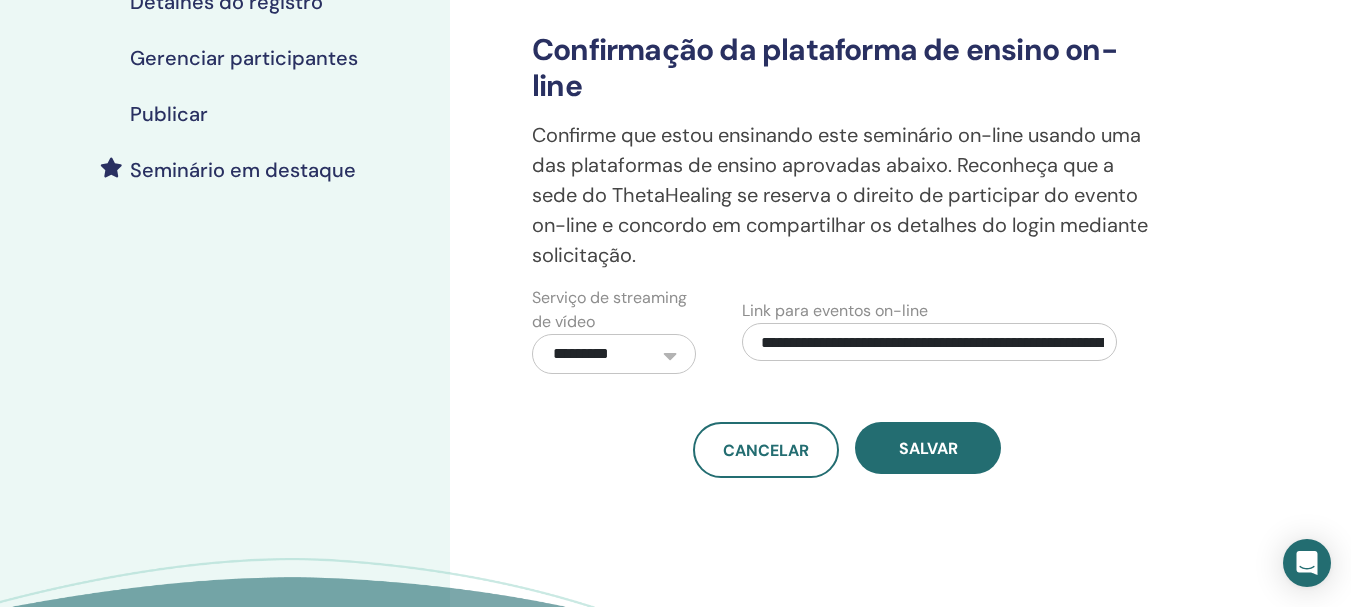 click on "**********" at bounding box center (614, 354) 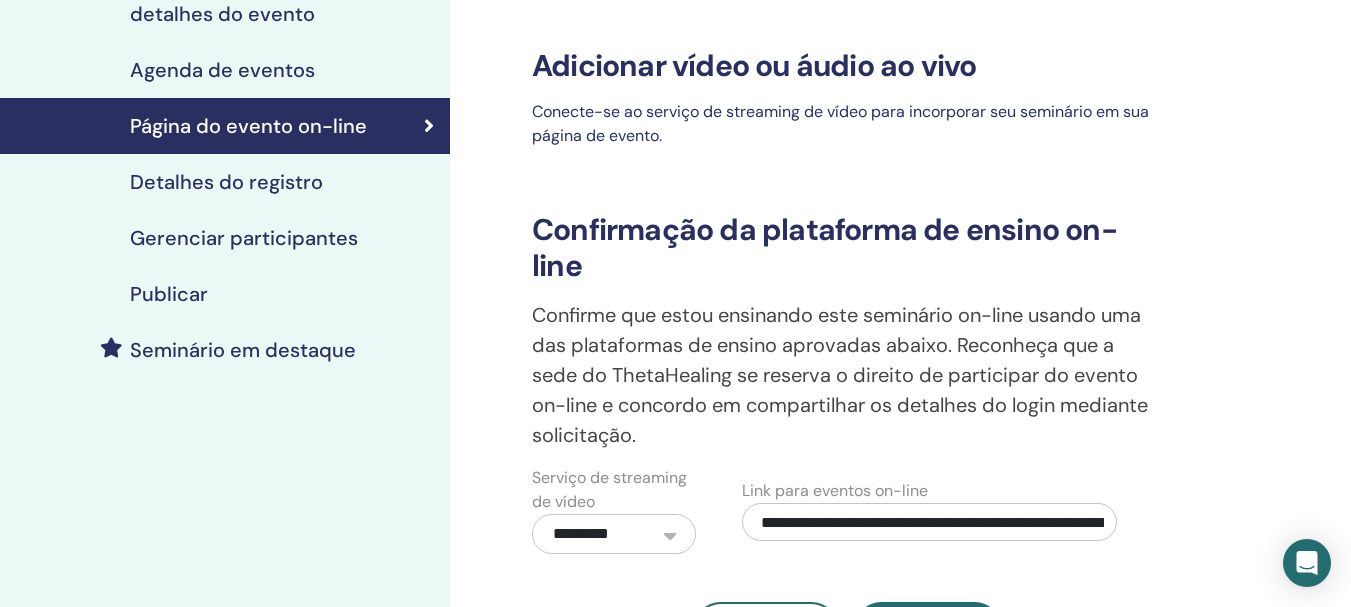 scroll, scrollTop: 232, scrollLeft: 0, axis: vertical 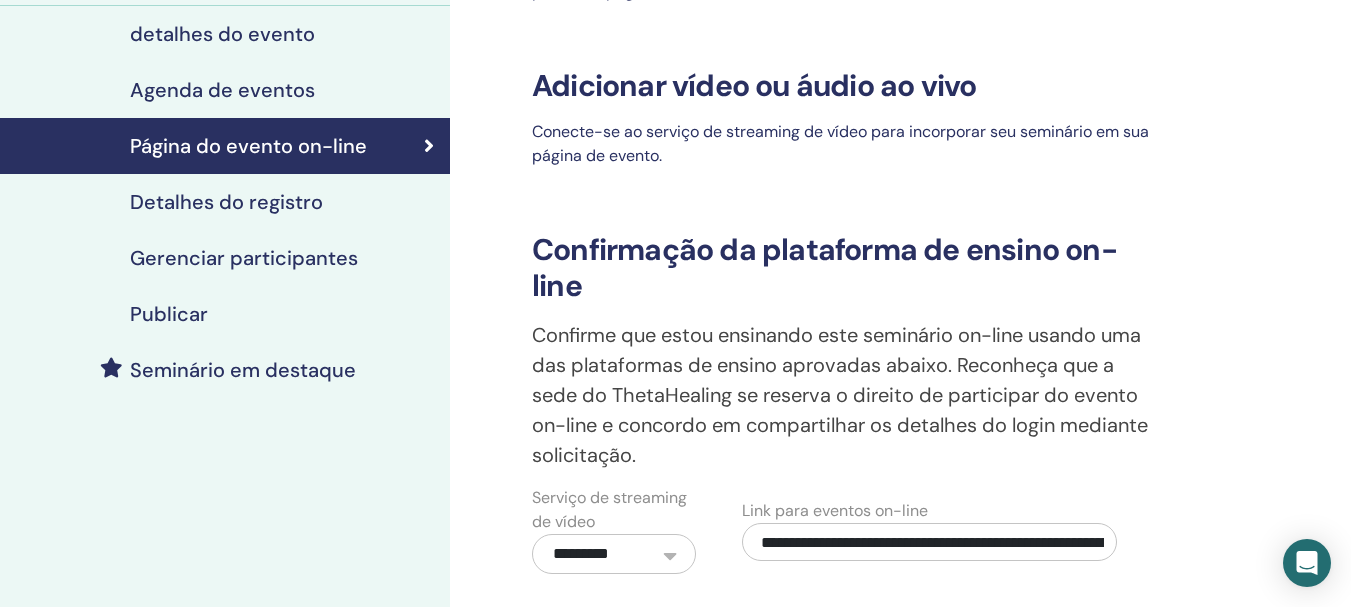 click on "Publicar" at bounding box center [169, 314] 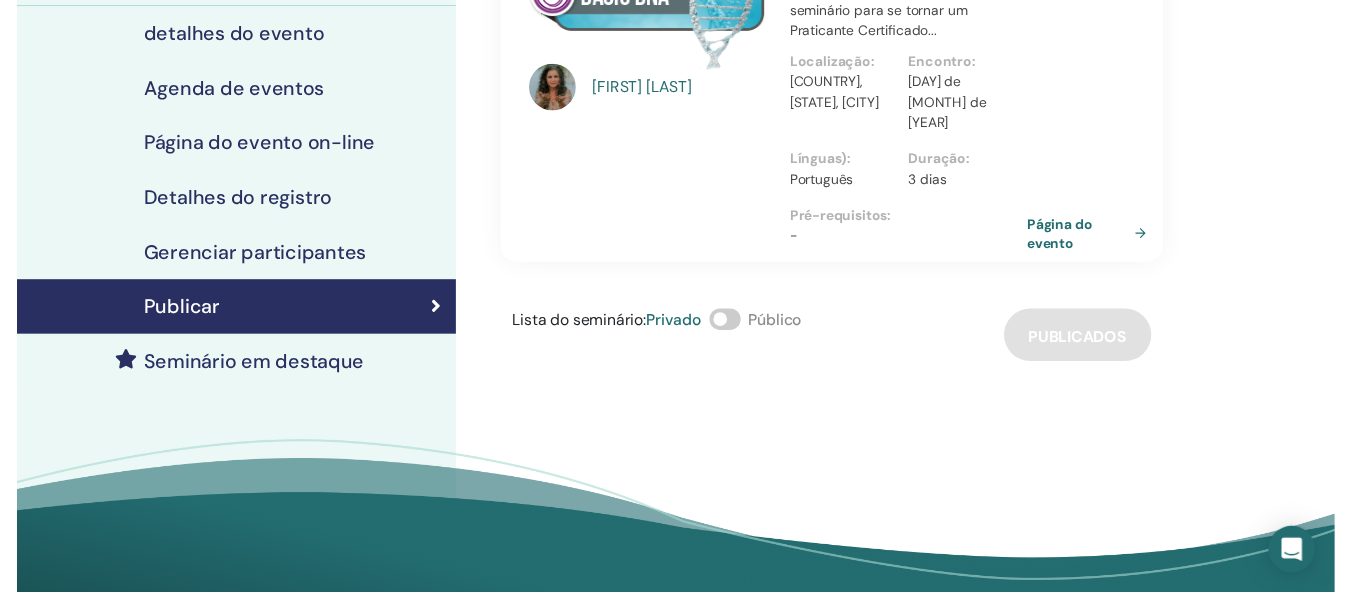 scroll, scrollTop: 132, scrollLeft: 0, axis: vertical 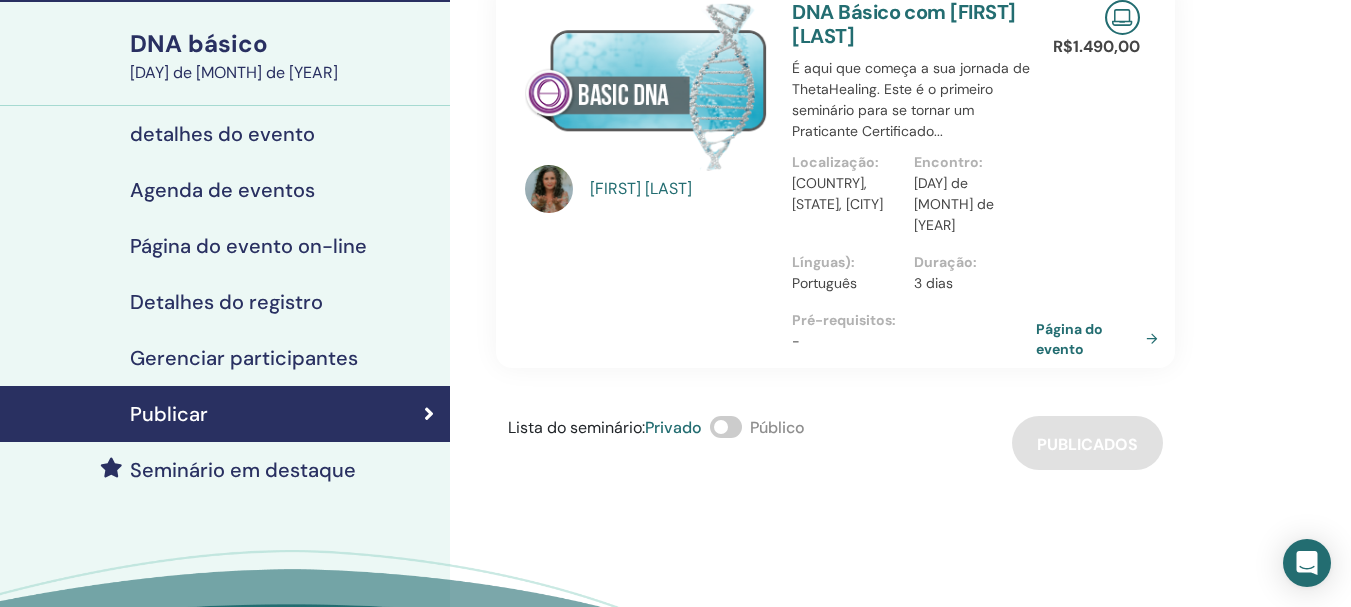 click on "Agenda de eventos" at bounding box center [222, 190] 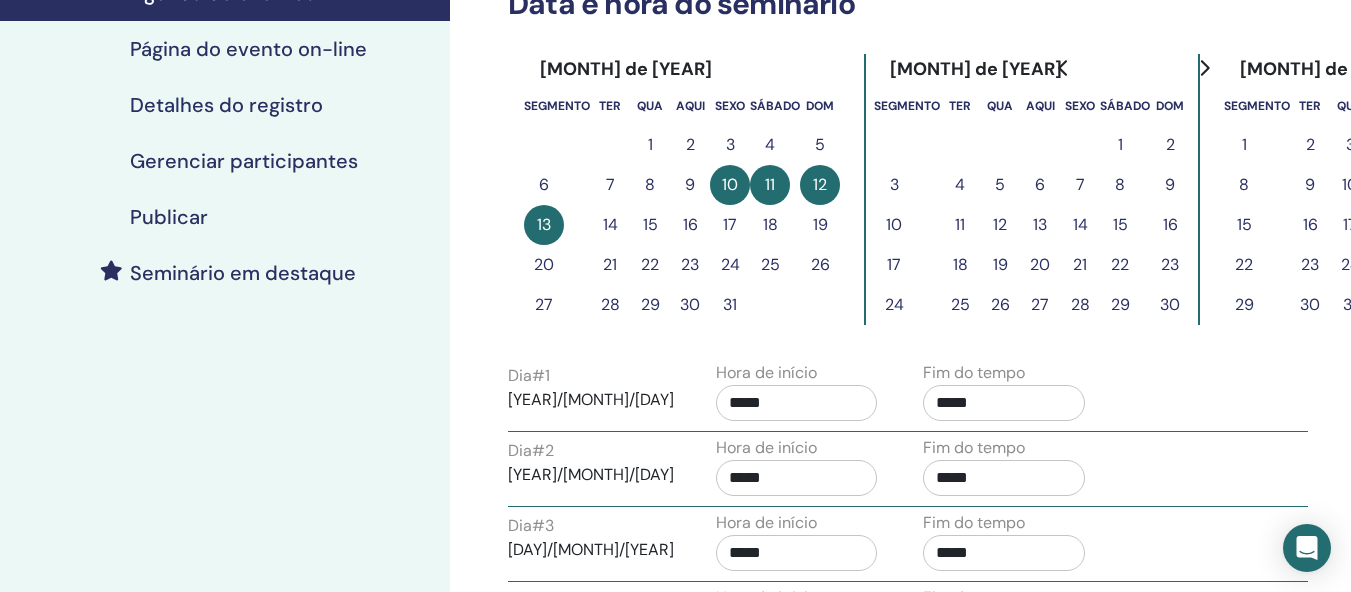 scroll, scrollTop: 332, scrollLeft: 0, axis: vertical 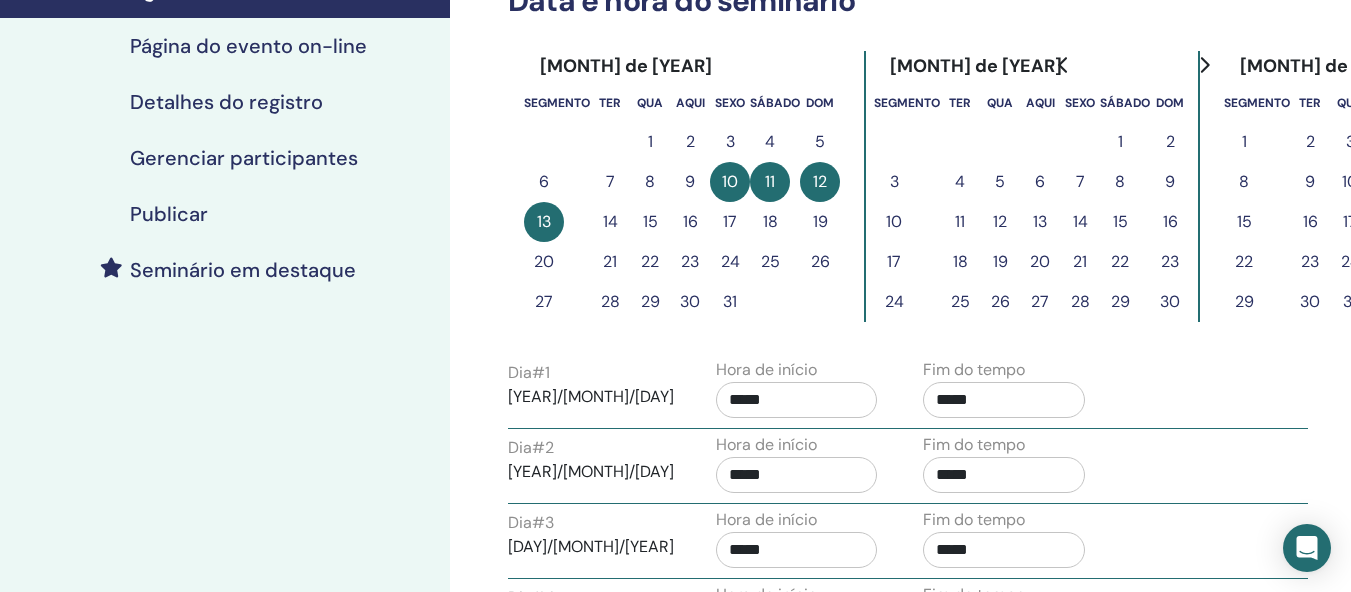 click on "2025/10/10" at bounding box center [591, 396] 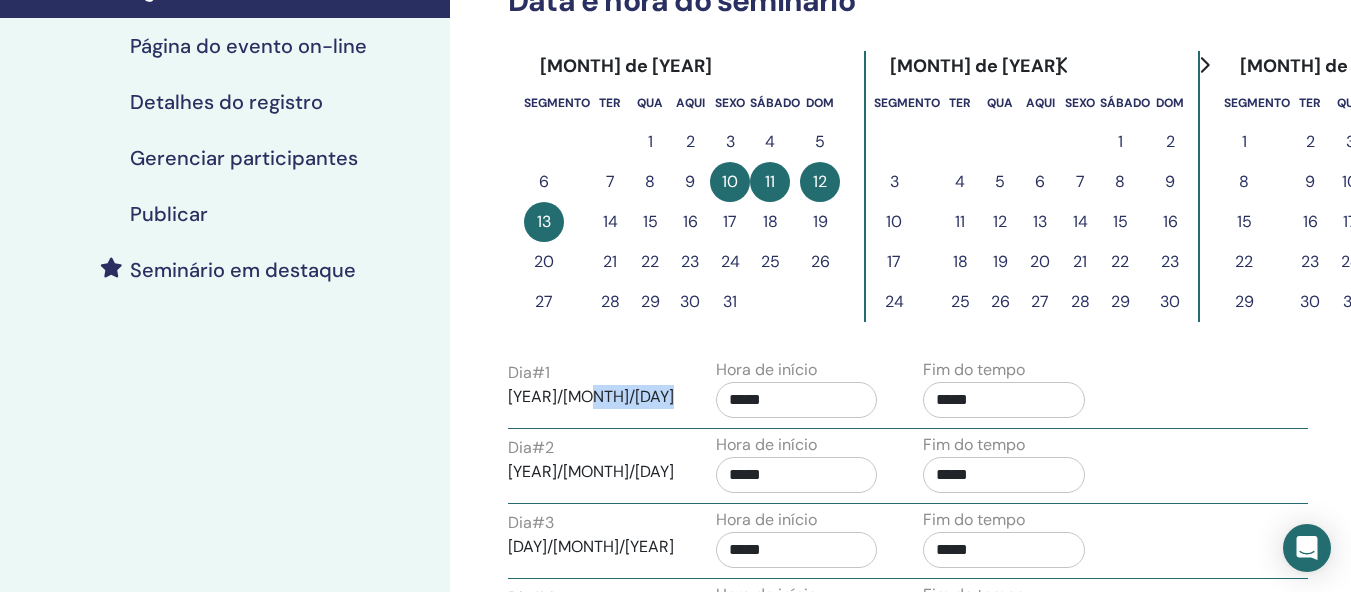 click on "2025/10/10" at bounding box center [591, 397] 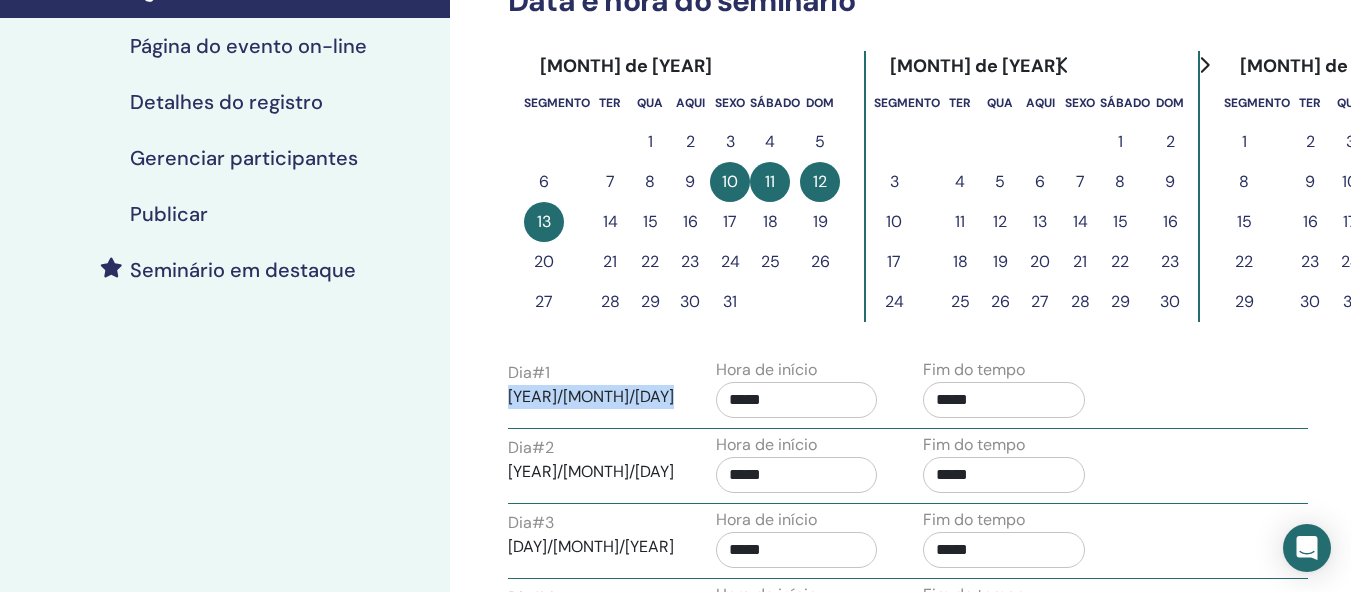 click on "2025/10/10" at bounding box center [591, 397] 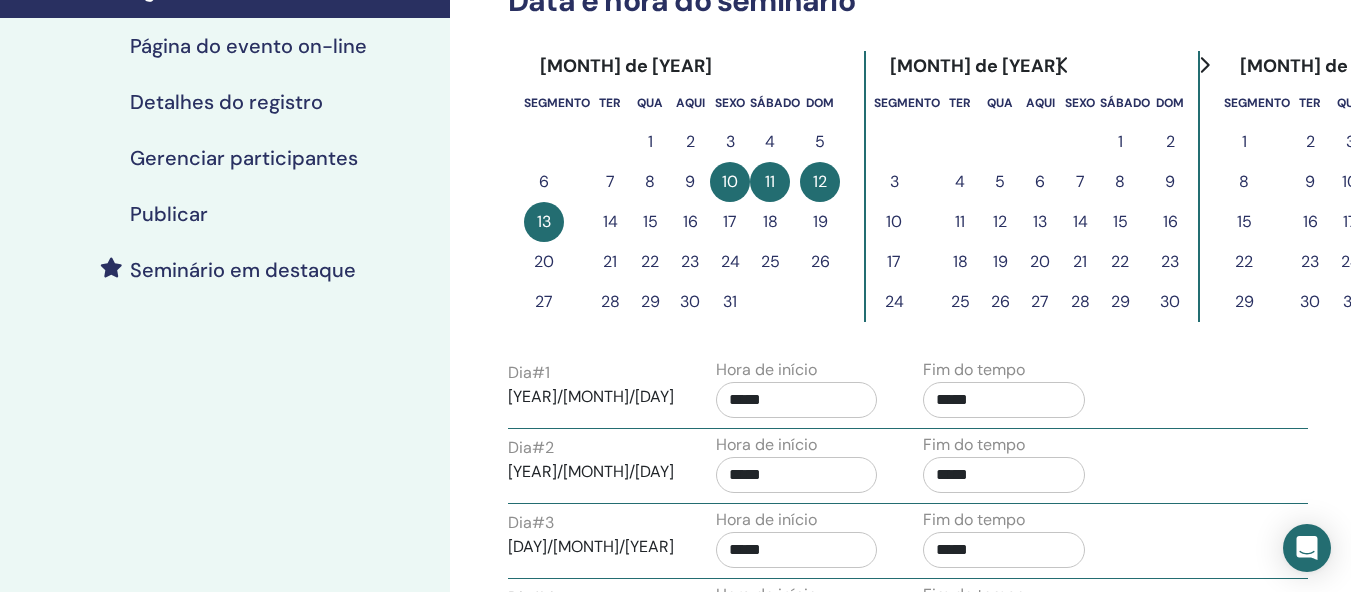 click on "sexo" at bounding box center (730, 102) 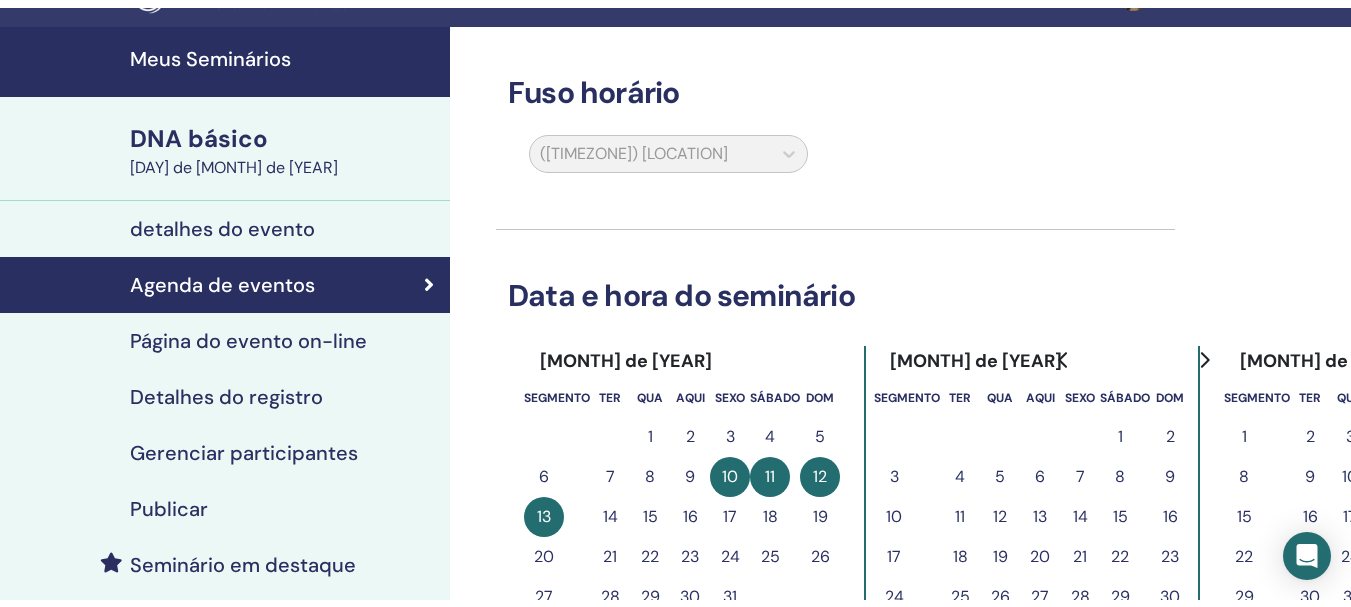 scroll, scrollTop: 32, scrollLeft: 0, axis: vertical 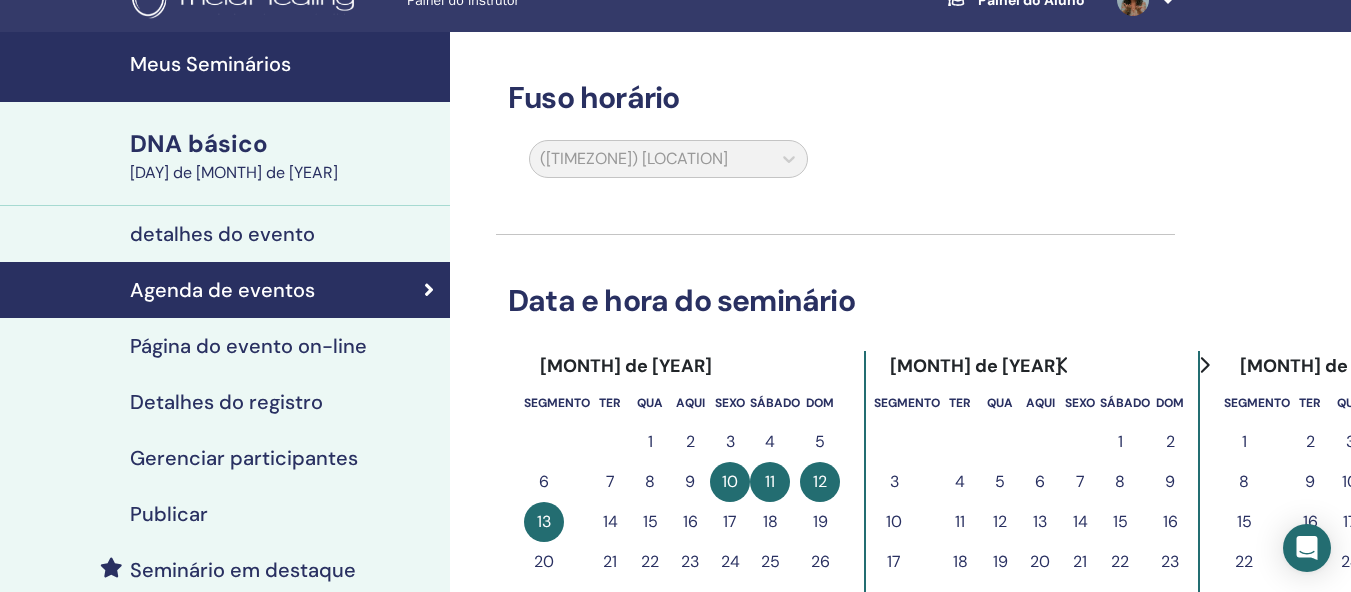 click on "detalhes do evento" at bounding box center [222, 234] 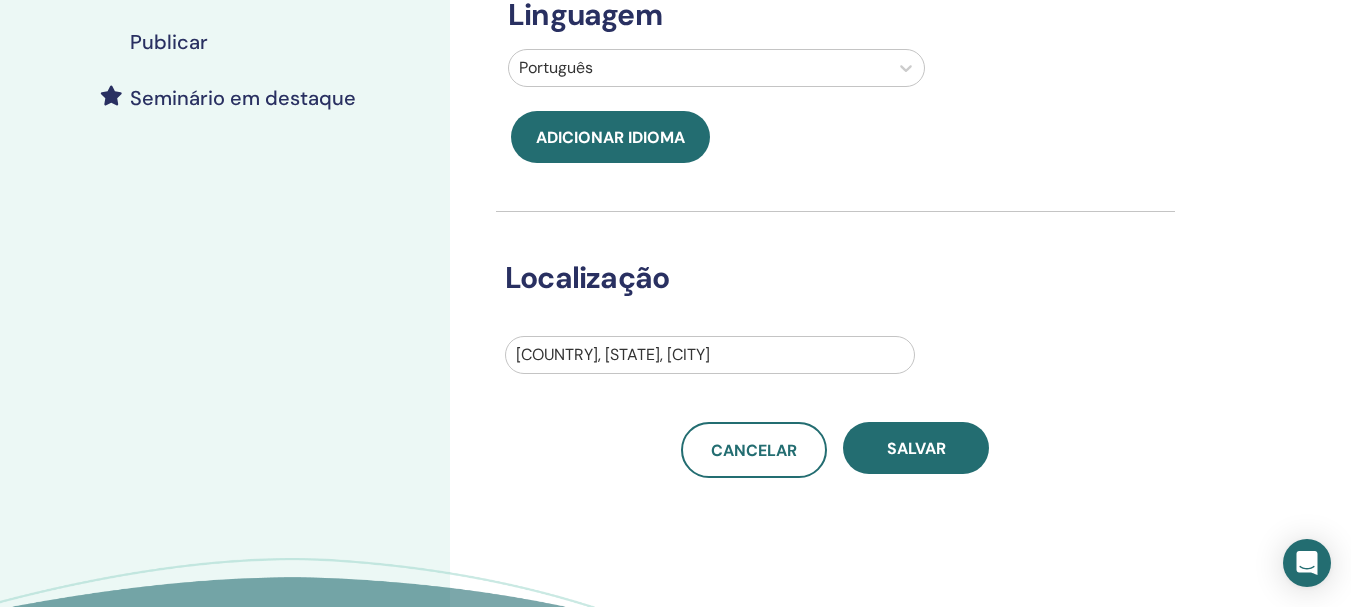 scroll, scrollTop: 532, scrollLeft: 0, axis: vertical 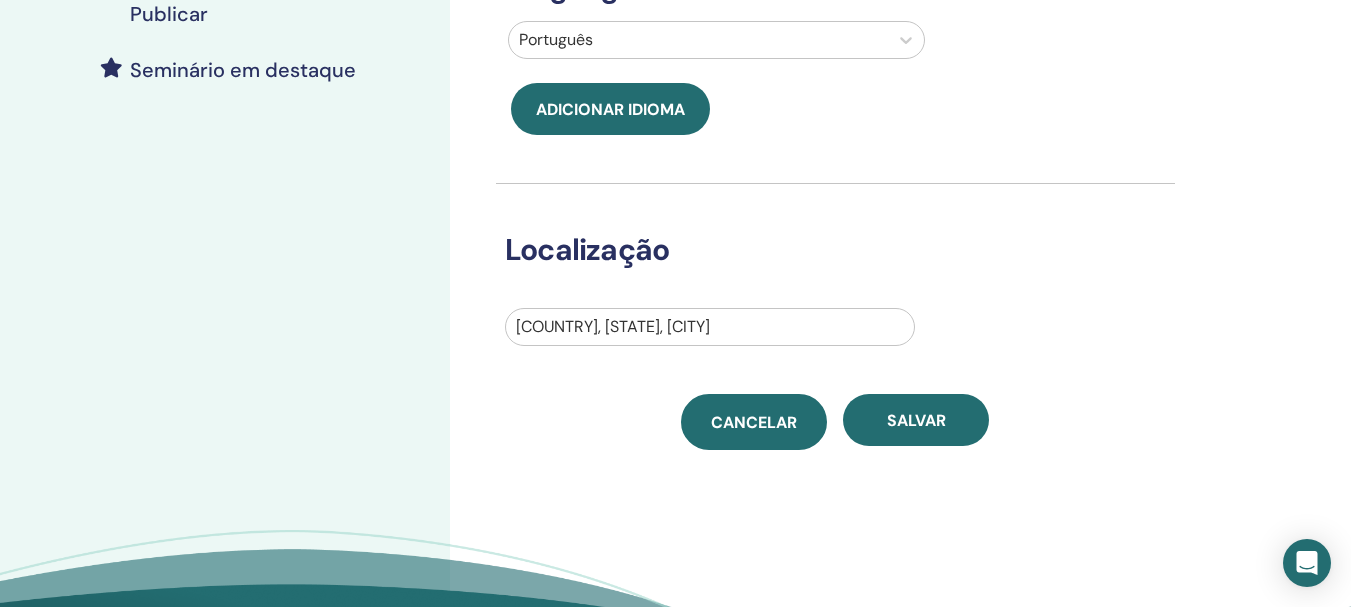 click on "Cancelar" at bounding box center (754, 422) 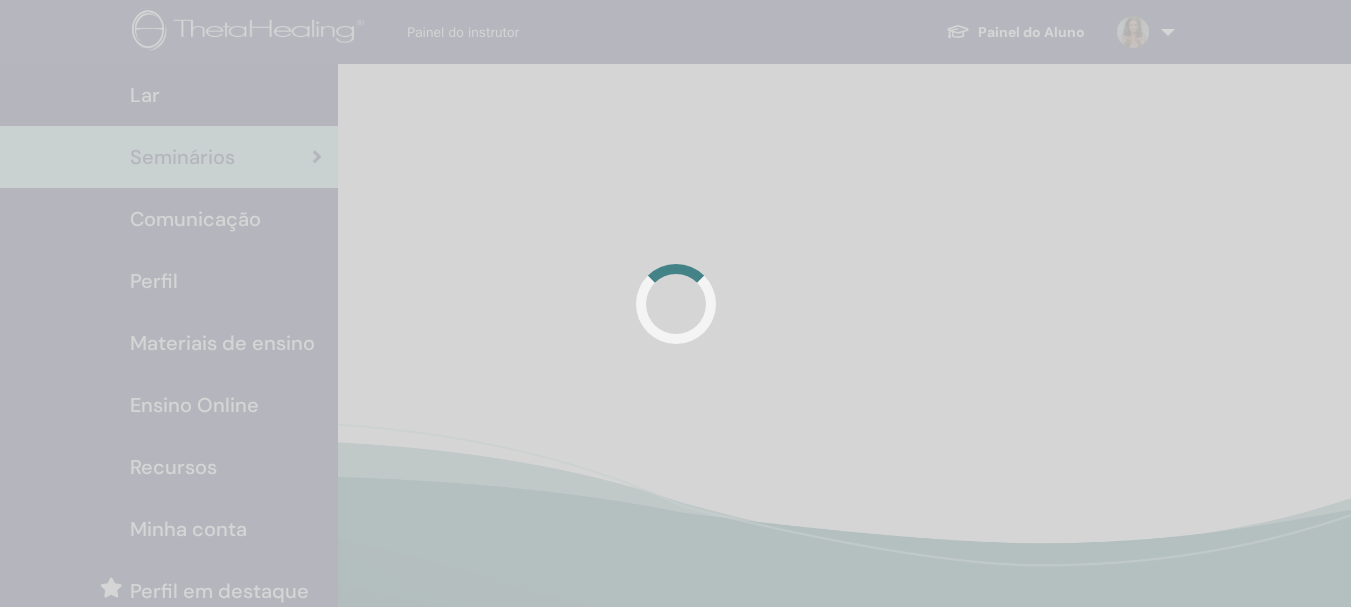 scroll, scrollTop: 0, scrollLeft: 0, axis: both 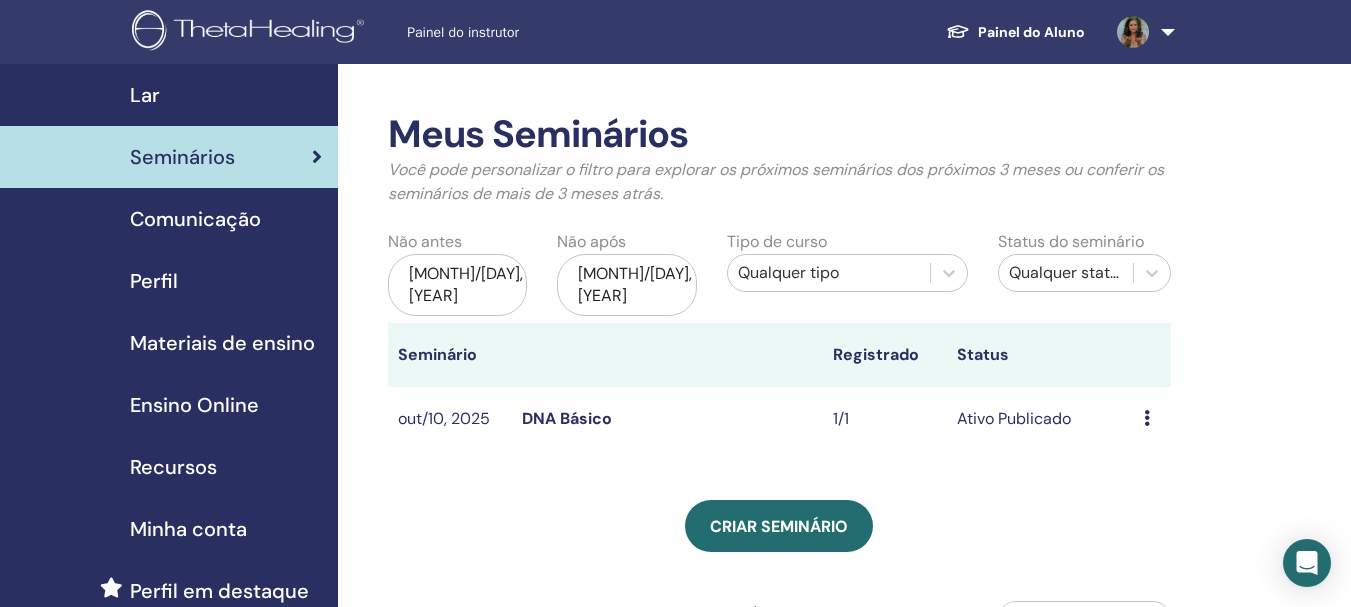 click at bounding box center (1147, 418) 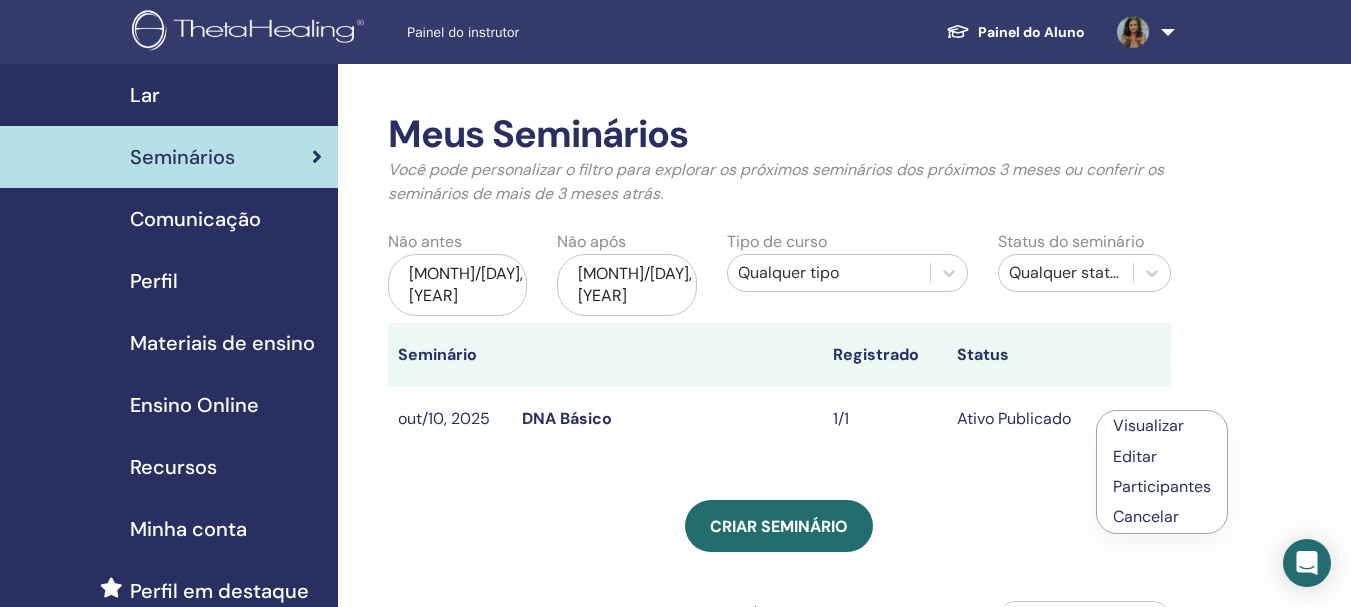 click on "Cancelar" at bounding box center (1162, 517) 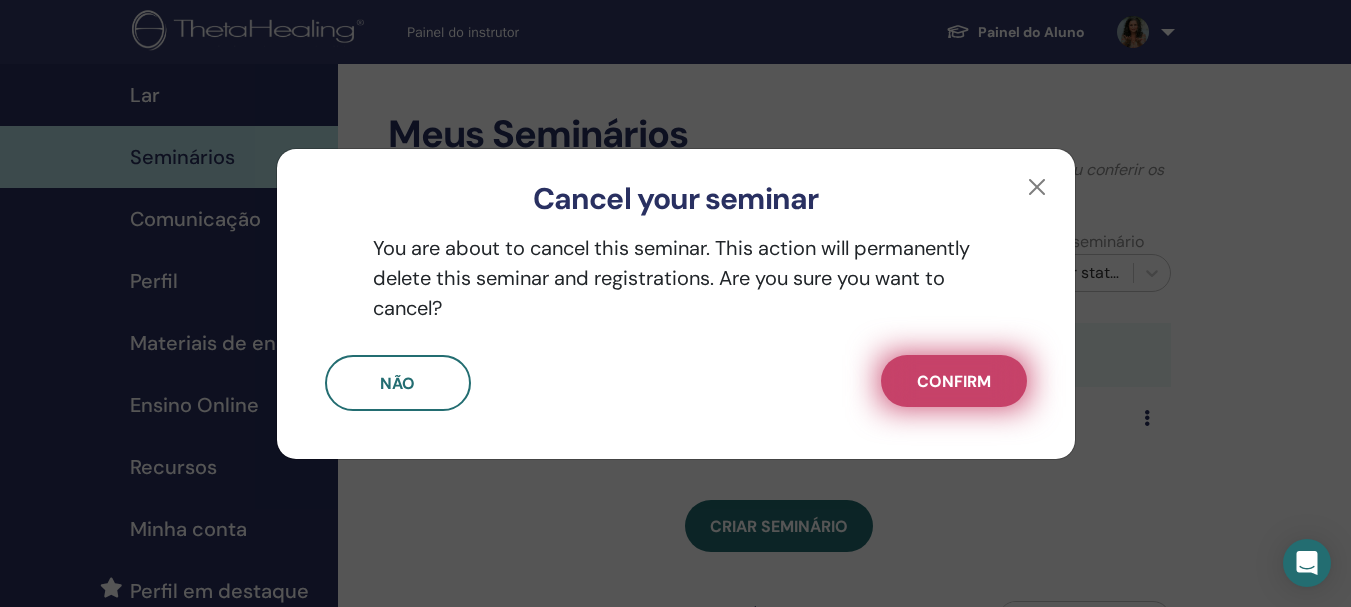 click on "Confirm" at bounding box center (954, 381) 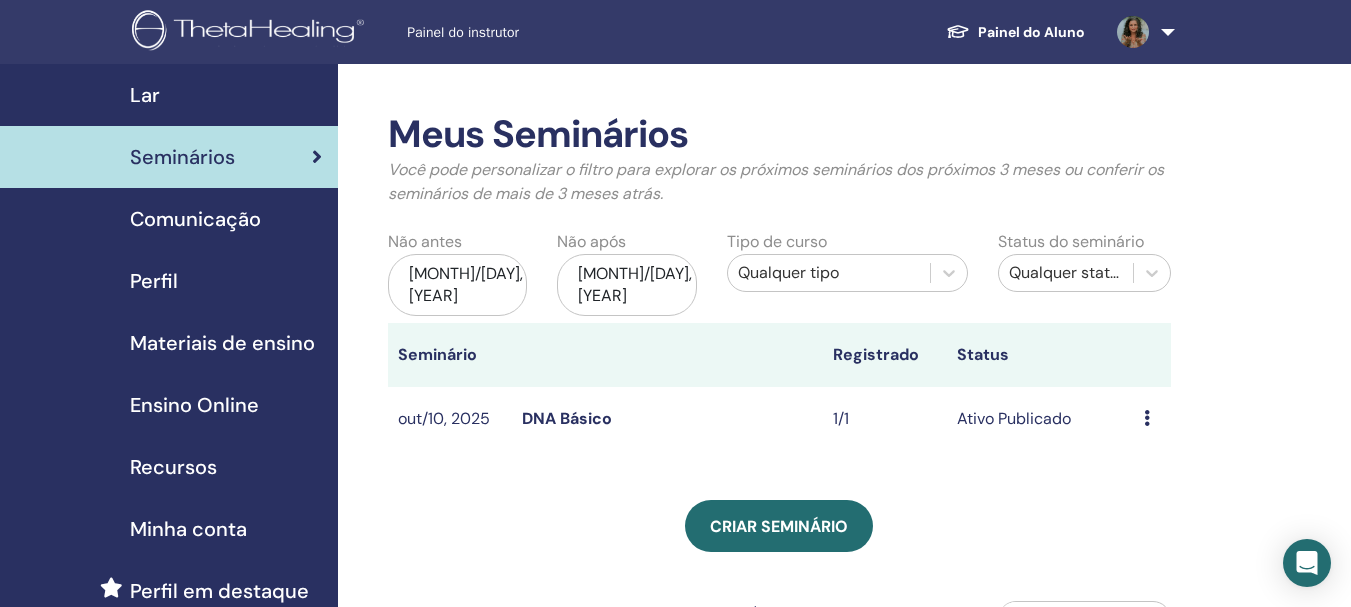 click on "Visualizar Editar Participantes Cancelar" at bounding box center (1152, 419) 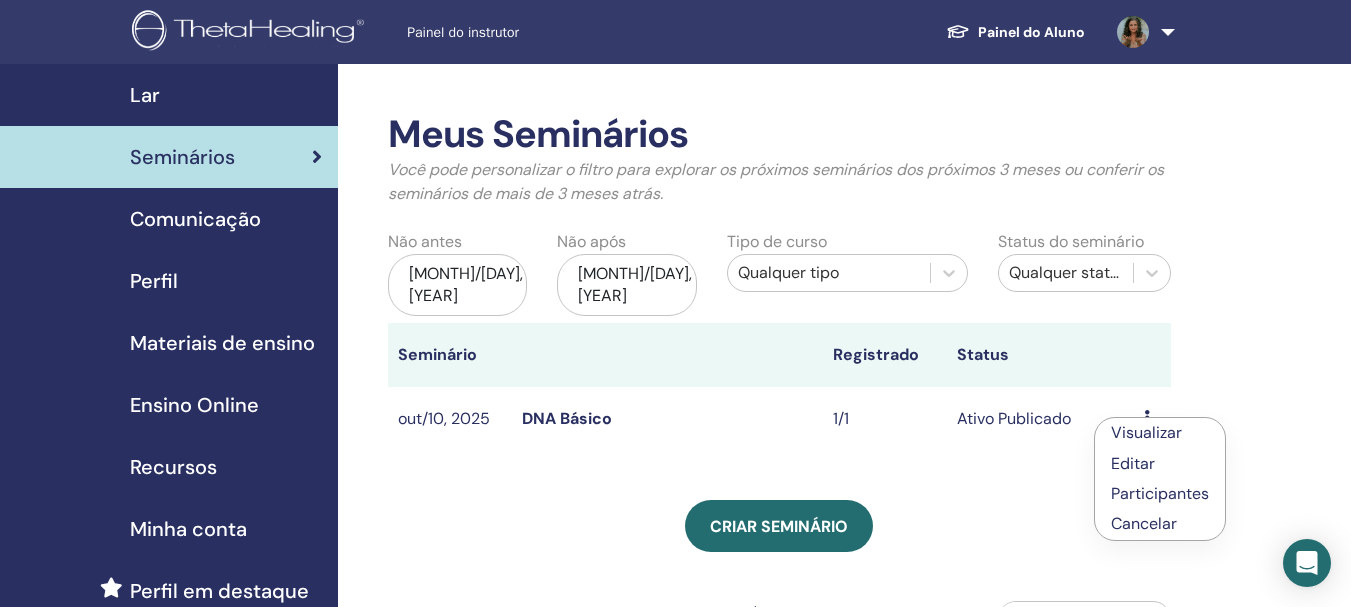 click on "Cancelar" at bounding box center [1160, 524] 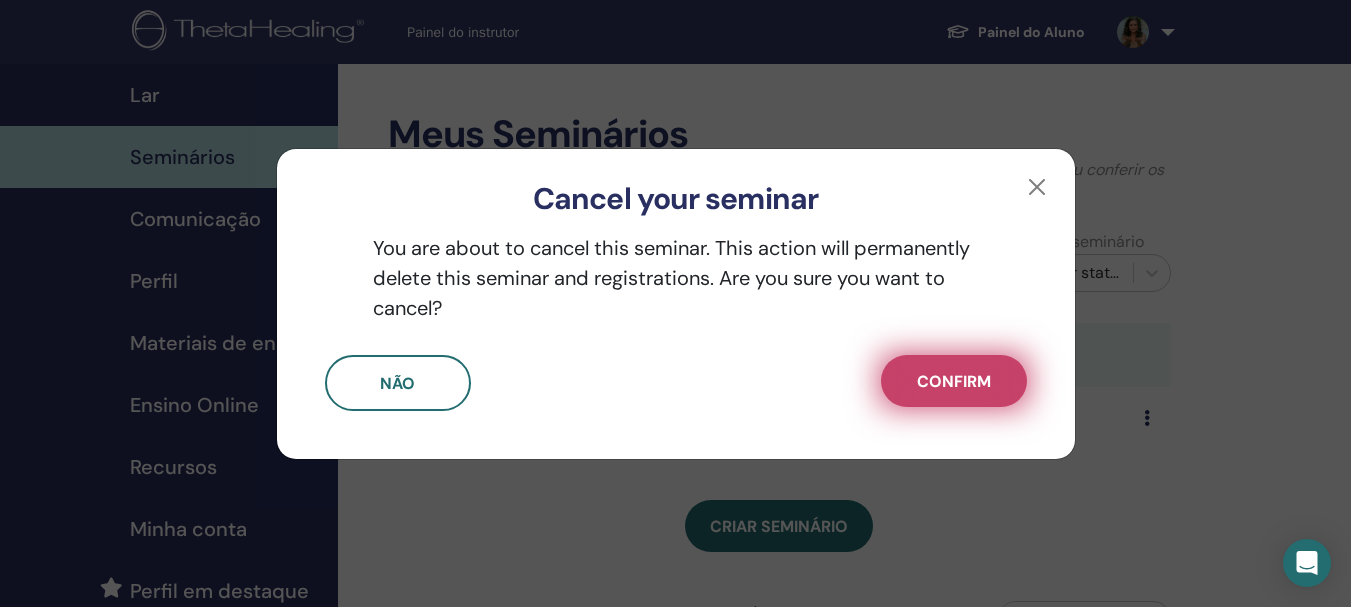 click on "Confirm" at bounding box center [954, 381] 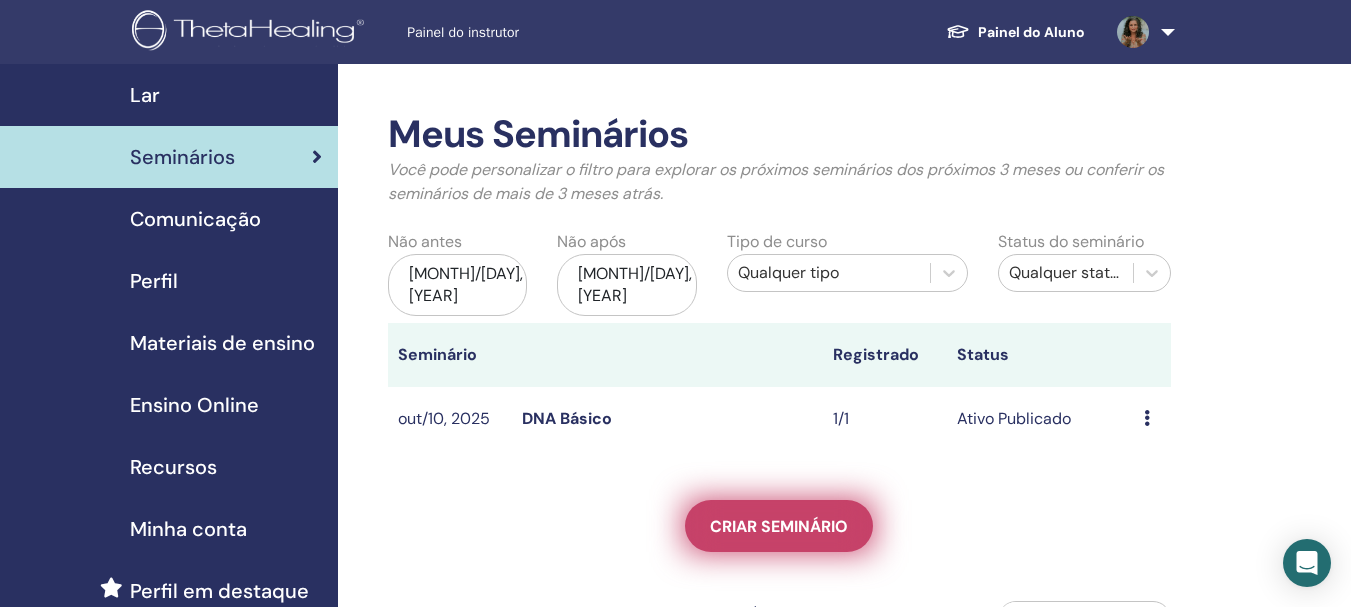 click on "Criar seminário" at bounding box center (779, 526) 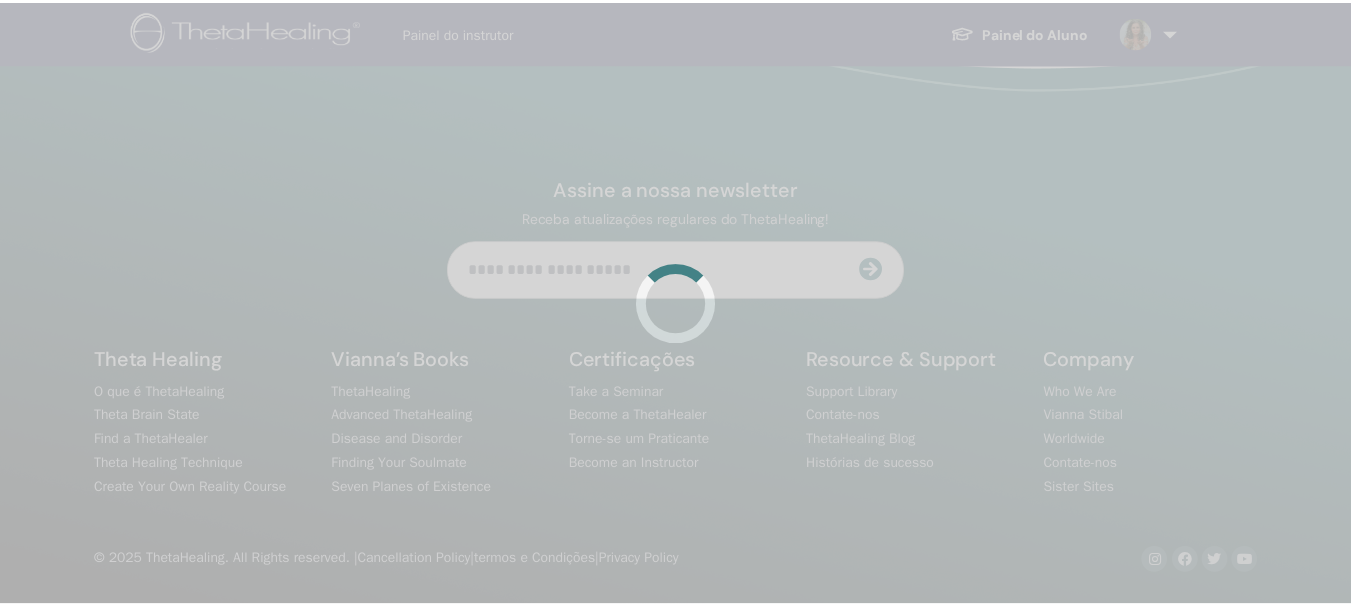 scroll, scrollTop: 0, scrollLeft: 0, axis: both 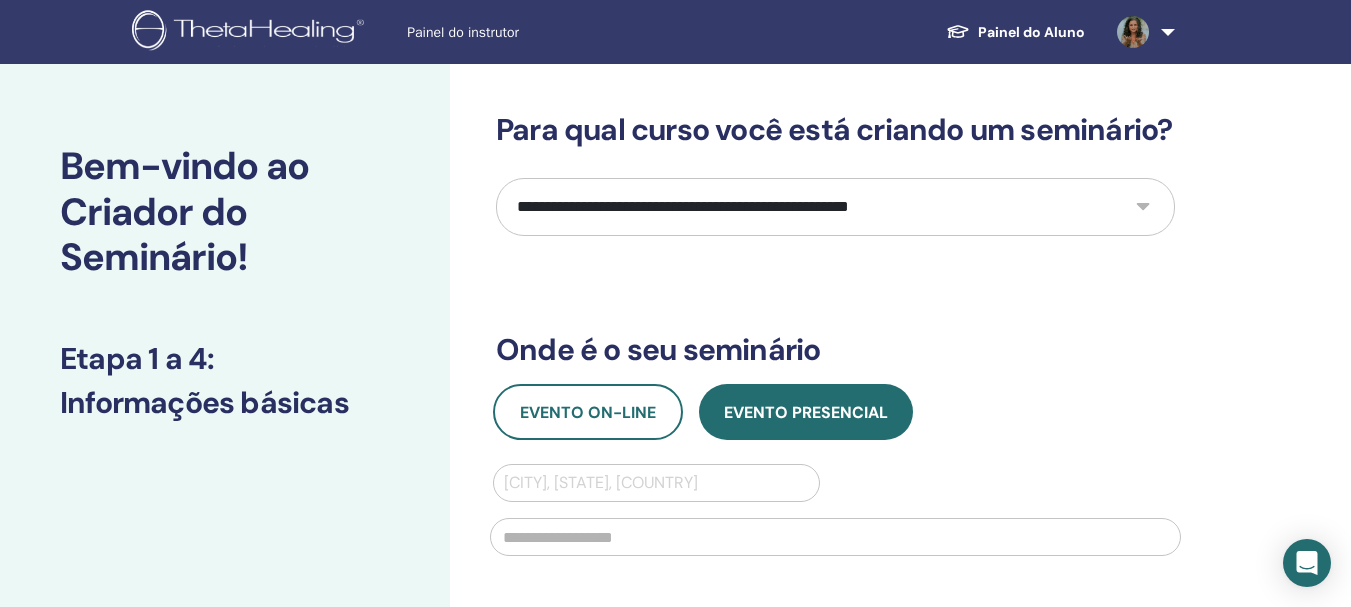 click on "**********" at bounding box center [835, 207] 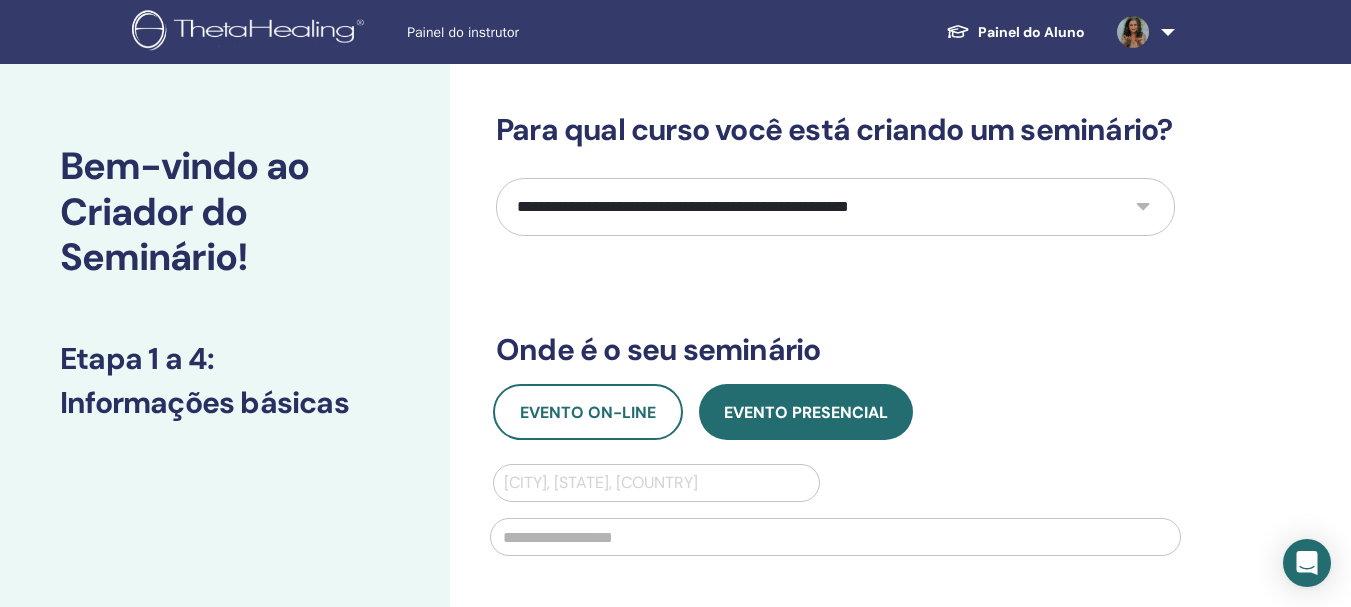 select on "*" 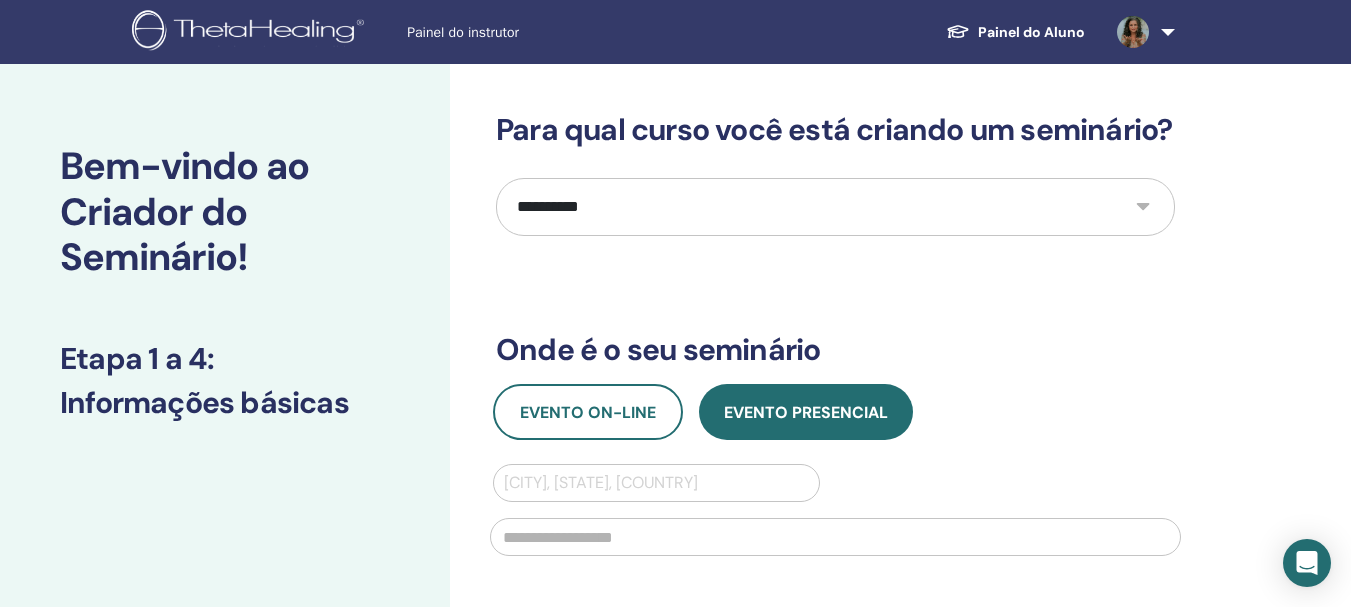 click on "**********" at bounding box center (835, 207) 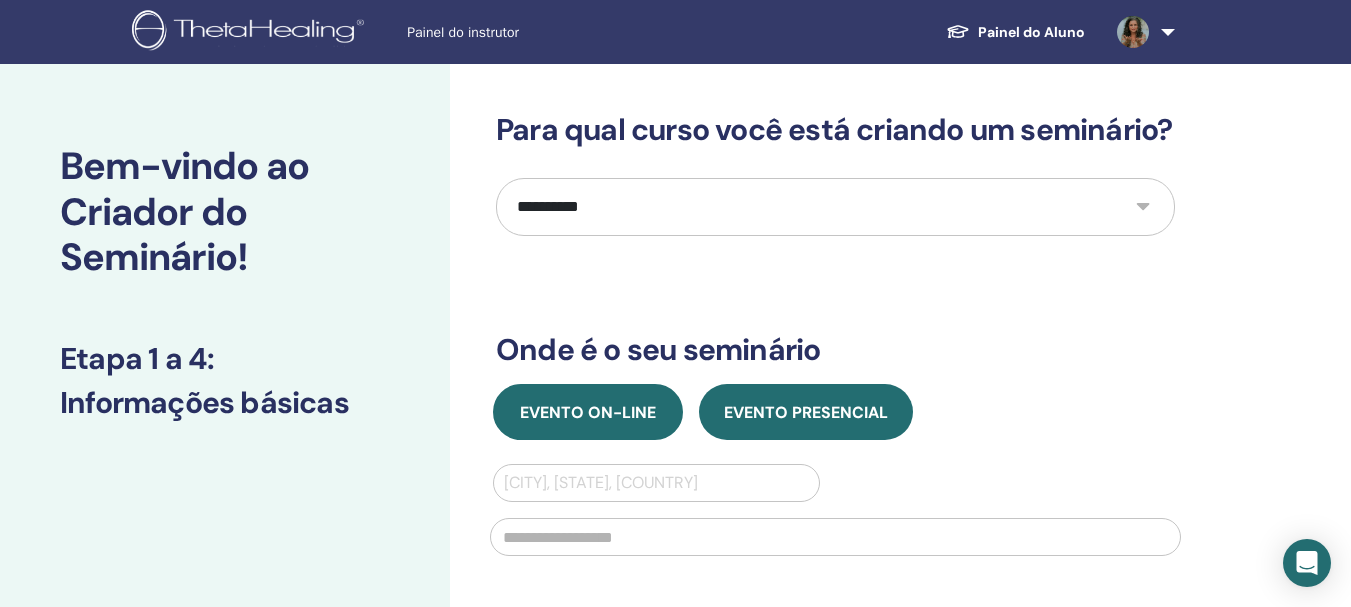 click on "Evento on-line" at bounding box center (588, 412) 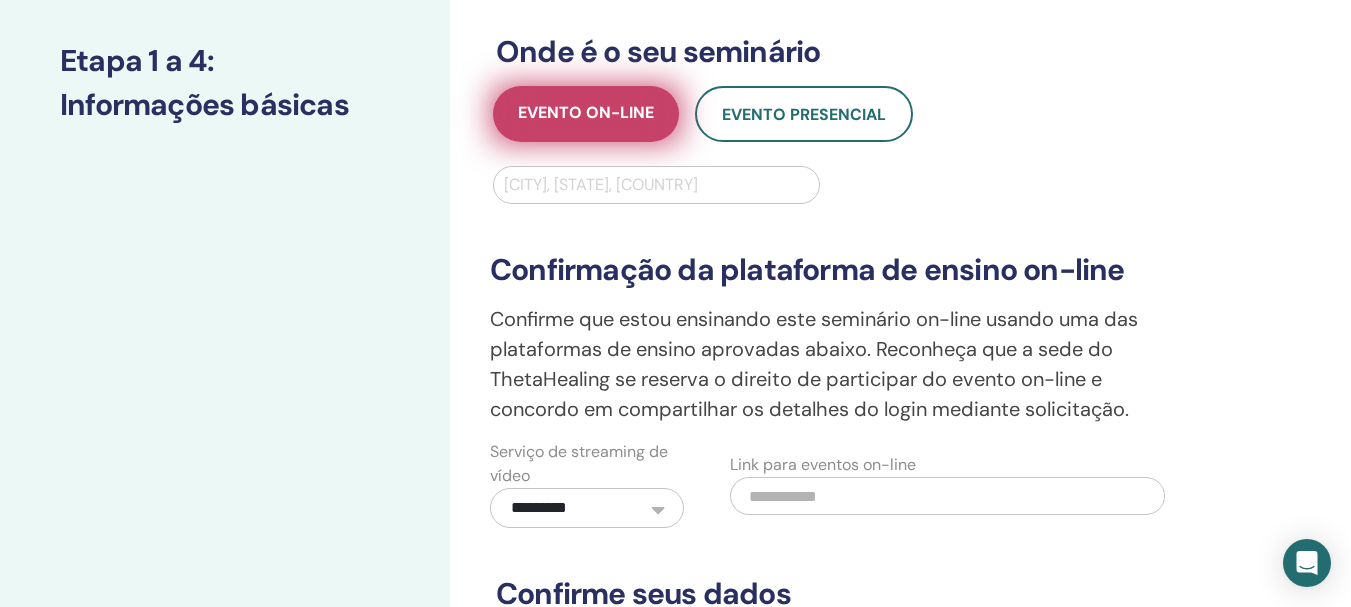 scroll, scrollTop: 300, scrollLeft: 0, axis: vertical 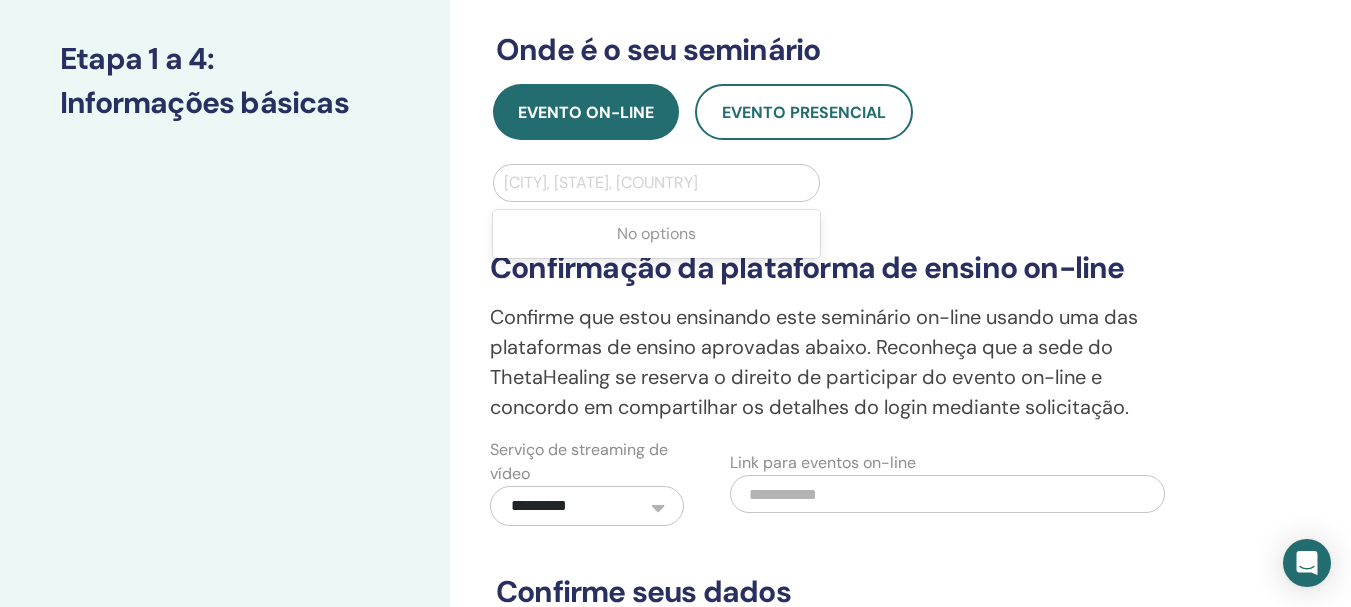 click at bounding box center [656, 183] 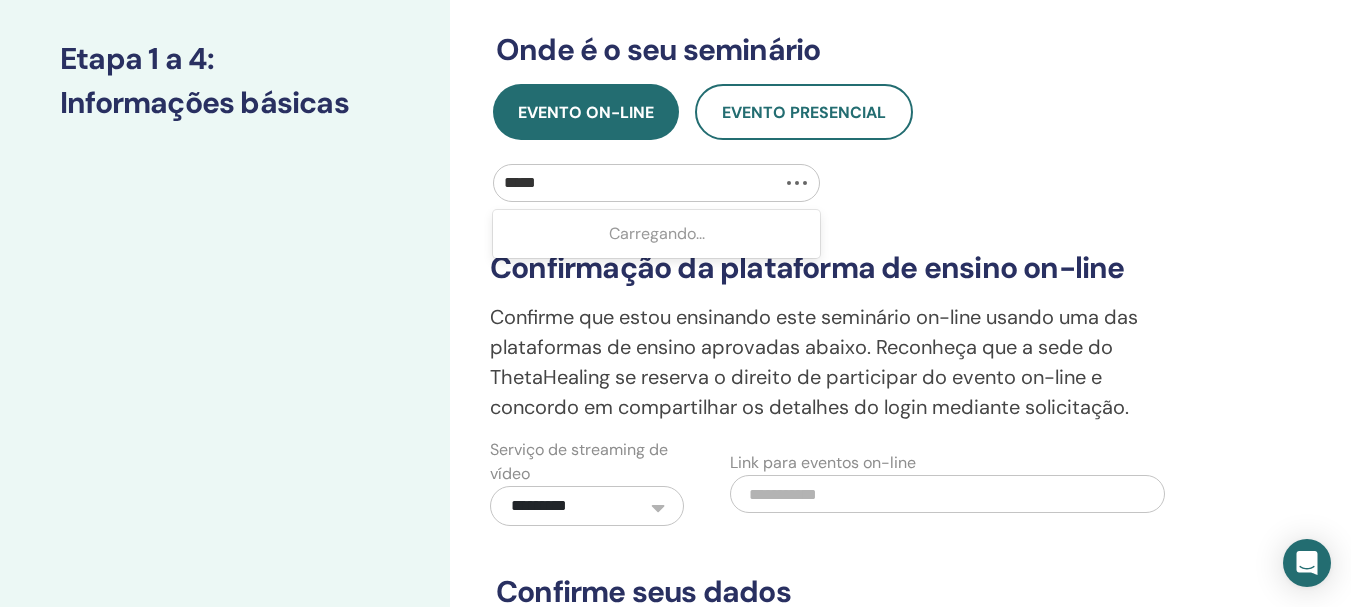 type on "*****" 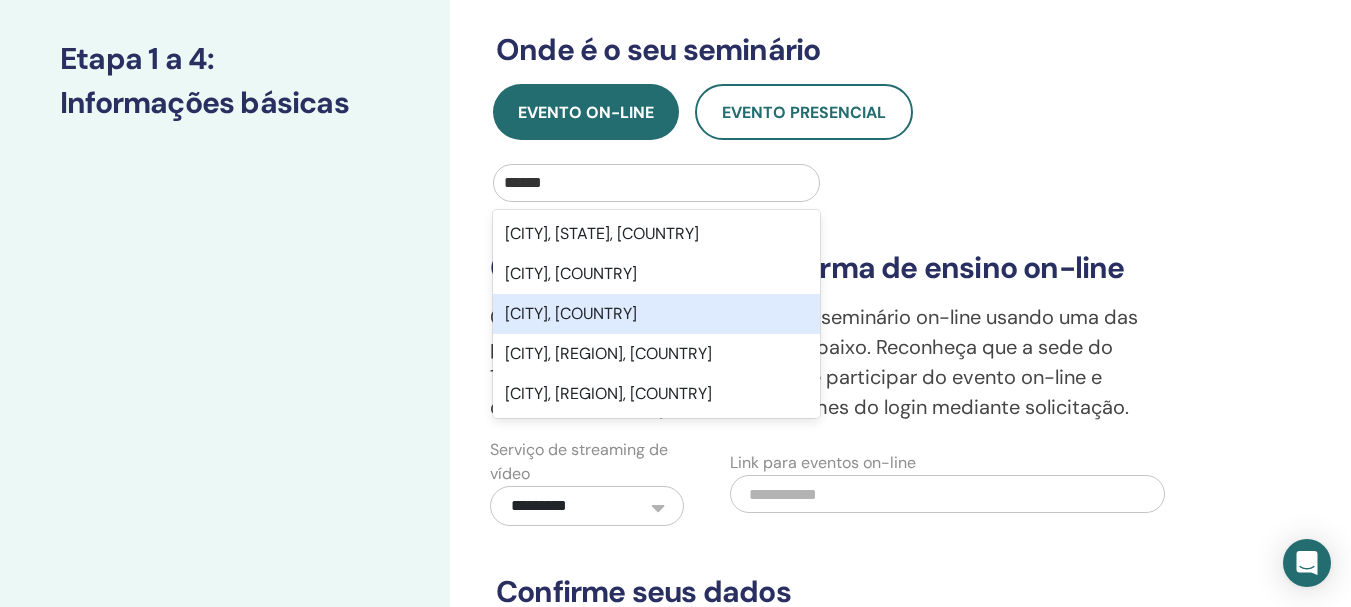 click on "Bahia, BRA" at bounding box center (656, 314) 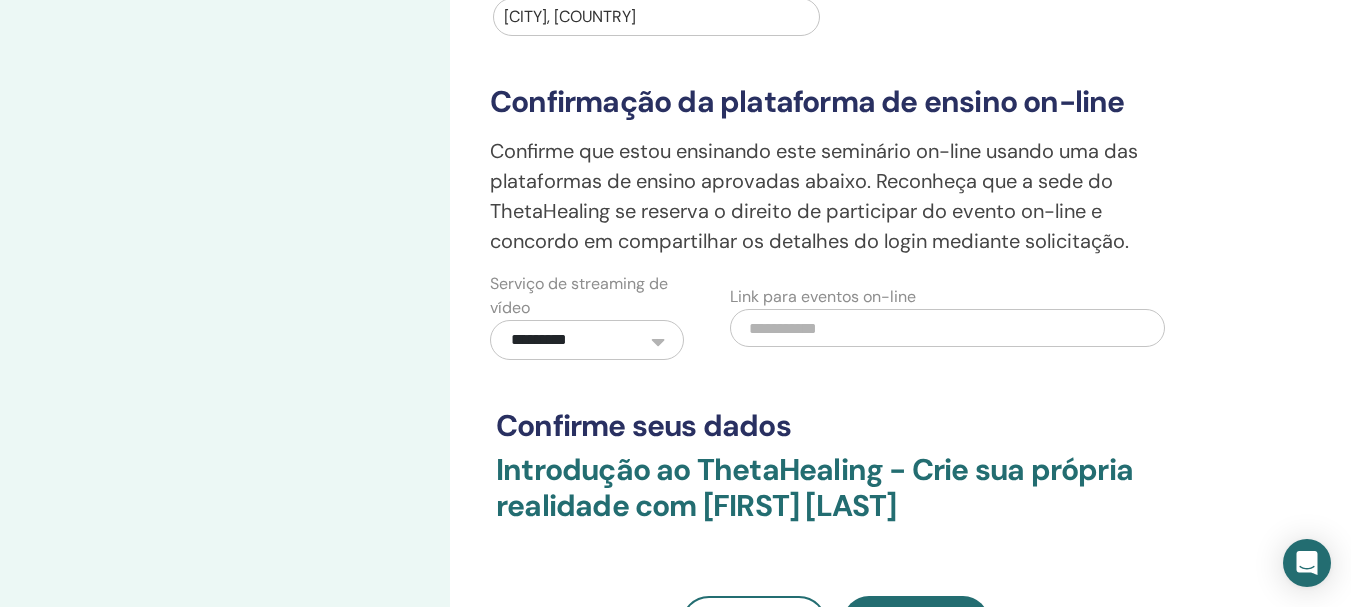scroll, scrollTop: 500, scrollLeft: 0, axis: vertical 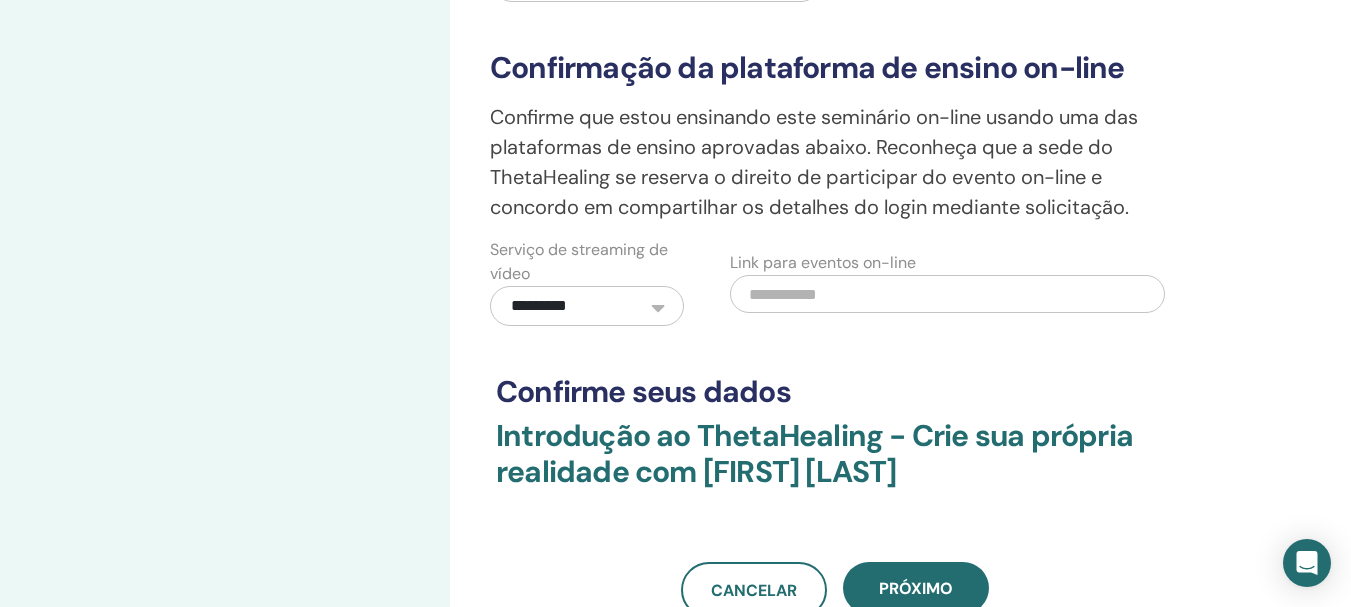 click at bounding box center (947, 294) 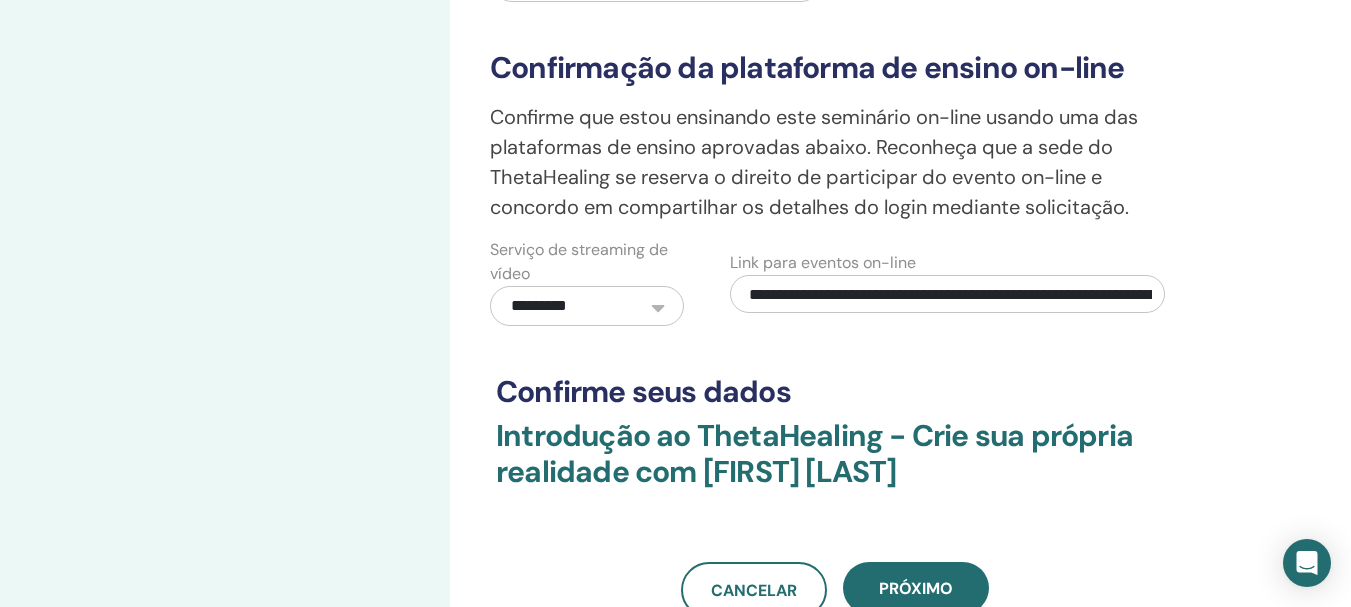 scroll, scrollTop: 0, scrollLeft: 256, axis: horizontal 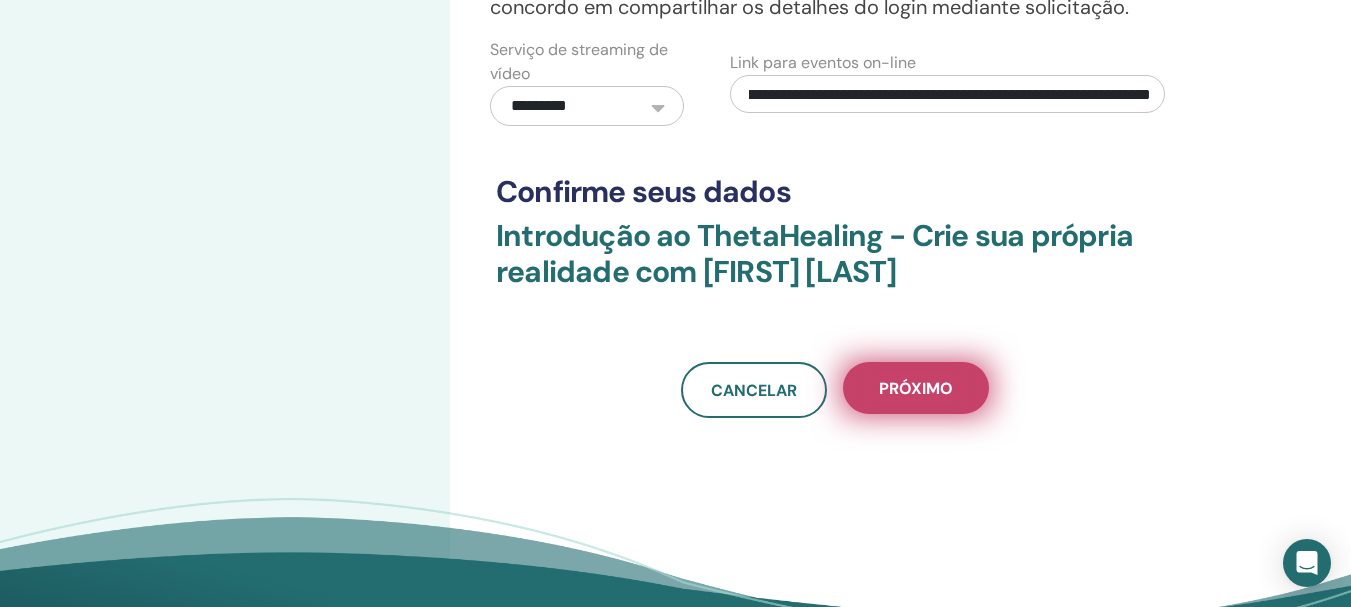 type on "**********" 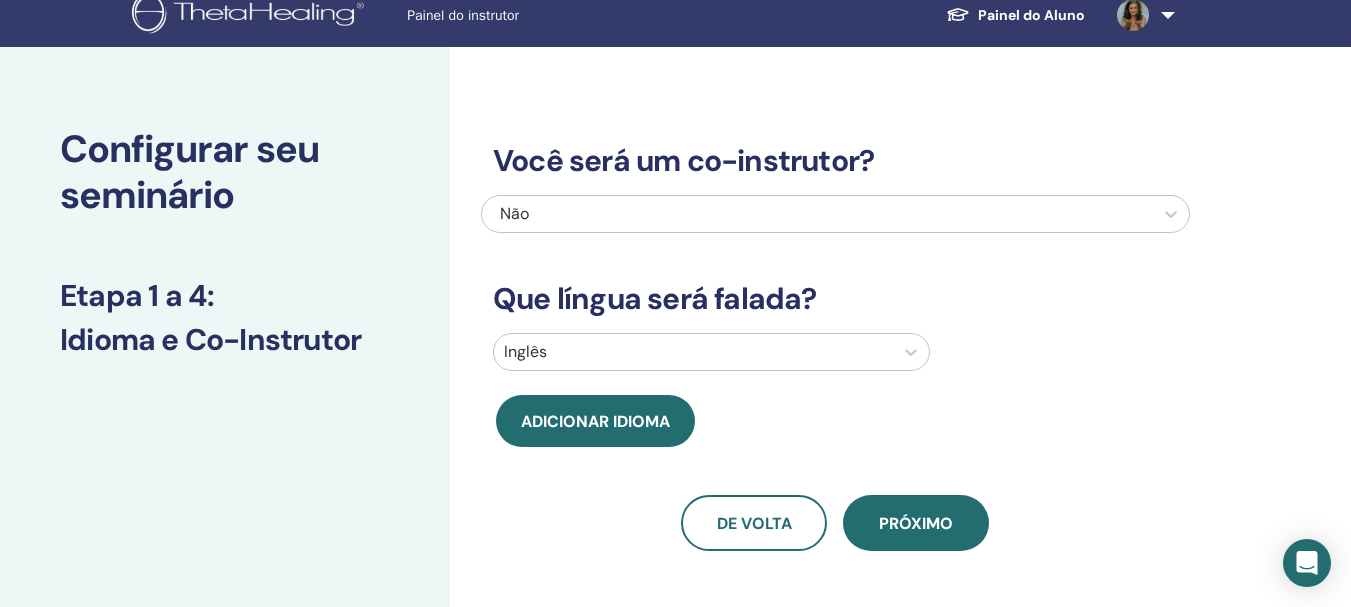 scroll, scrollTop: 0, scrollLeft: 0, axis: both 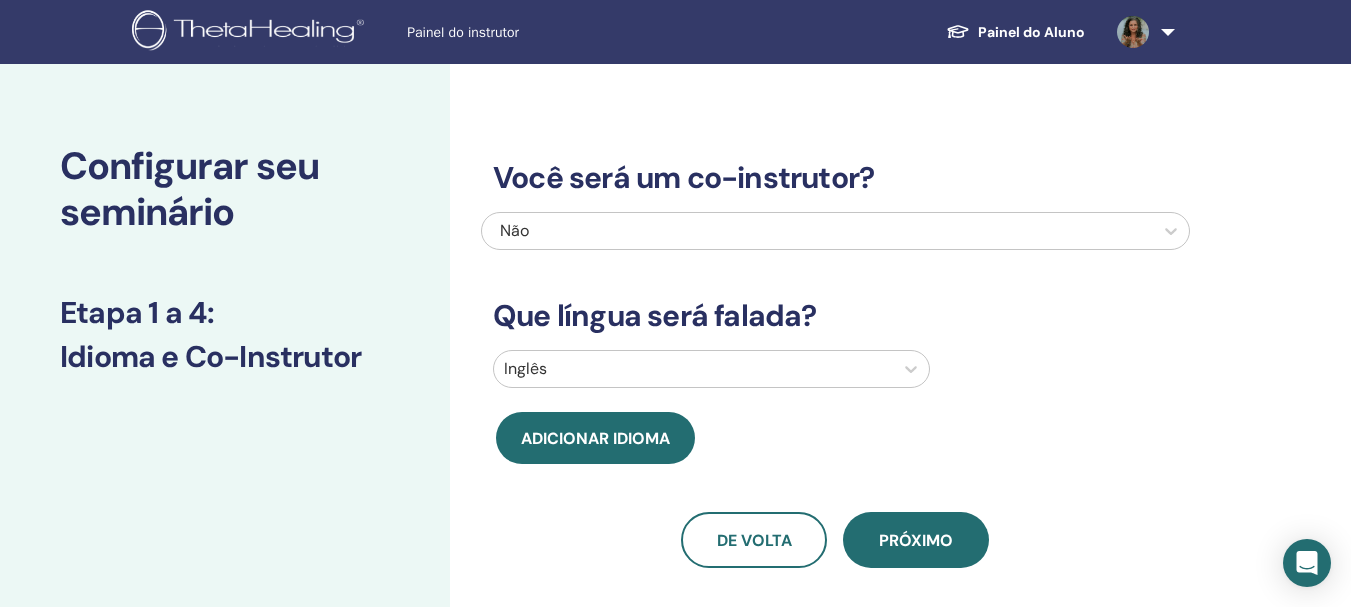 click at bounding box center [693, 369] 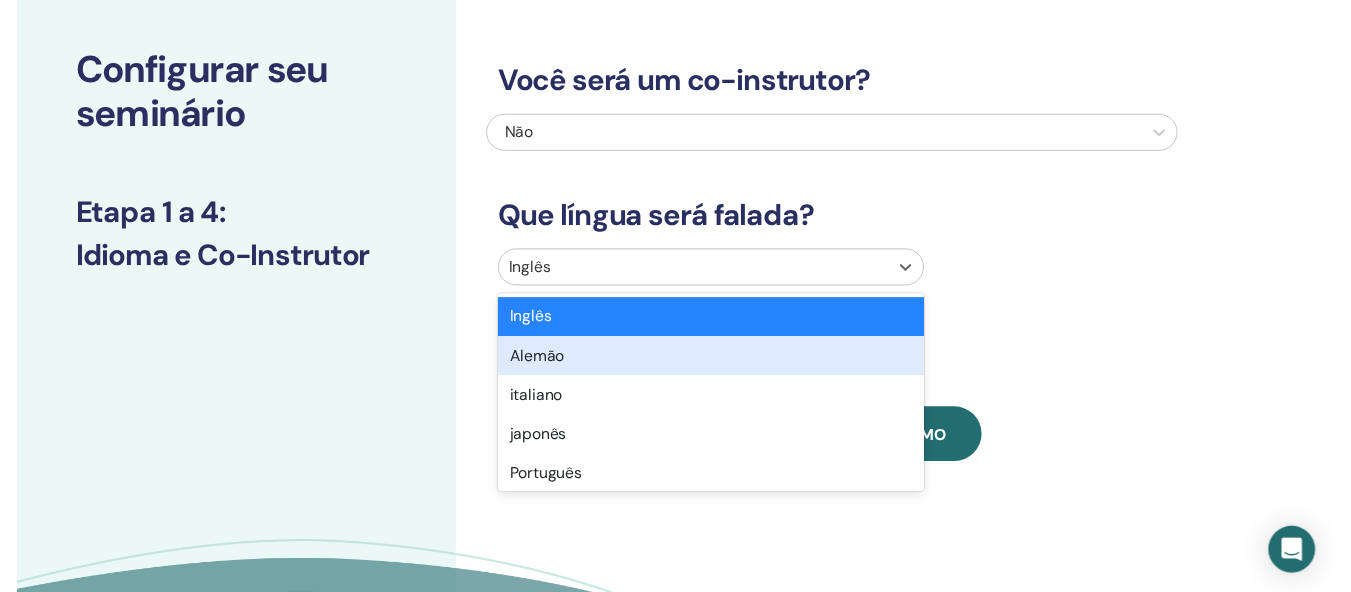 scroll, scrollTop: 97, scrollLeft: 0, axis: vertical 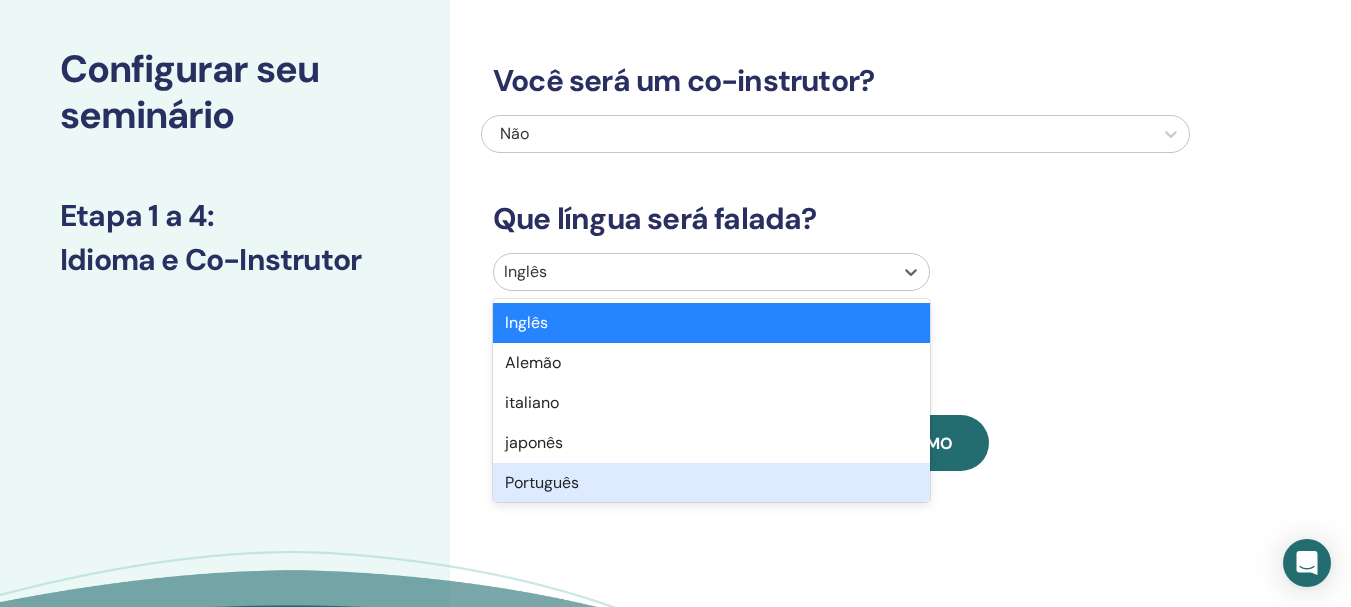 click on "Português" at bounding box center (542, 482) 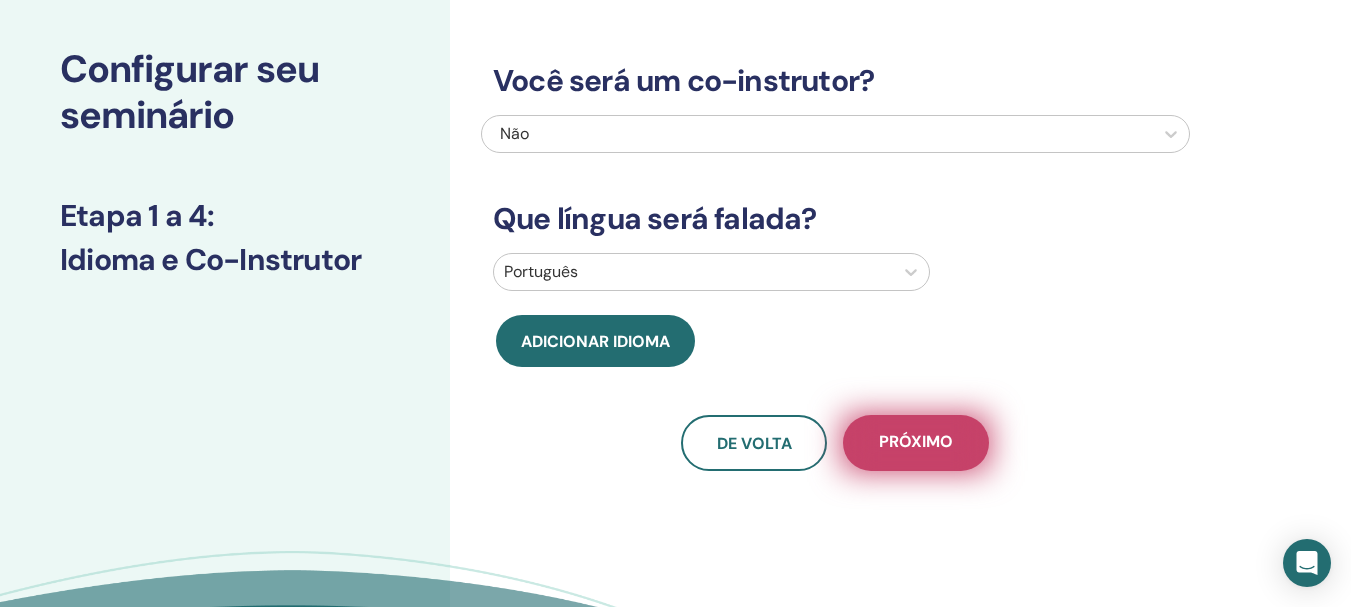 click on "Próximo" at bounding box center [916, 441] 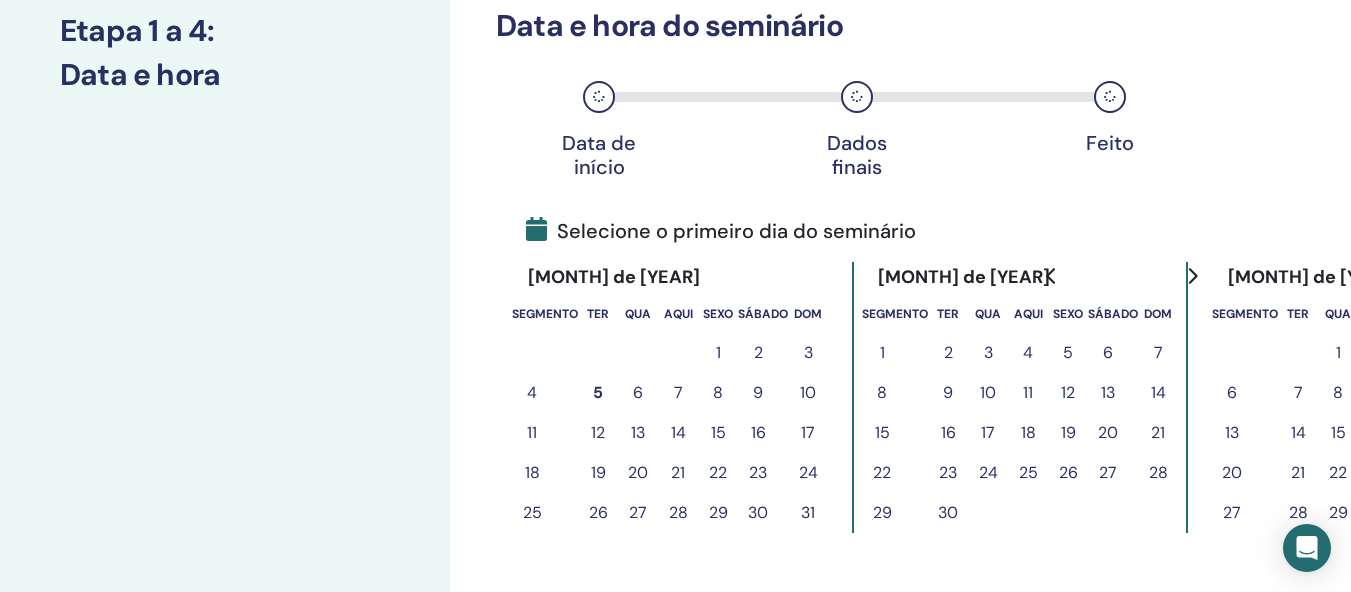scroll, scrollTop: 297, scrollLeft: 0, axis: vertical 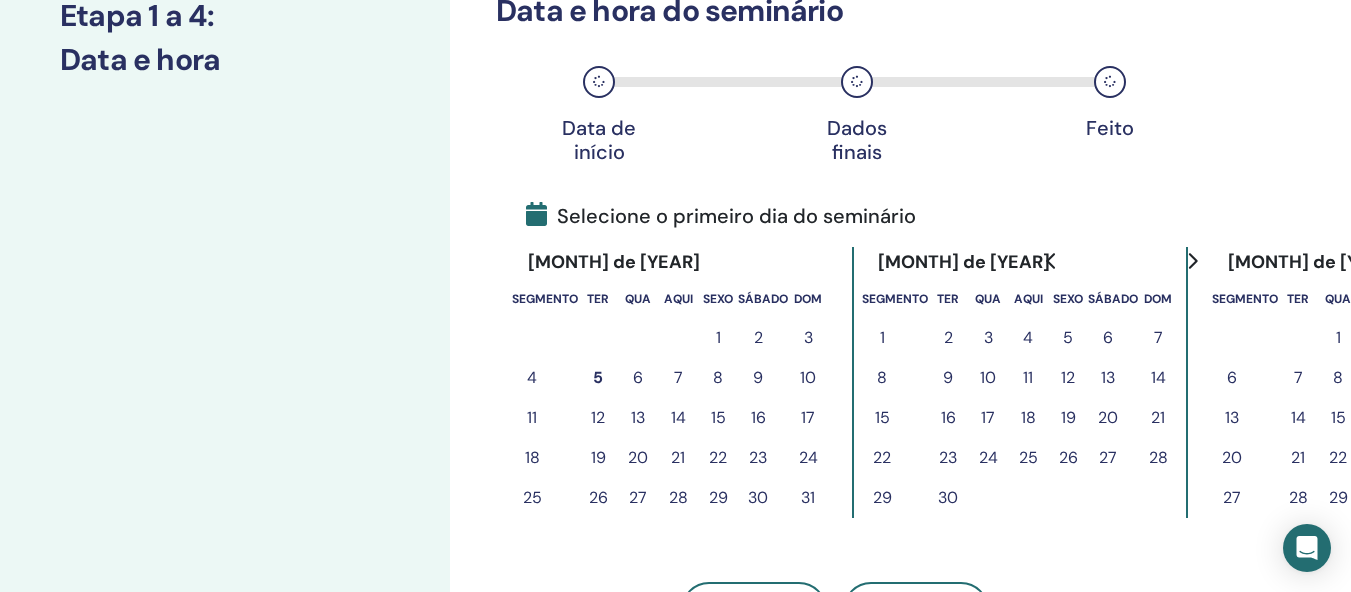 click 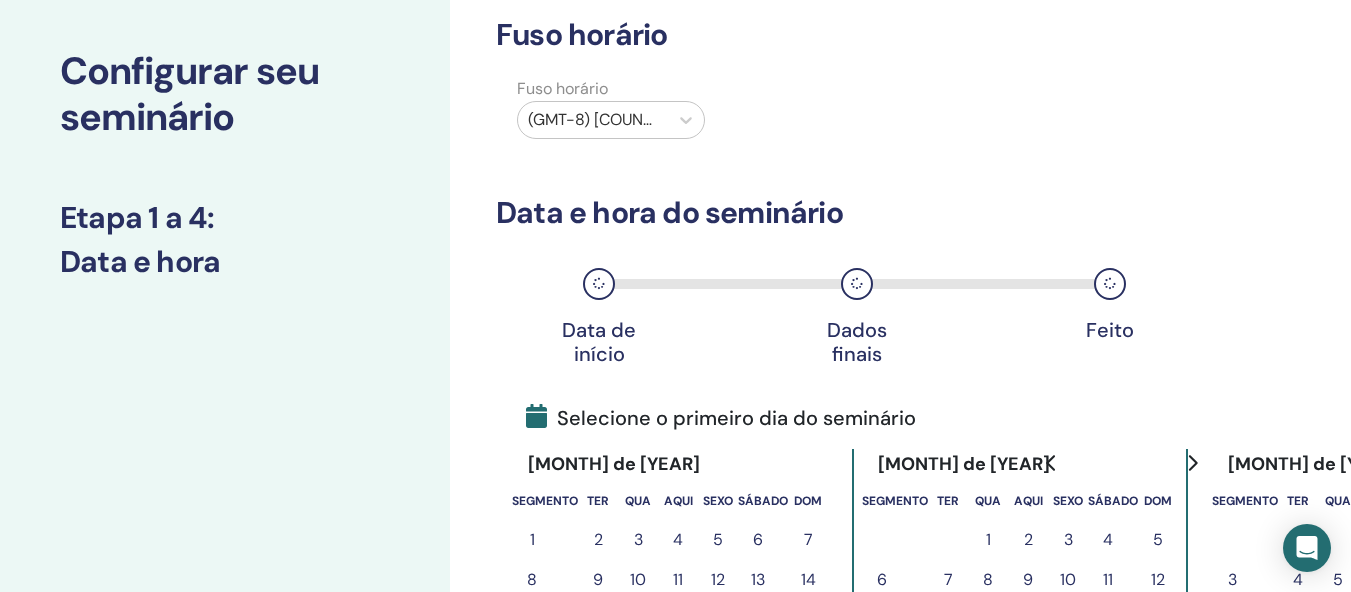 scroll, scrollTop: 0, scrollLeft: 0, axis: both 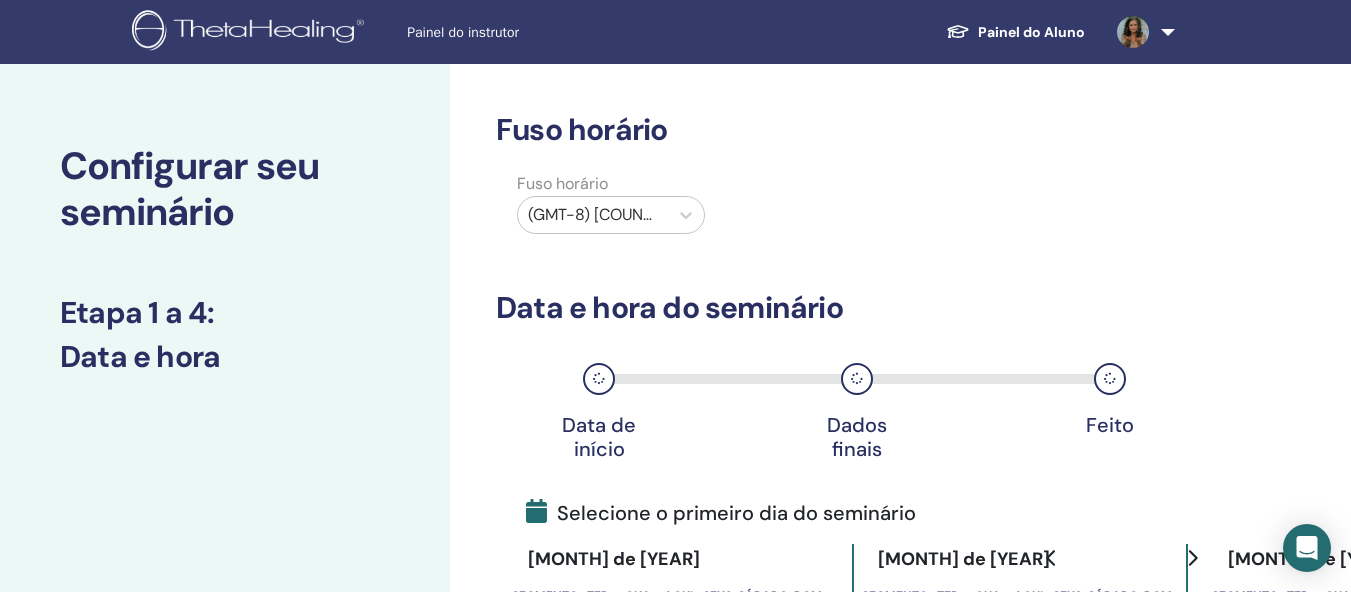 click at bounding box center (593, 215) 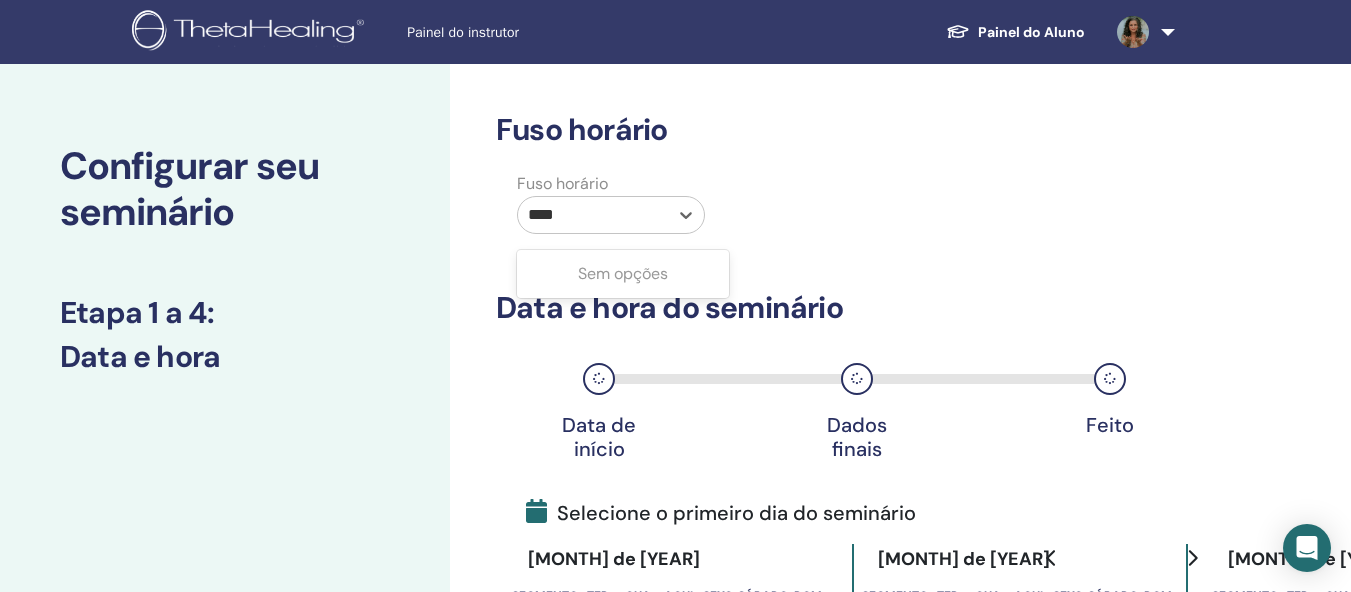 type on "***" 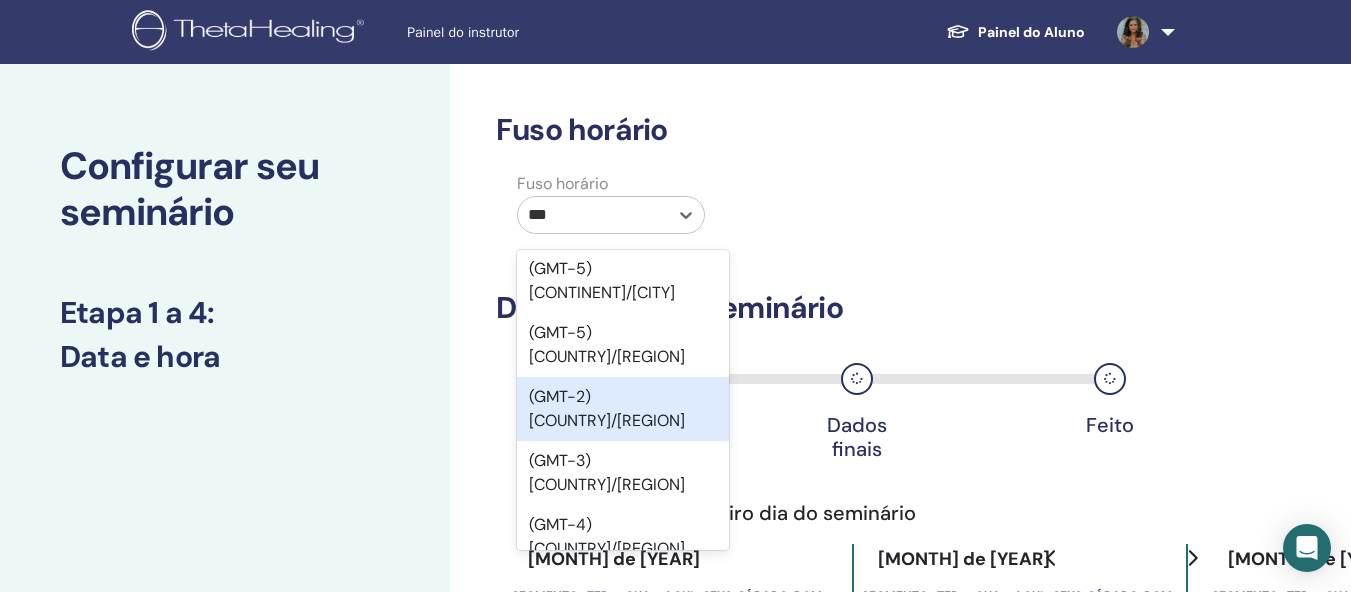 scroll, scrollTop: 100, scrollLeft: 0, axis: vertical 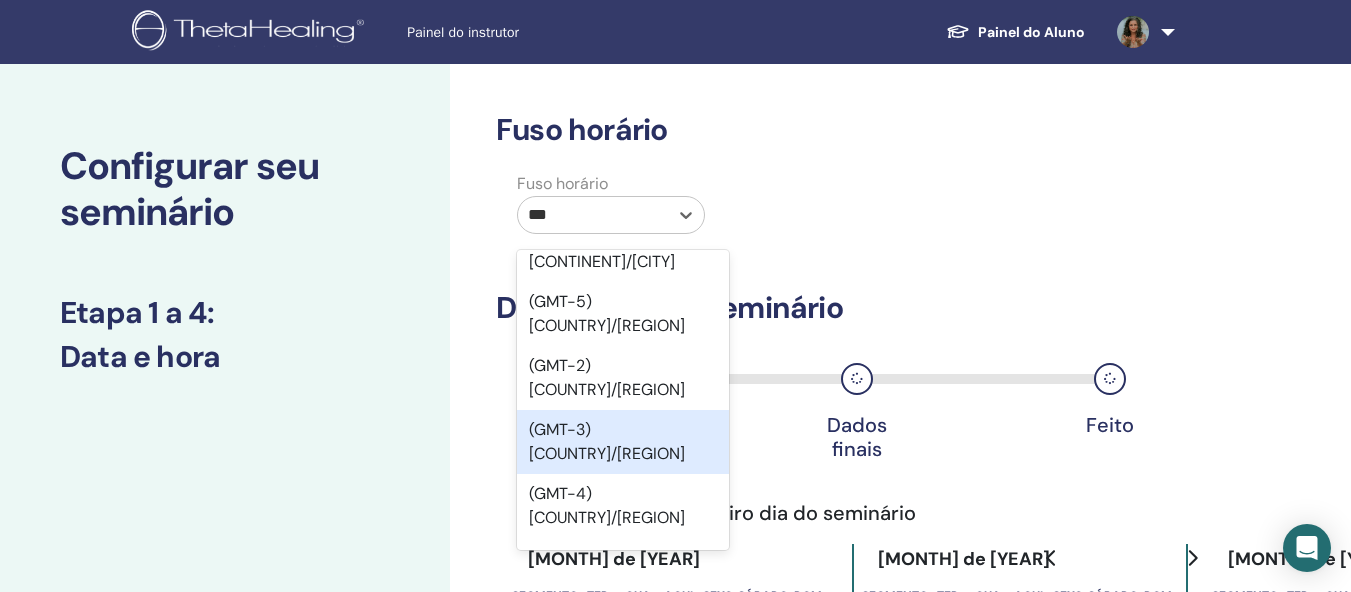click on "(GMT-3) Brasil/Leste" at bounding box center [607, 441] 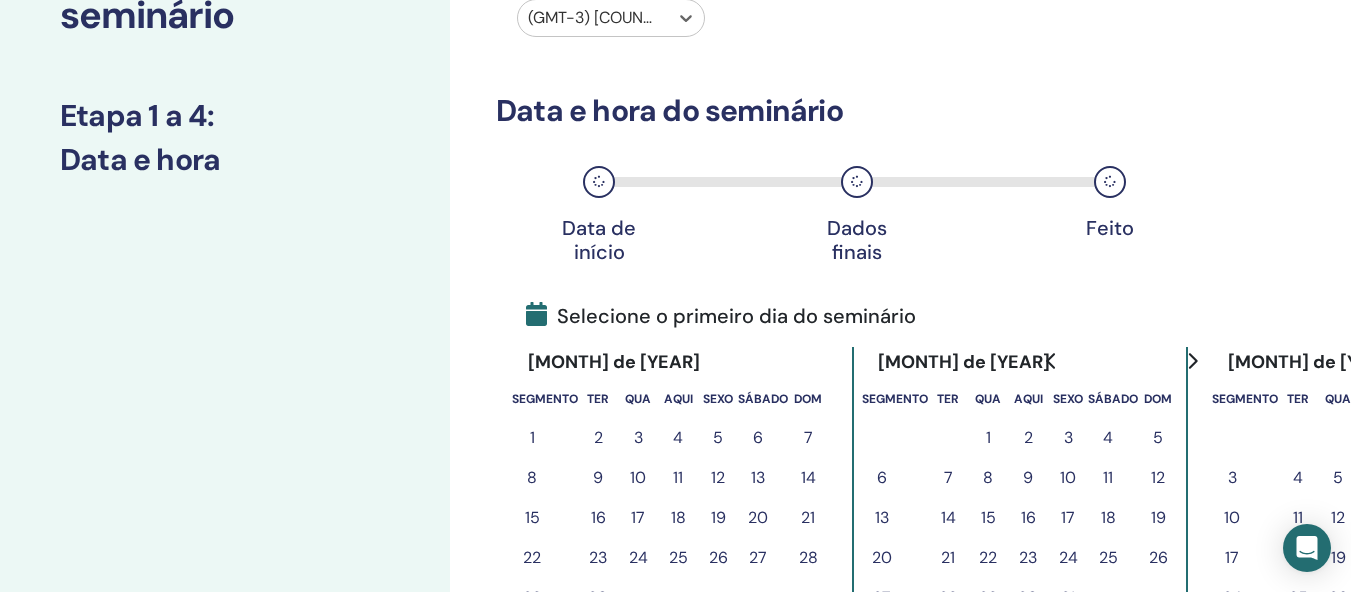 scroll, scrollTop: 200, scrollLeft: 0, axis: vertical 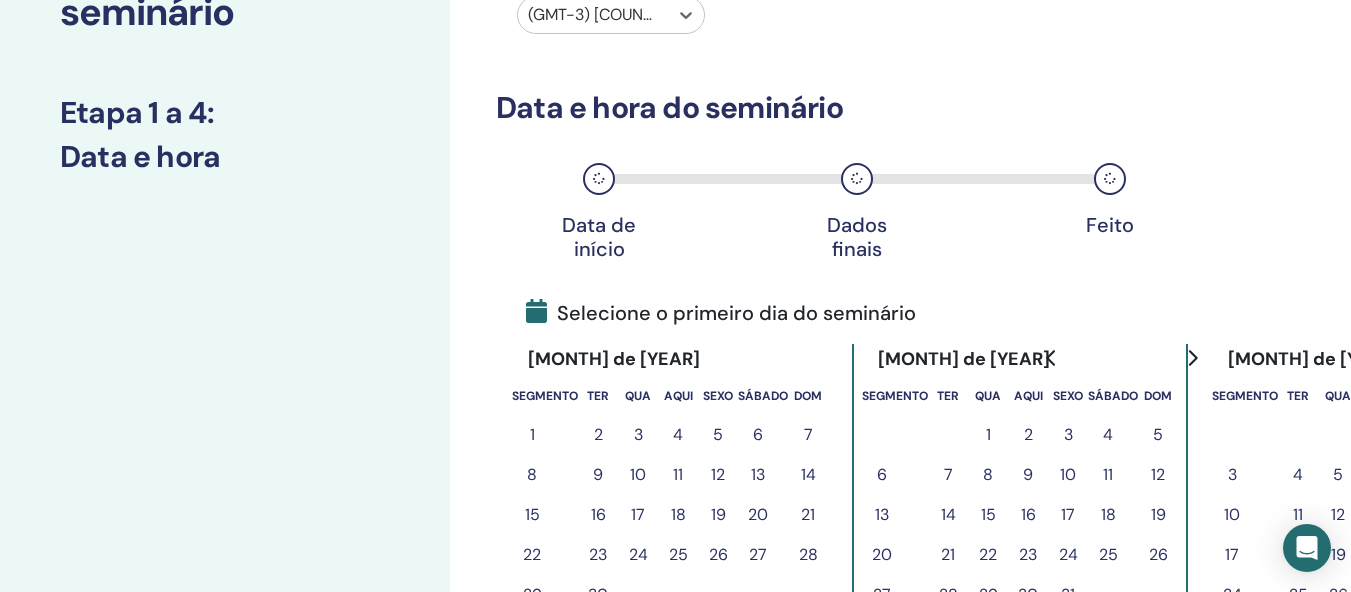 click on "3" at bounding box center (1068, 435) 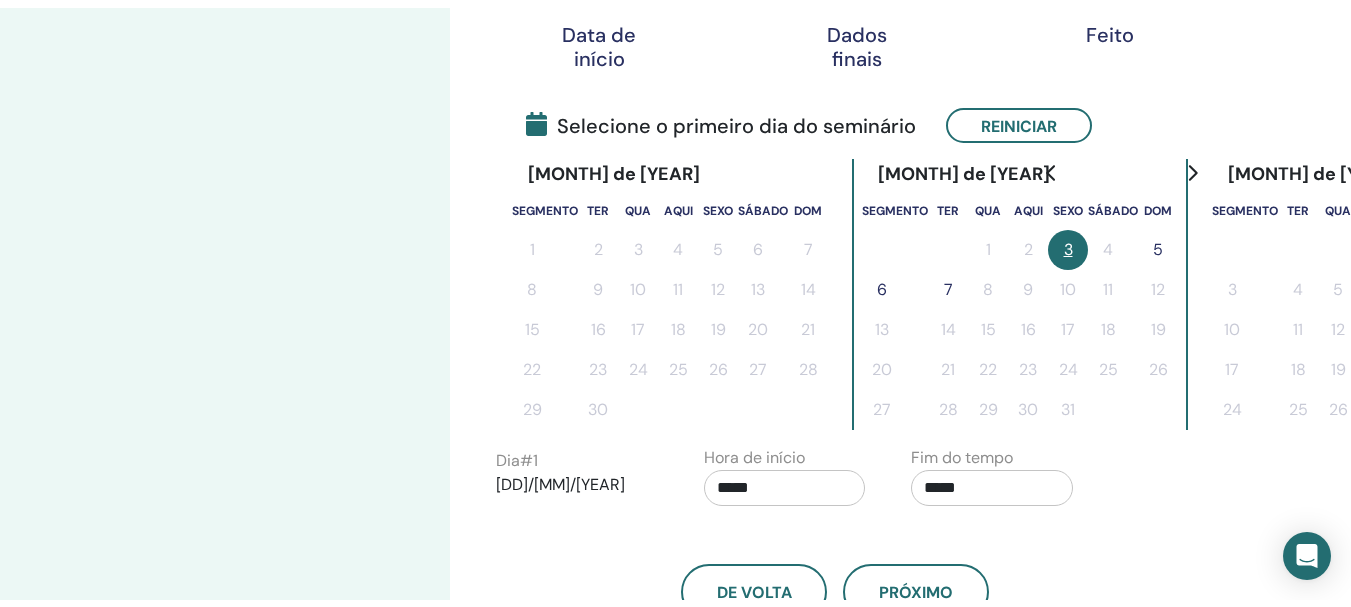 scroll, scrollTop: 400, scrollLeft: 0, axis: vertical 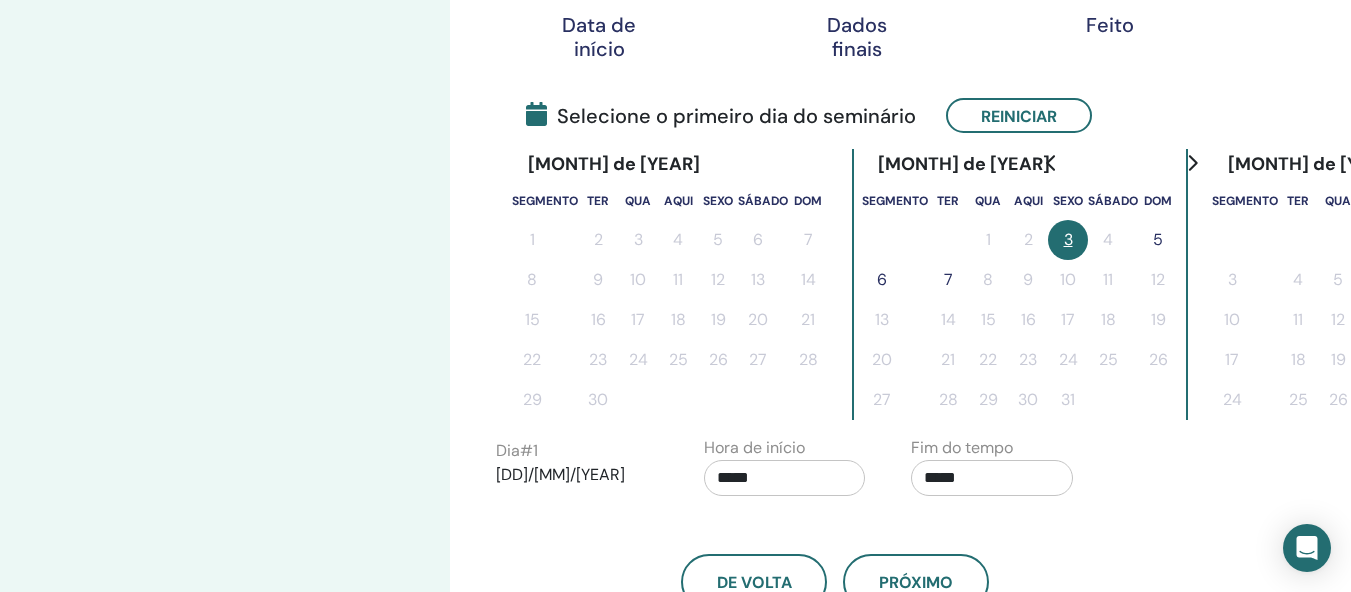 click on "*****" at bounding box center (992, 478) 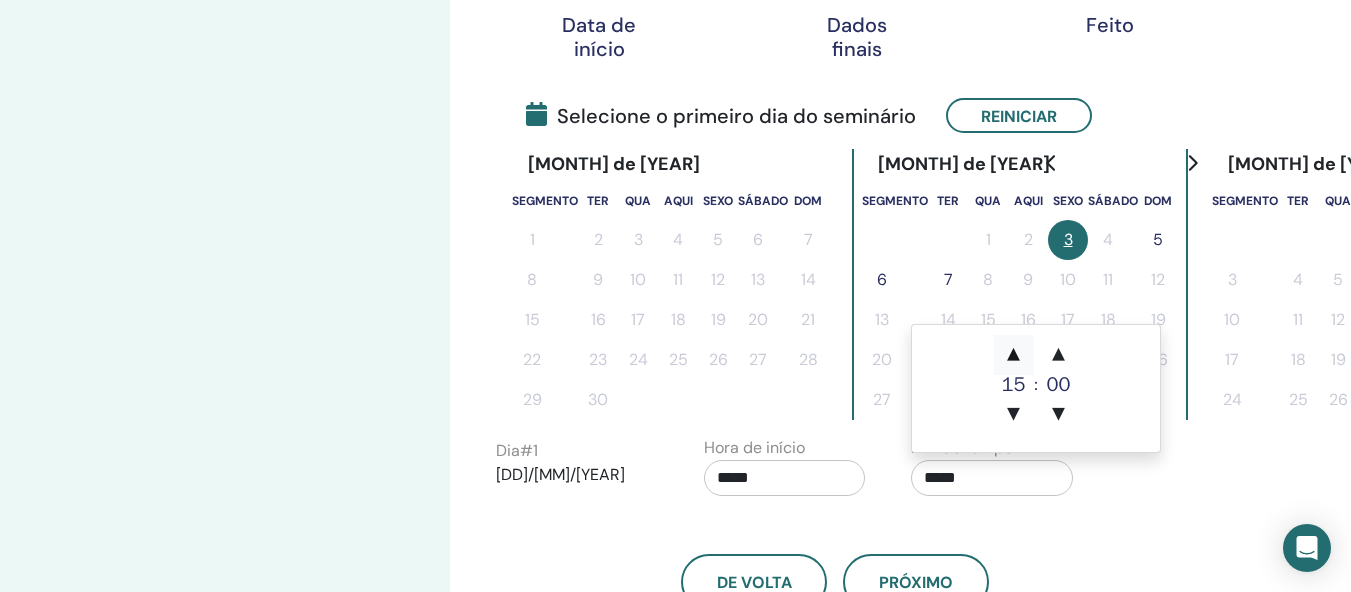 click on "▲" at bounding box center [1014, 355] 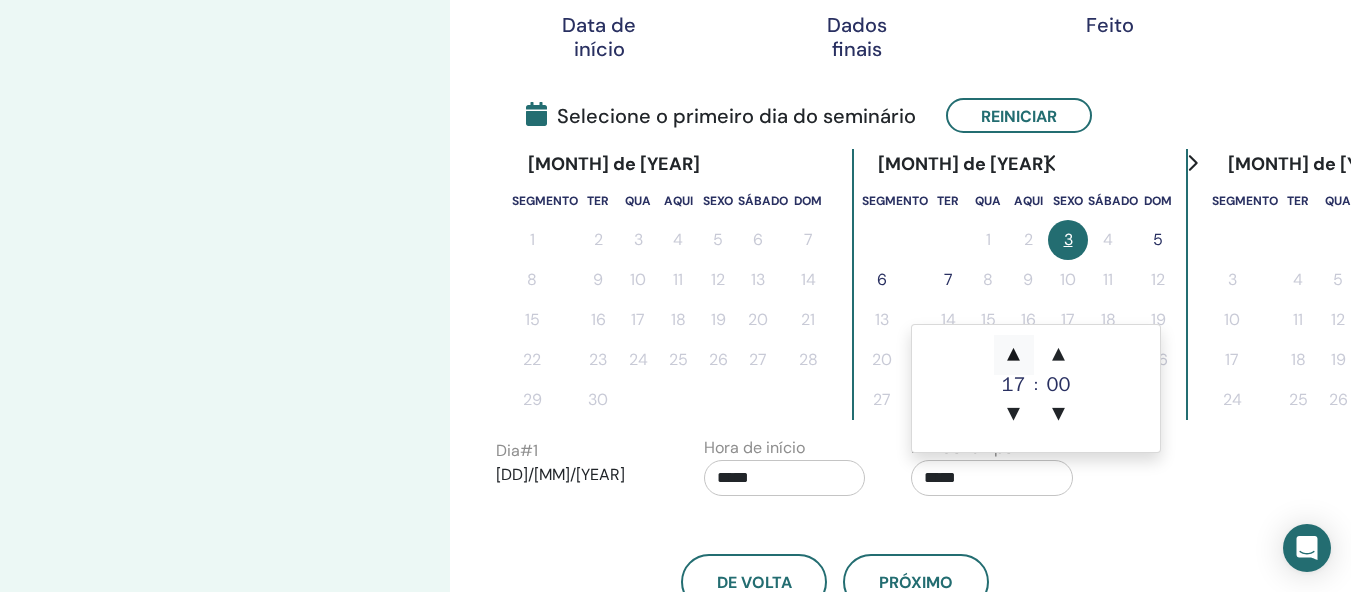 click on "▲" at bounding box center [1014, 355] 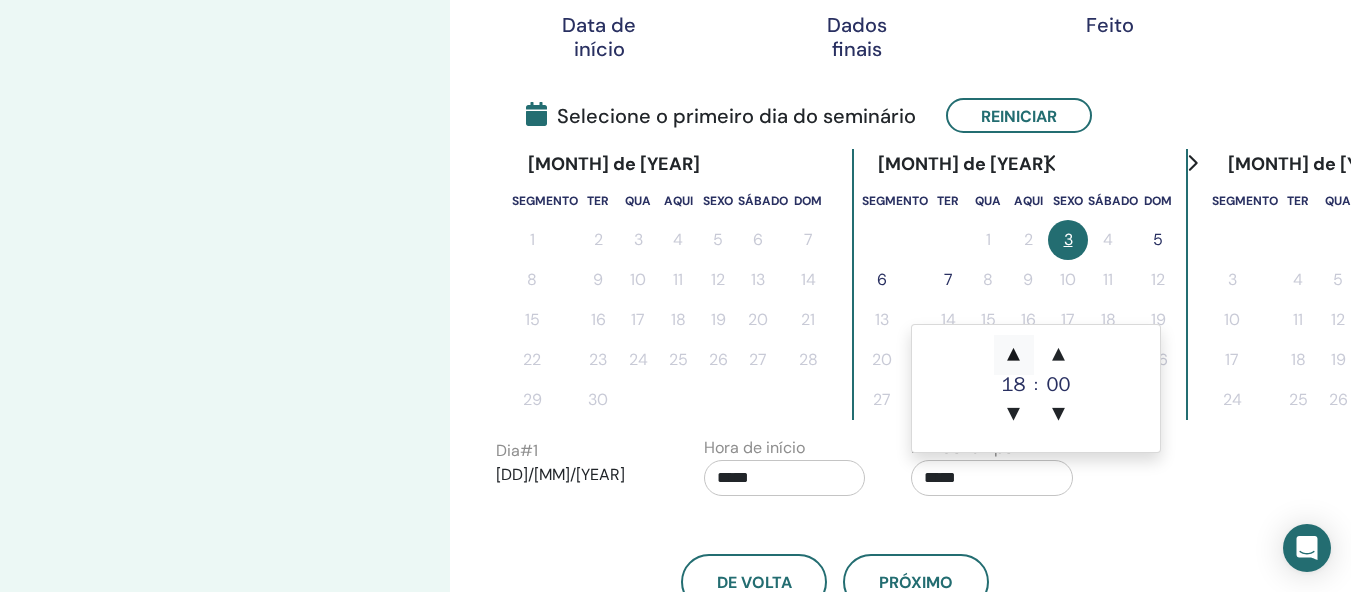 click on "▲" at bounding box center [1014, 355] 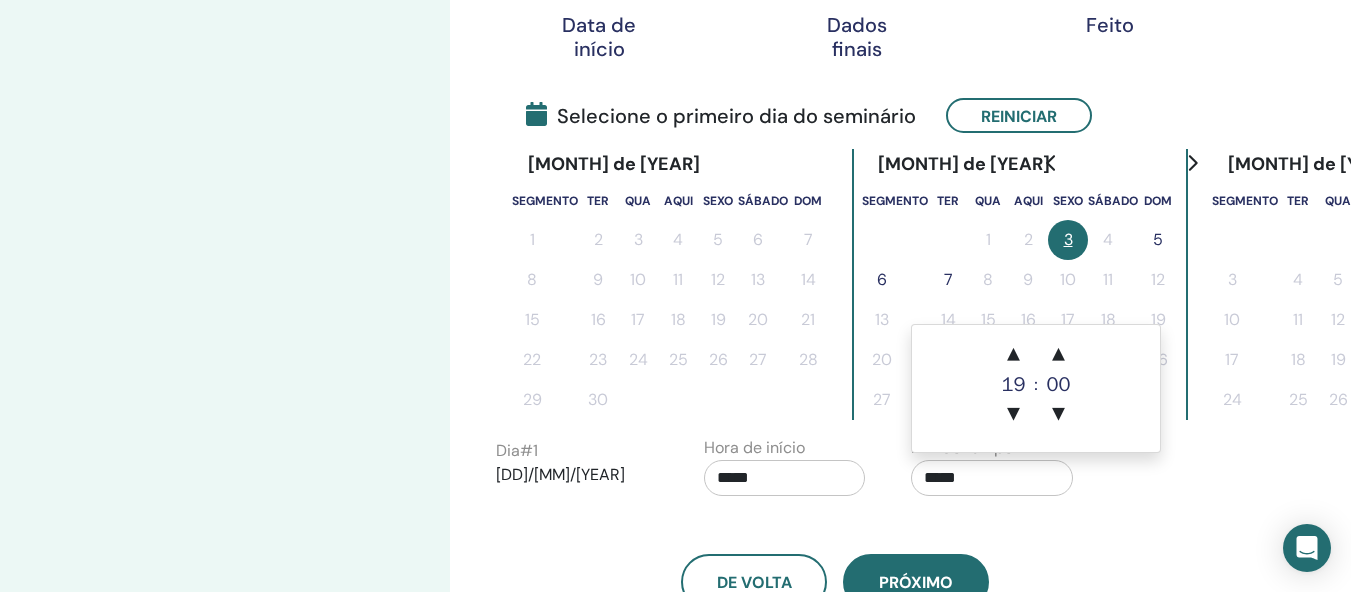 click on "Próximo" at bounding box center [916, 582] 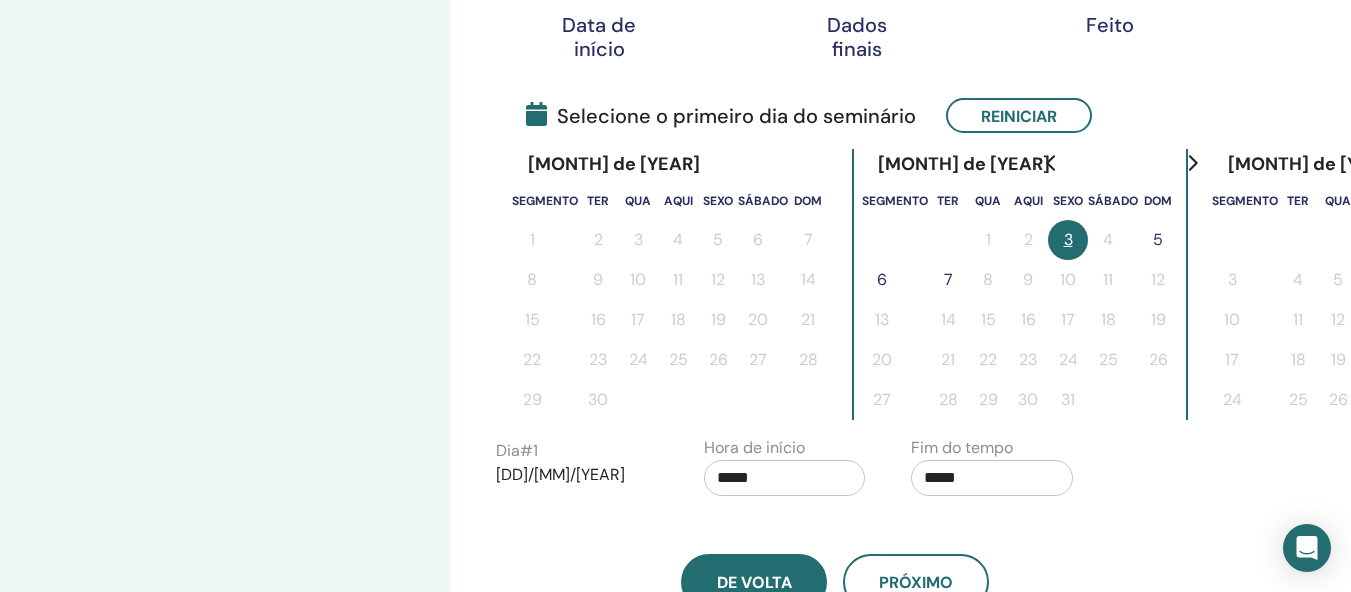 click on "De volta" at bounding box center (754, 582) 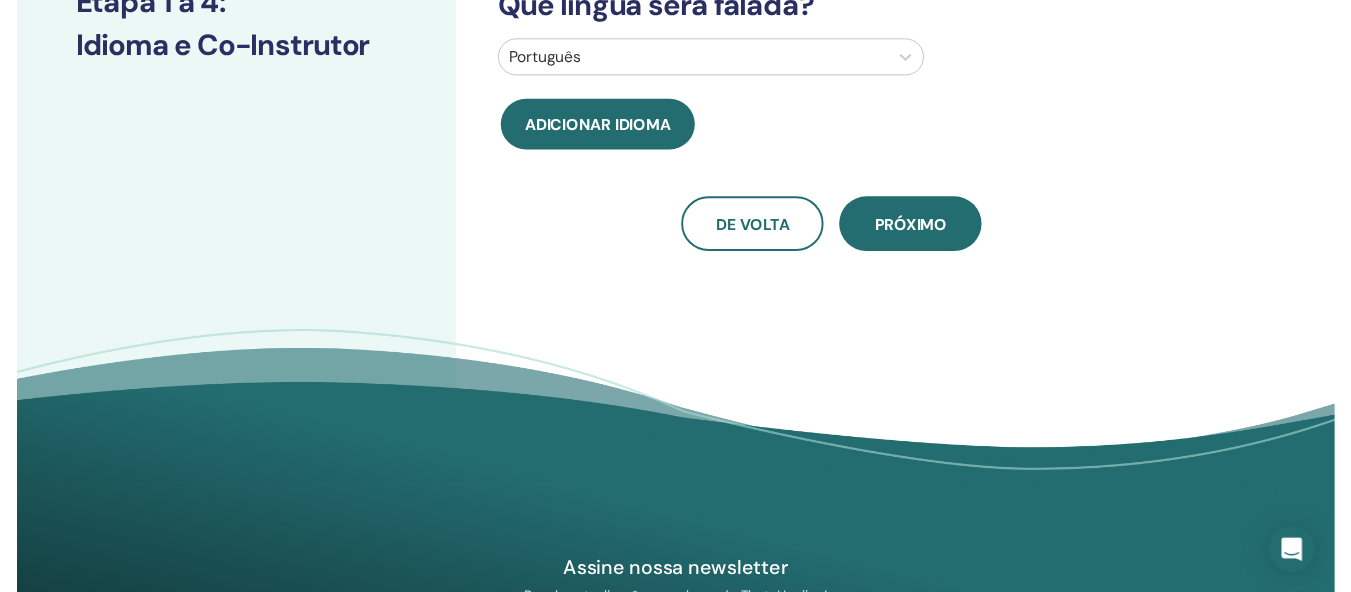 scroll, scrollTop: 200, scrollLeft: 0, axis: vertical 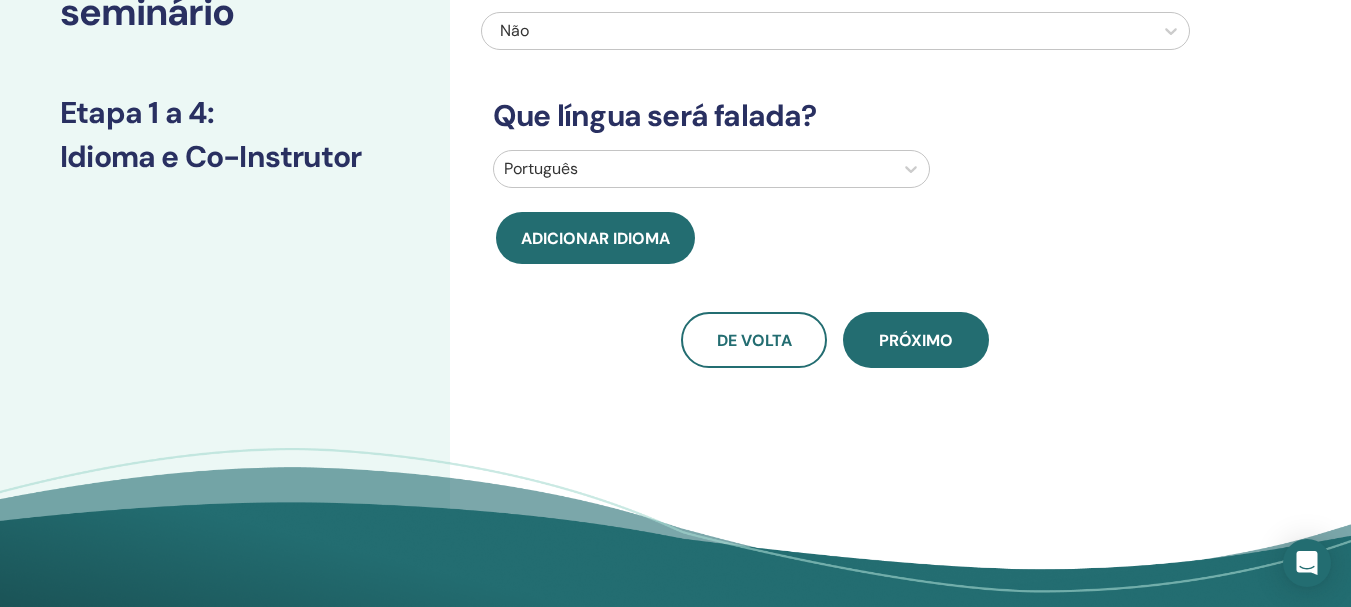 click on "Próximo" at bounding box center [916, 340] 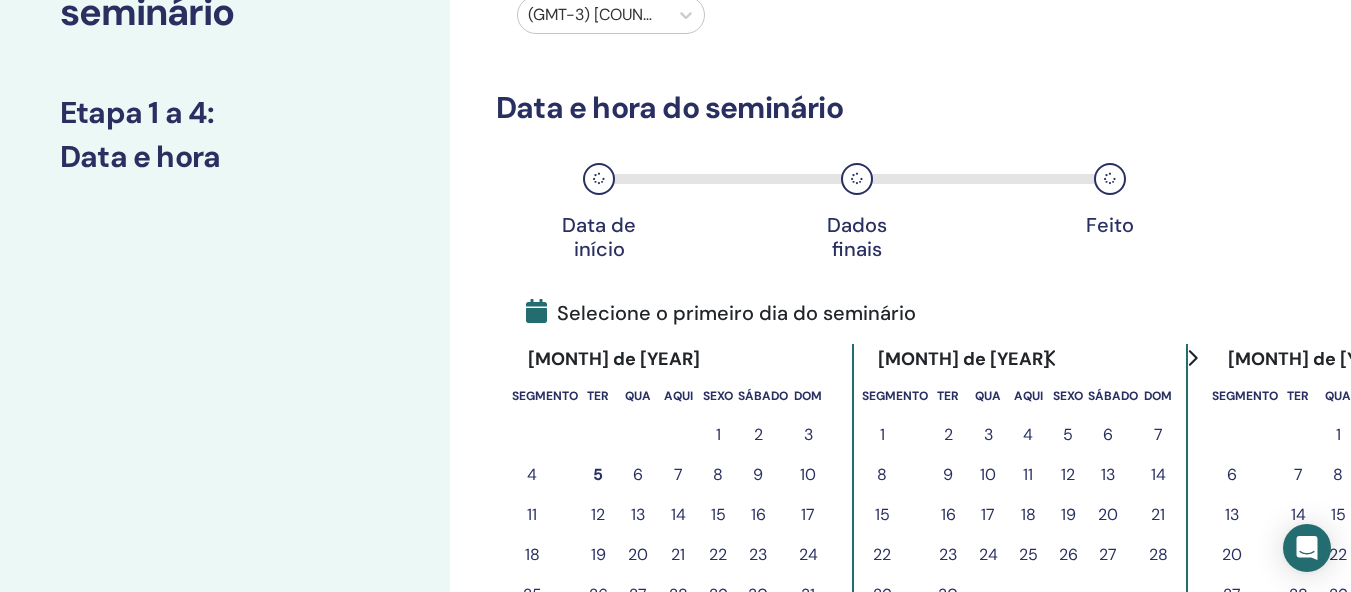 click 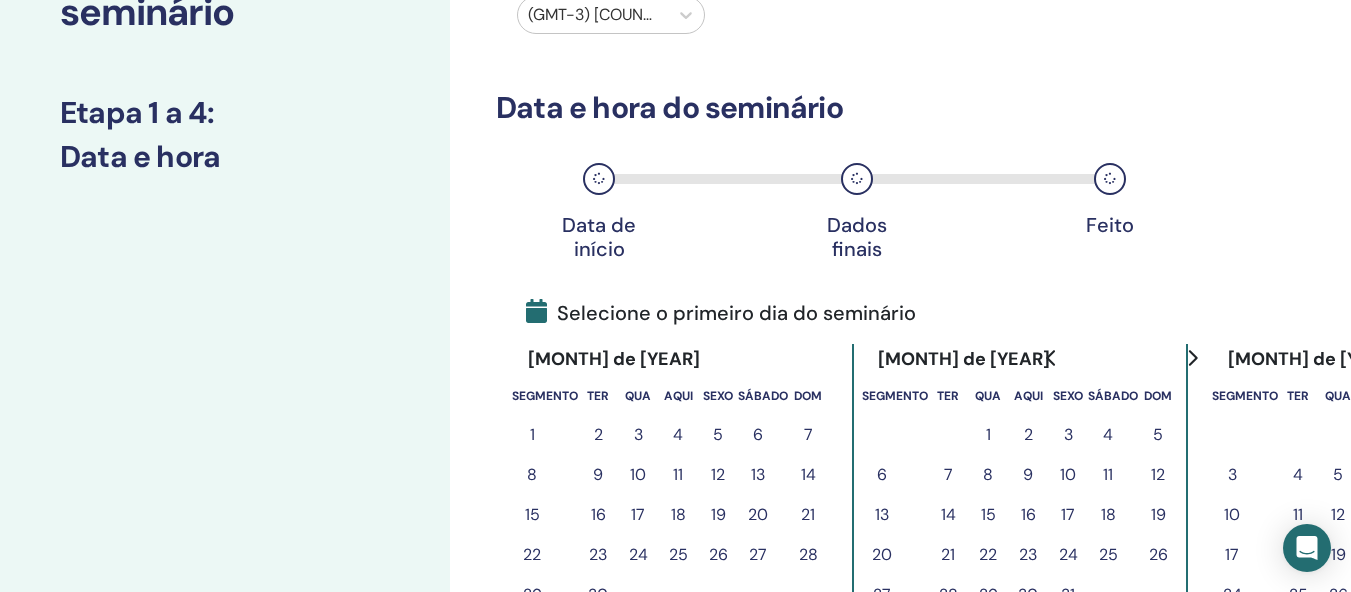click on "3" at bounding box center (1068, 435) 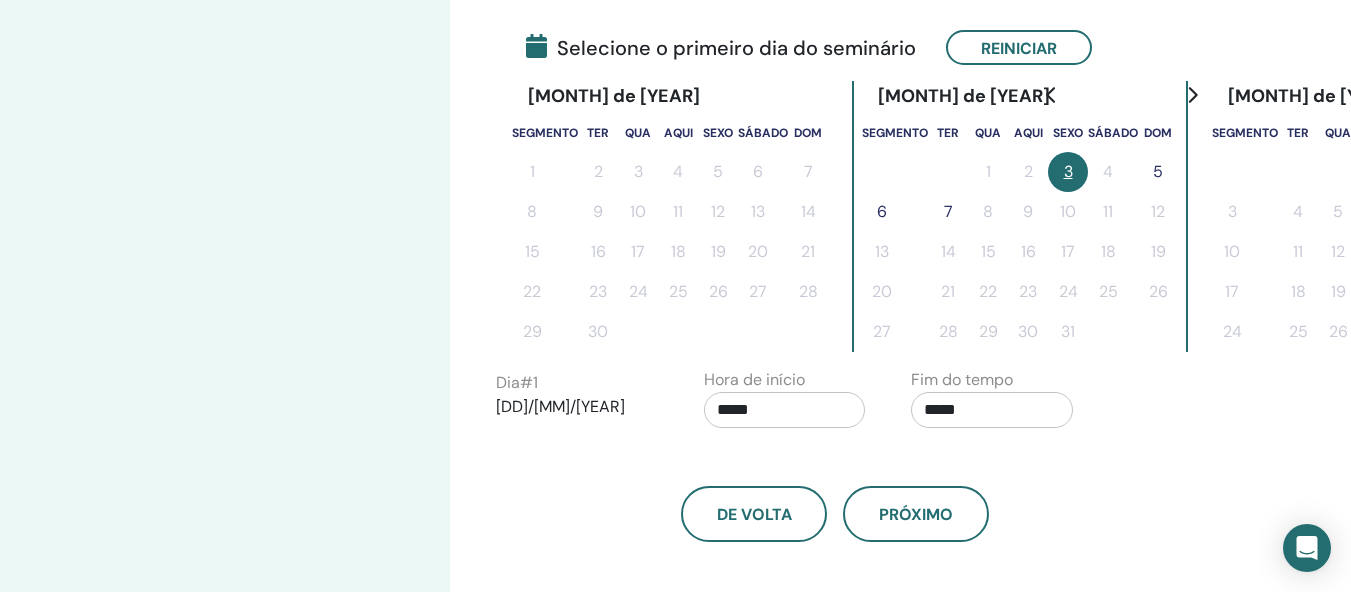 scroll, scrollTop: 500, scrollLeft: 0, axis: vertical 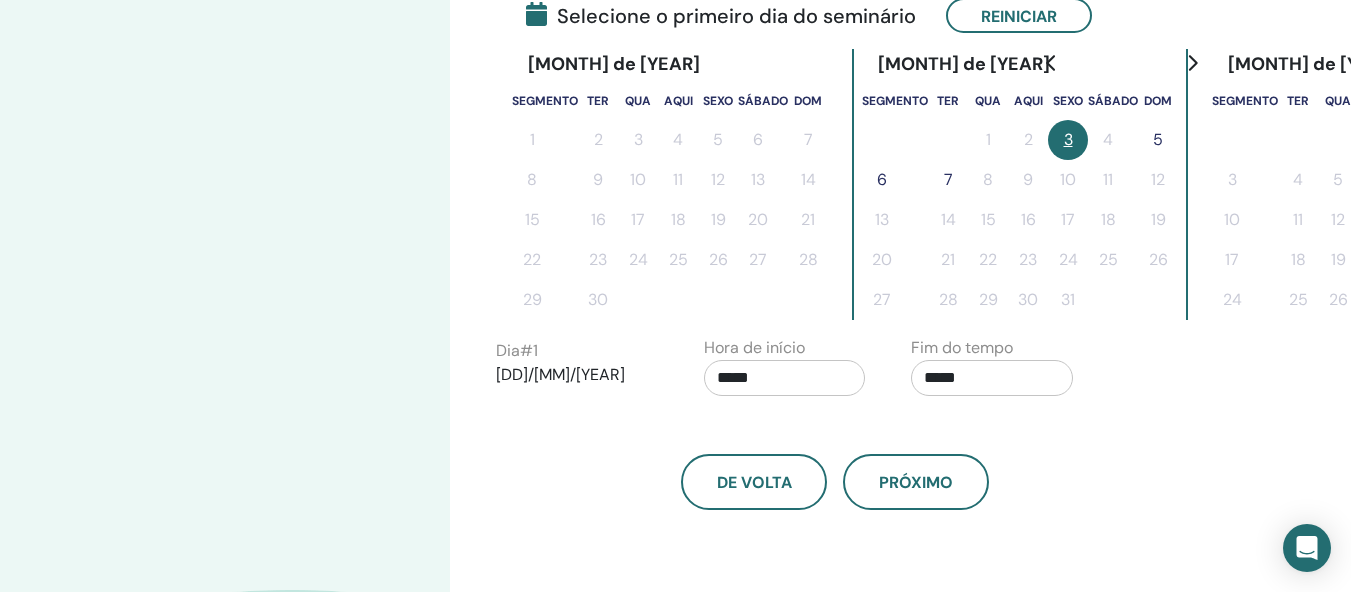 click on "5" at bounding box center [1158, 139] 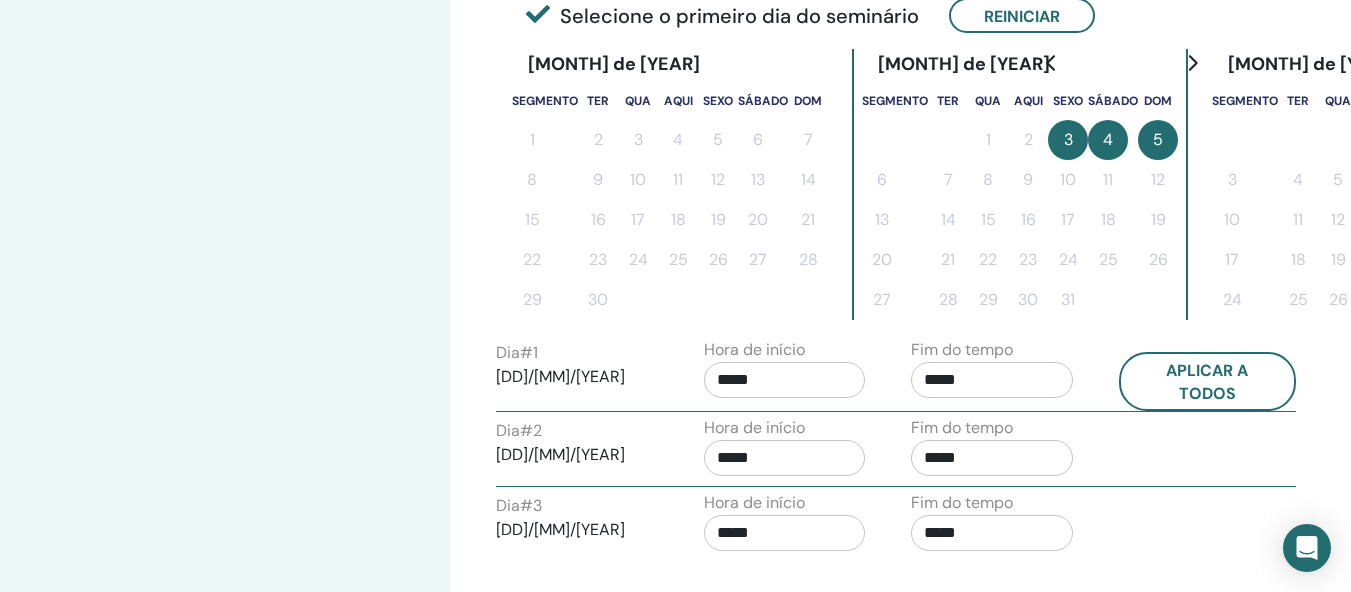 click on "*****" at bounding box center [992, 380] 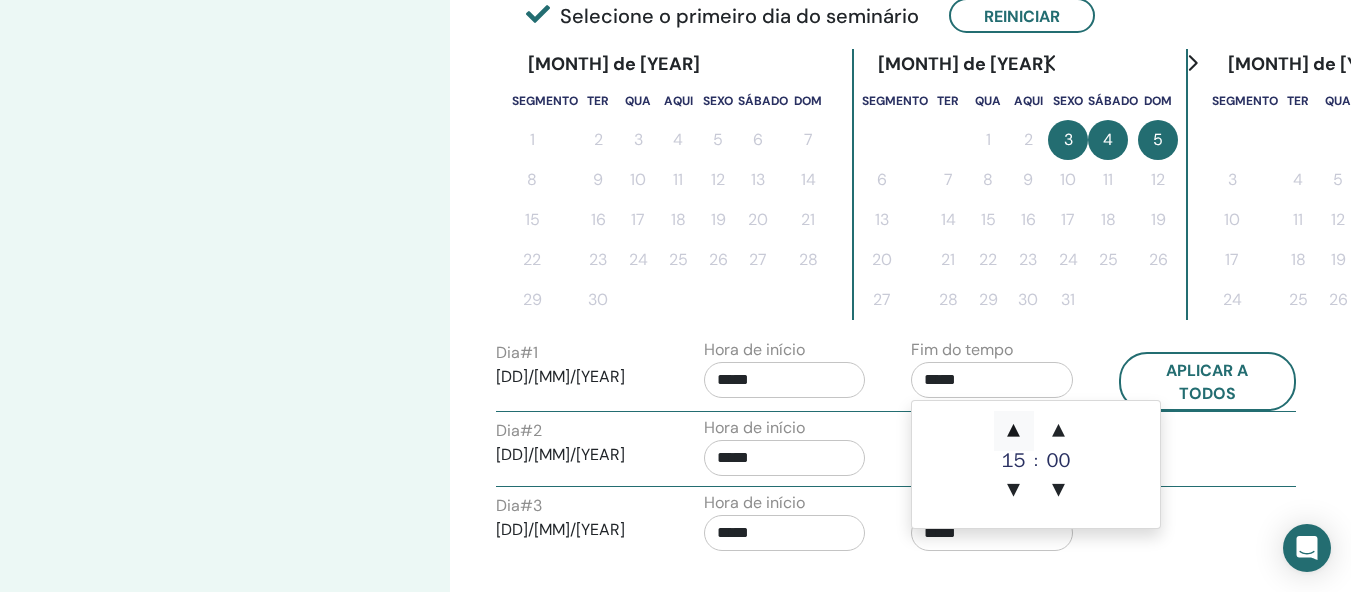 click on "▲" at bounding box center [1014, 431] 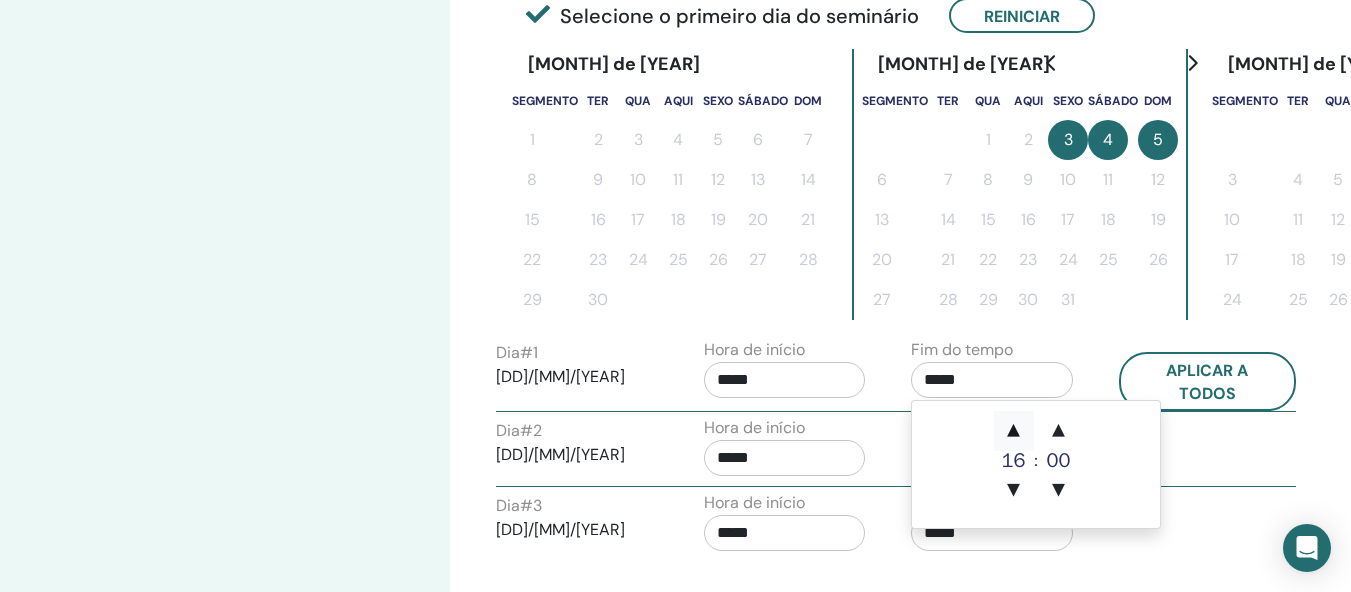 click on "▲" at bounding box center [1014, 431] 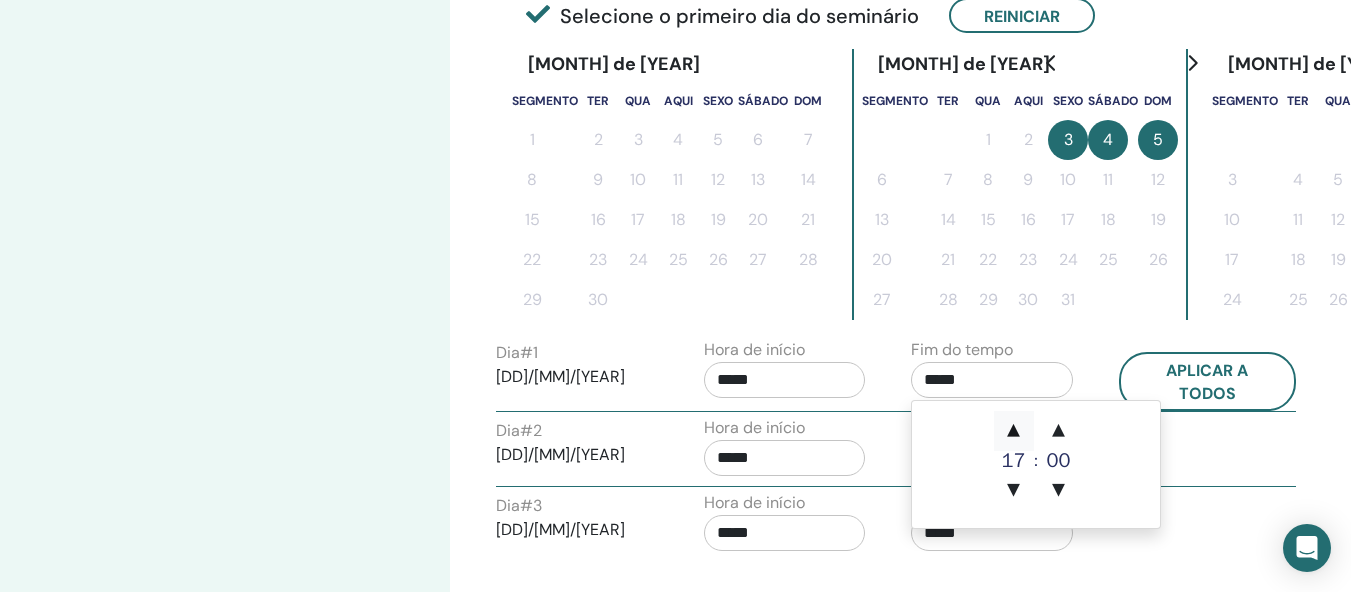 click on "▲" at bounding box center [1014, 431] 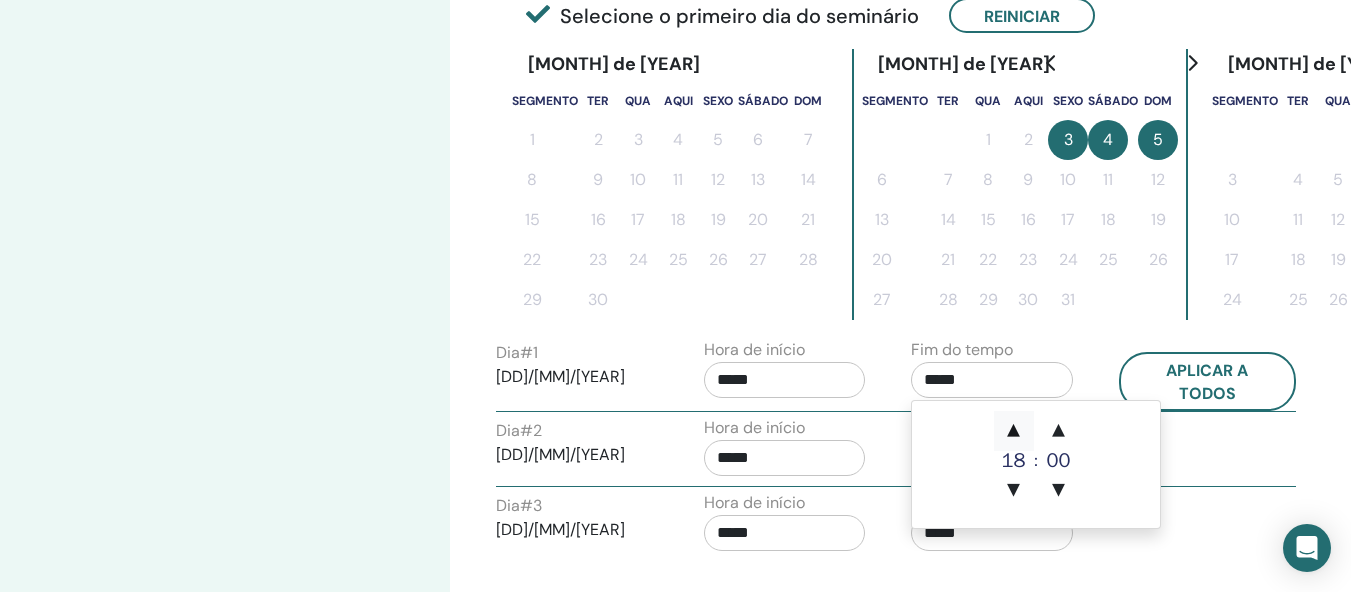 click on "▲" at bounding box center [1014, 431] 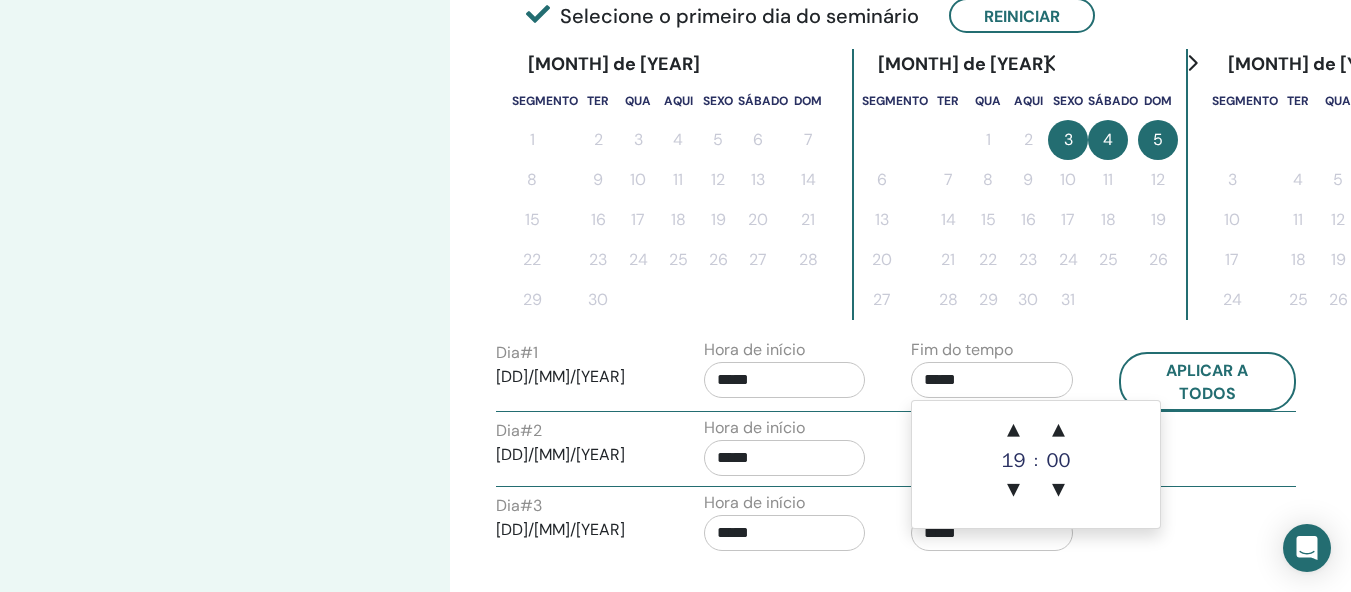 click on "Fim do tempo *****" at bounding box center (1000, 373) 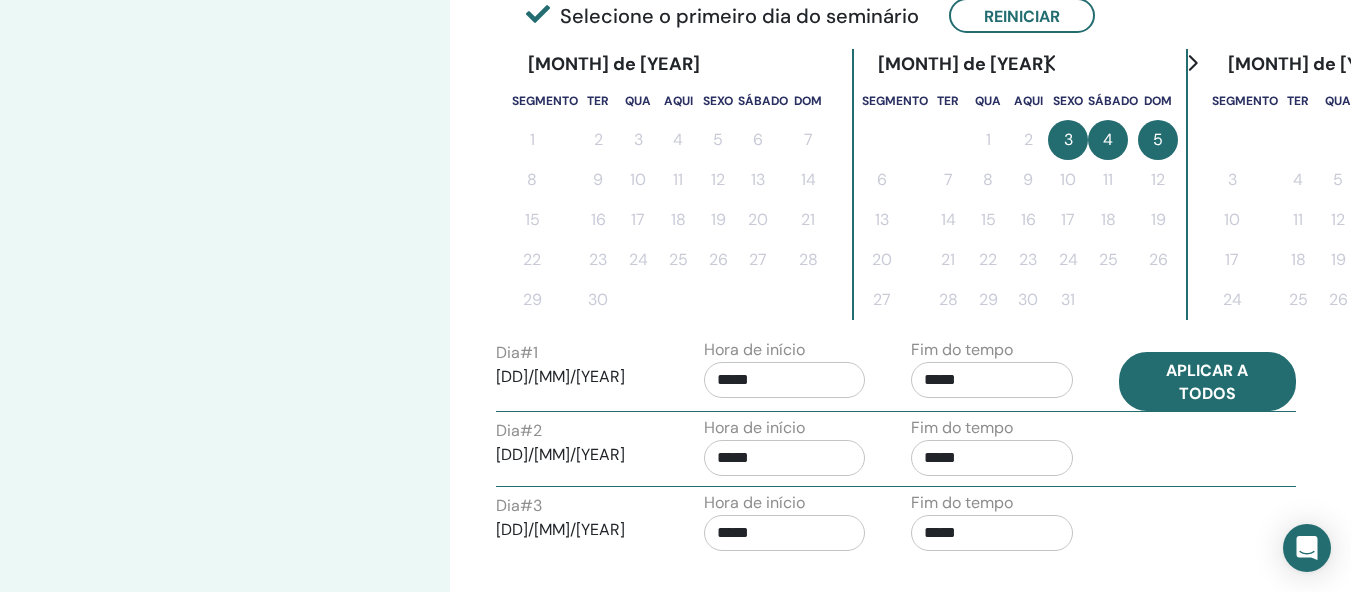 click on "Aplicar a todos" at bounding box center (1207, 382) 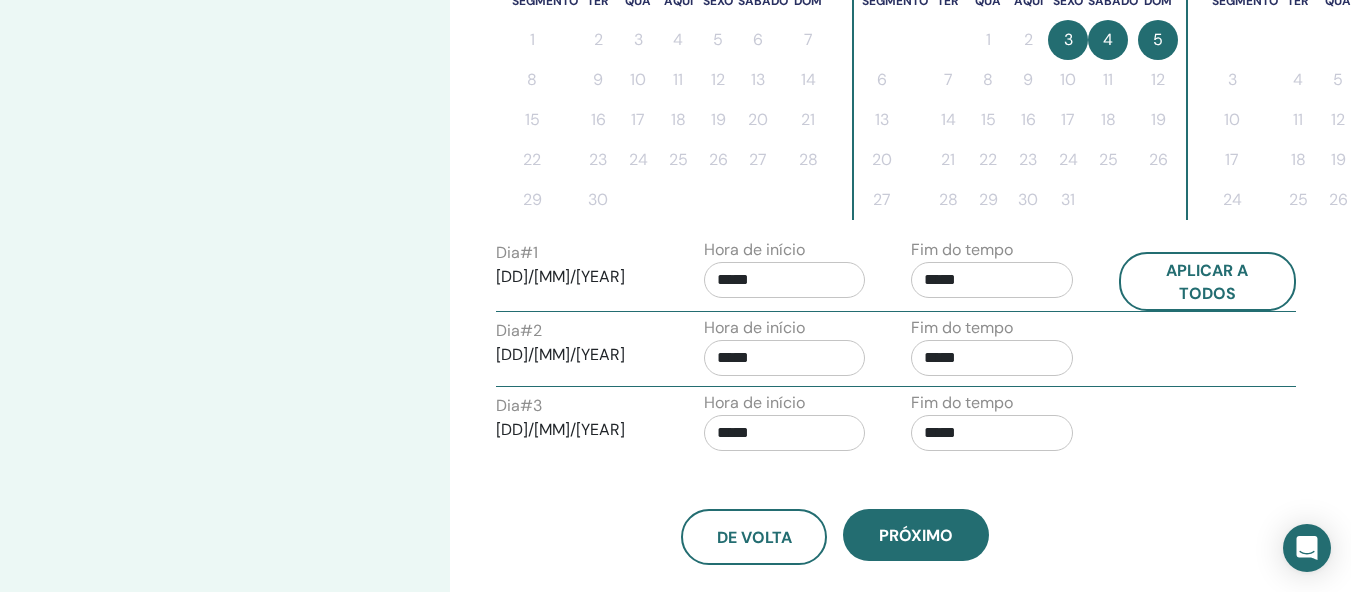 scroll, scrollTop: 700, scrollLeft: 0, axis: vertical 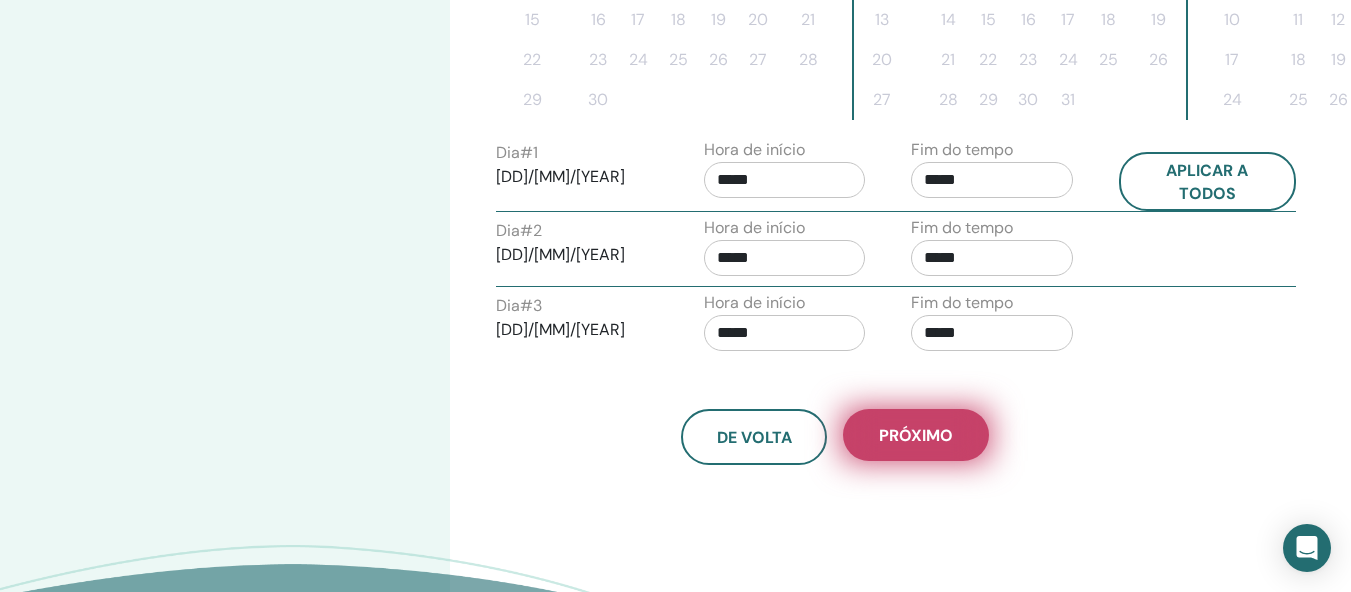 click on "Próximo" at bounding box center (916, 435) 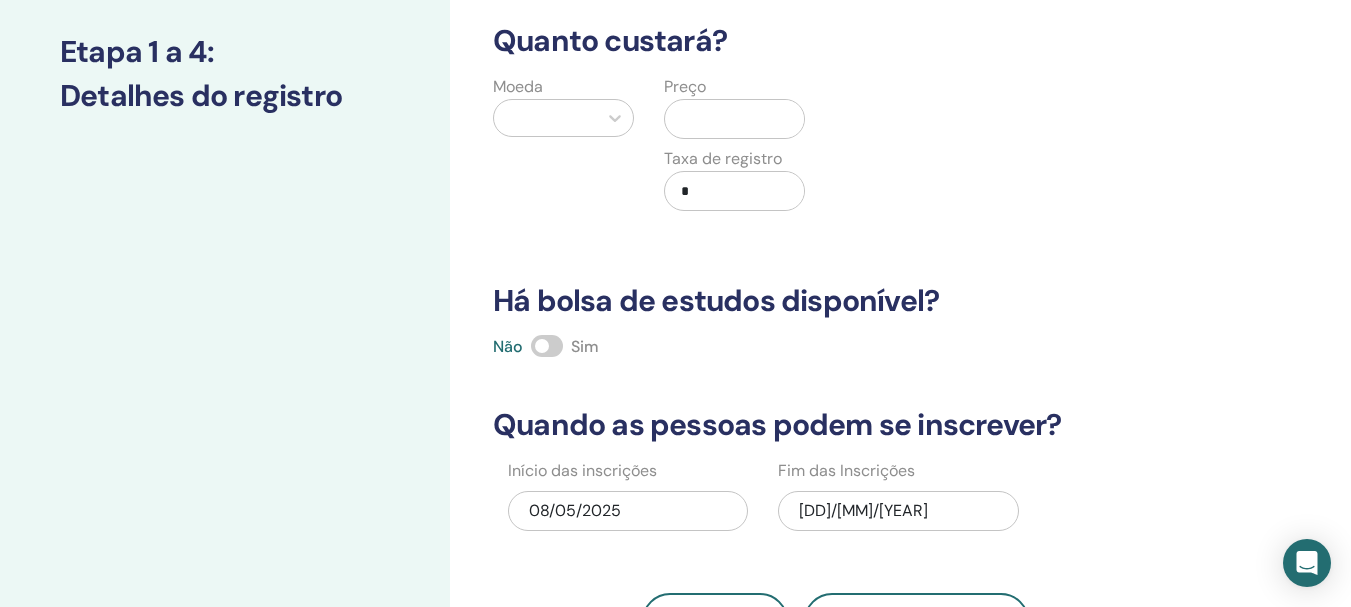 scroll, scrollTop: 200, scrollLeft: 0, axis: vertical 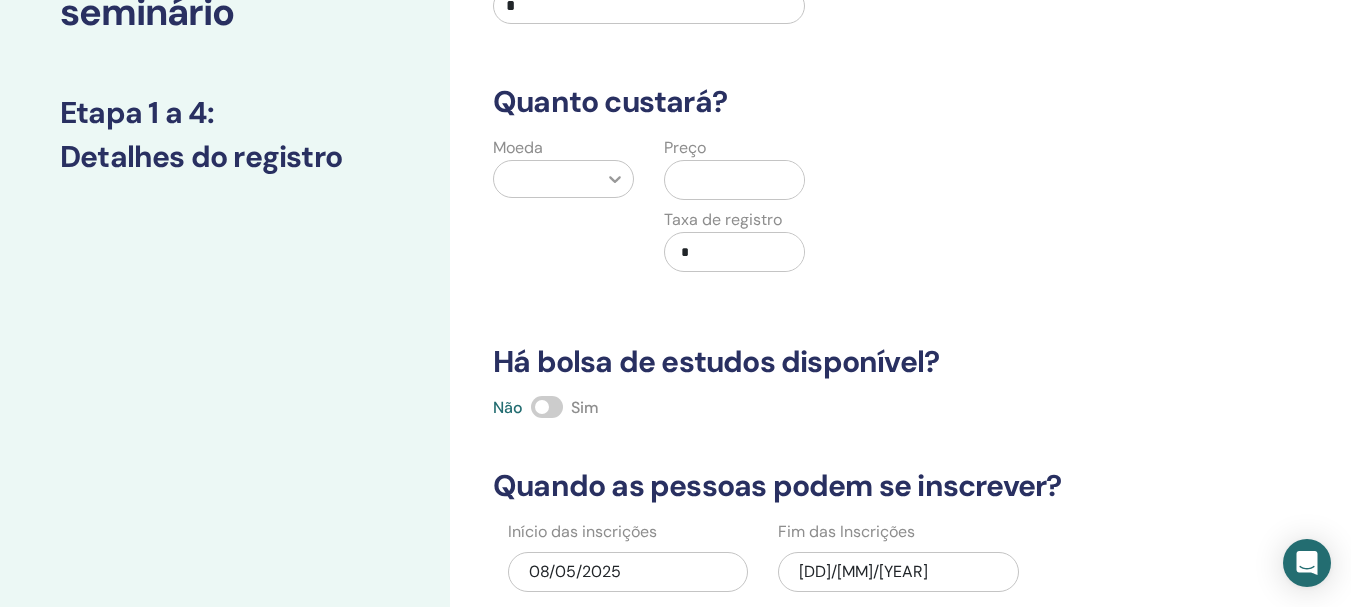 click 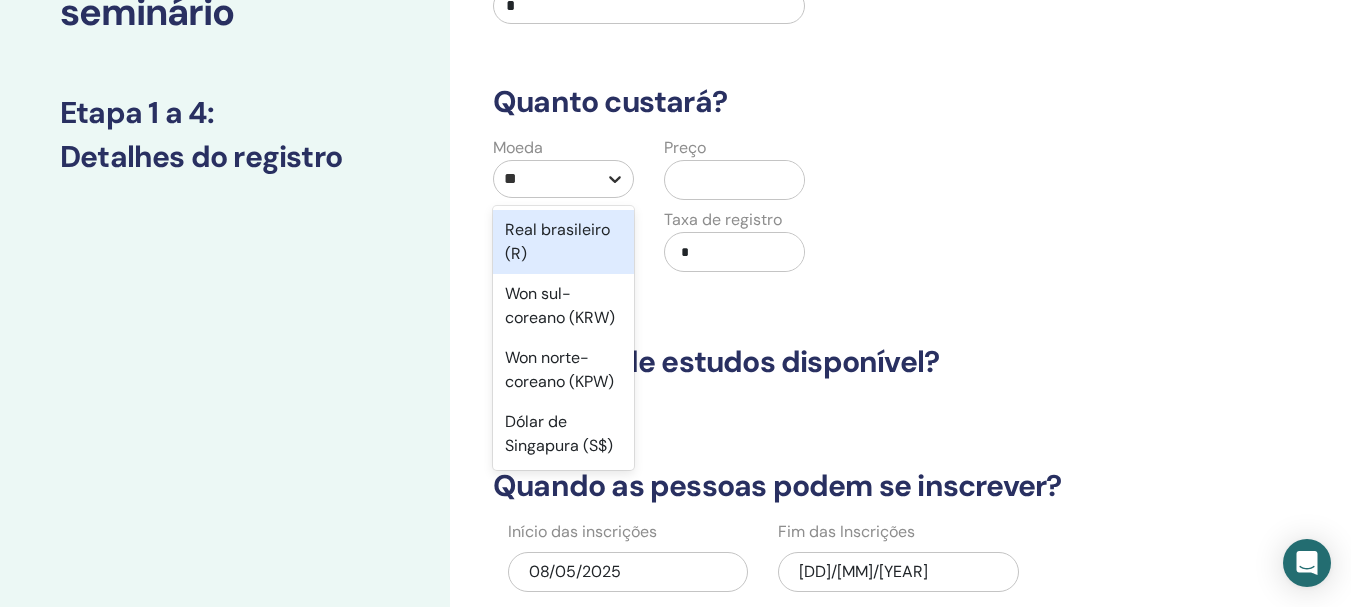type on "***" 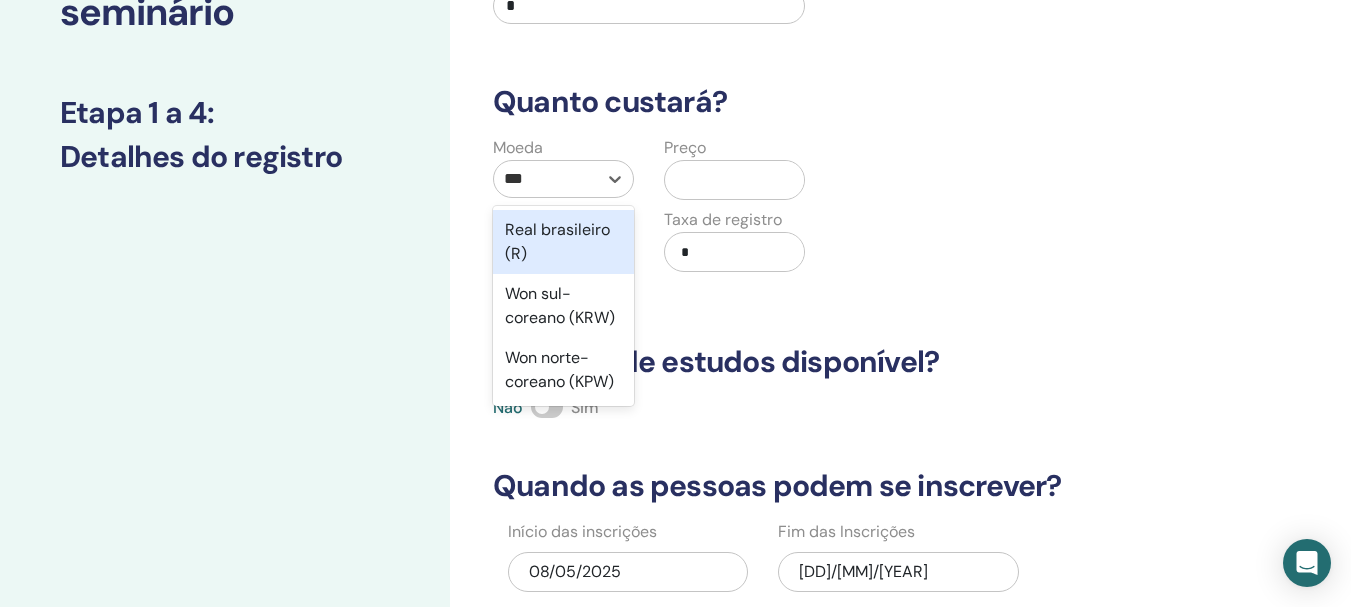 click on "Real brasileiro (R)" at bounding box center [563, 242] 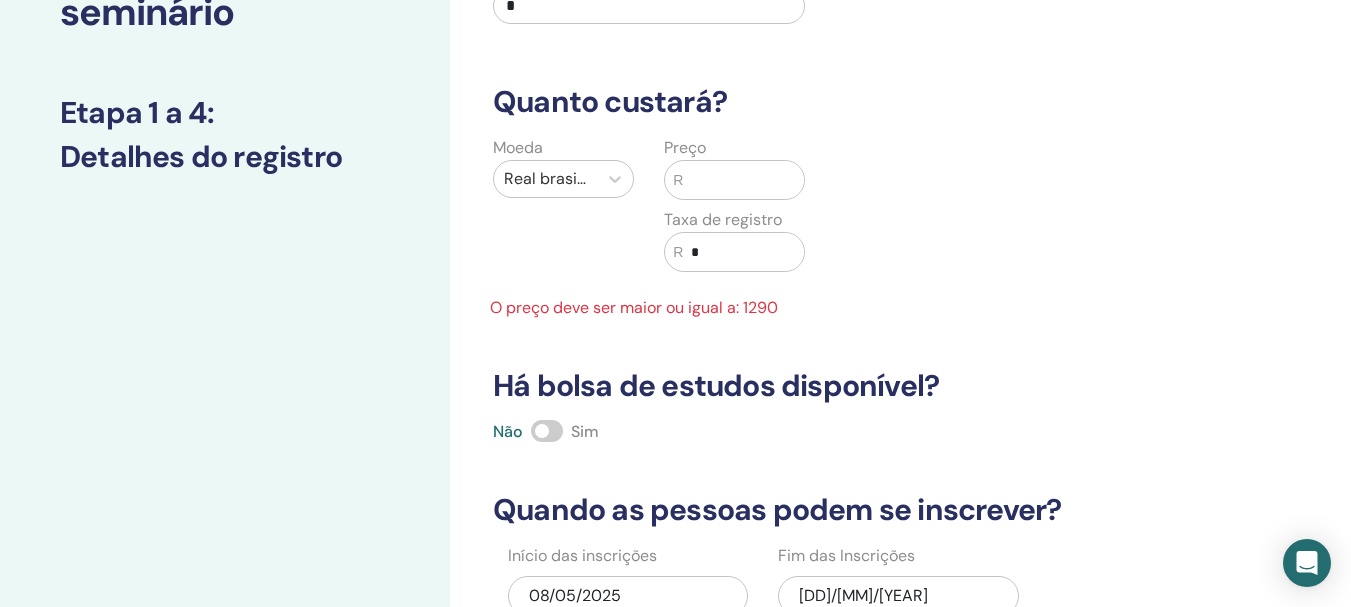 click at bounding box center [743, 180] 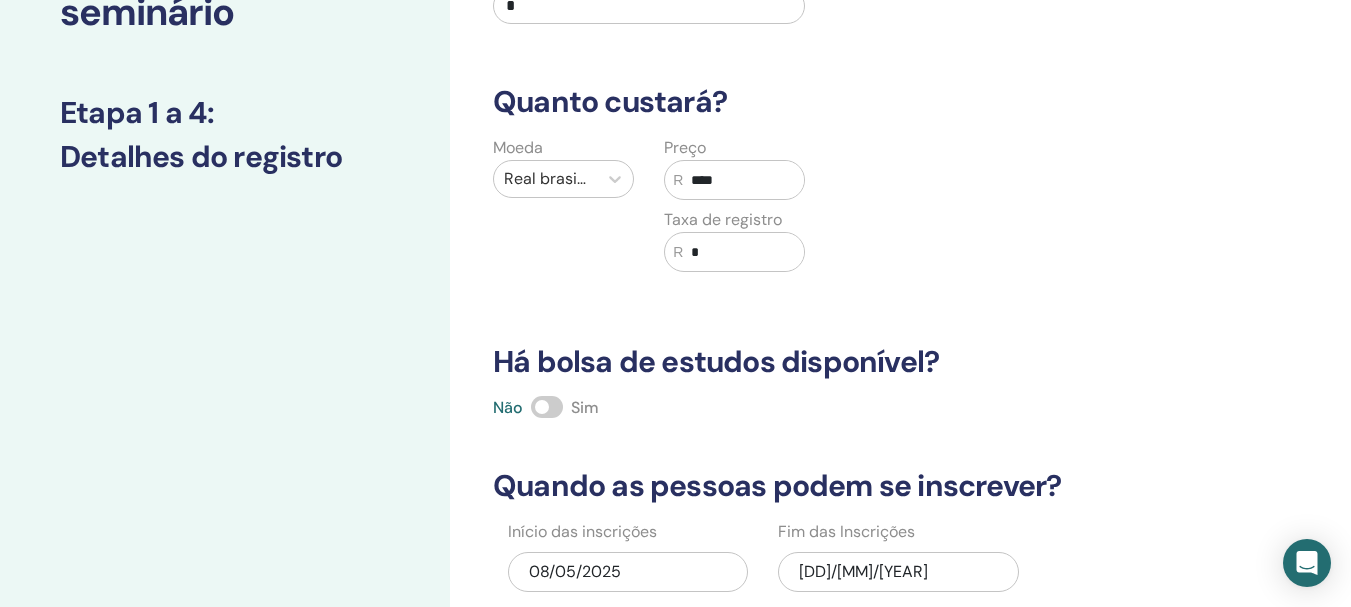 type on "****" 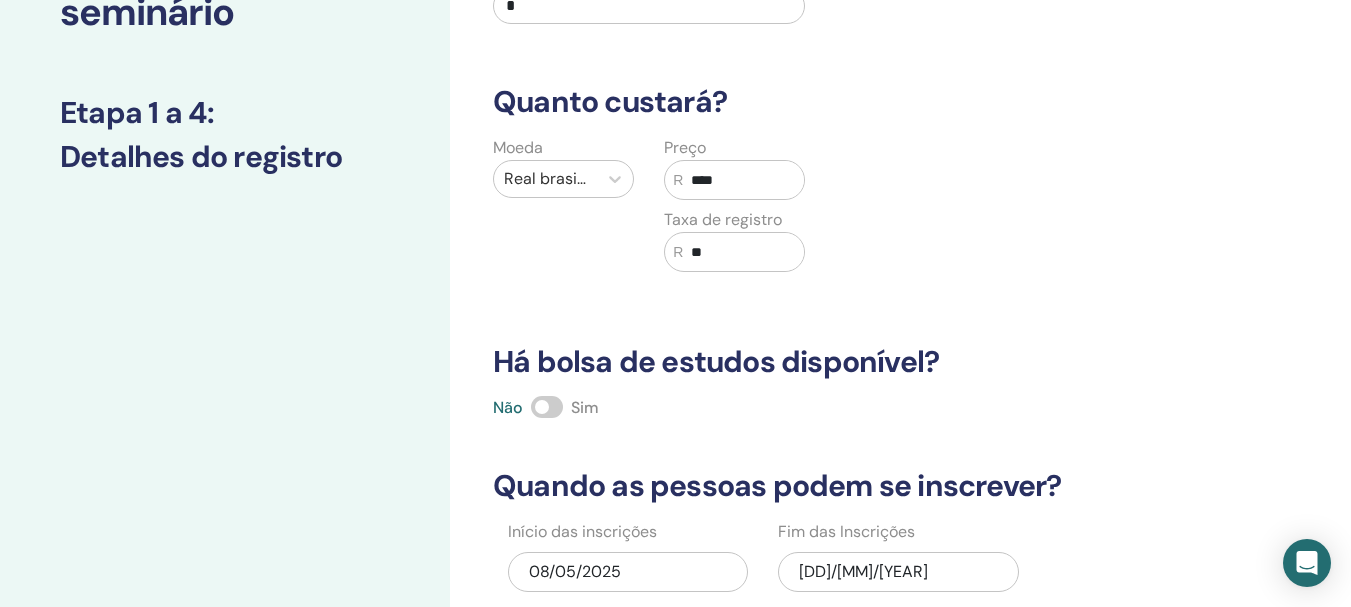 type on "*" 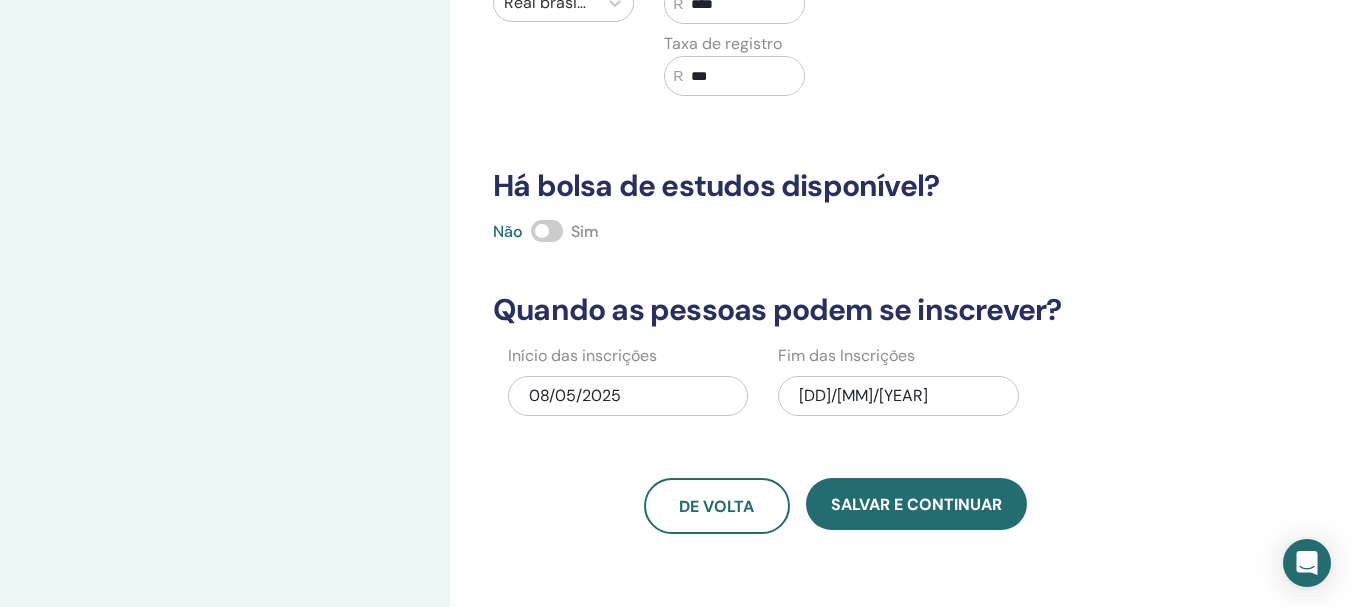 scroll, scrollTop: 400, scrollLeft: 0, axis: vertical 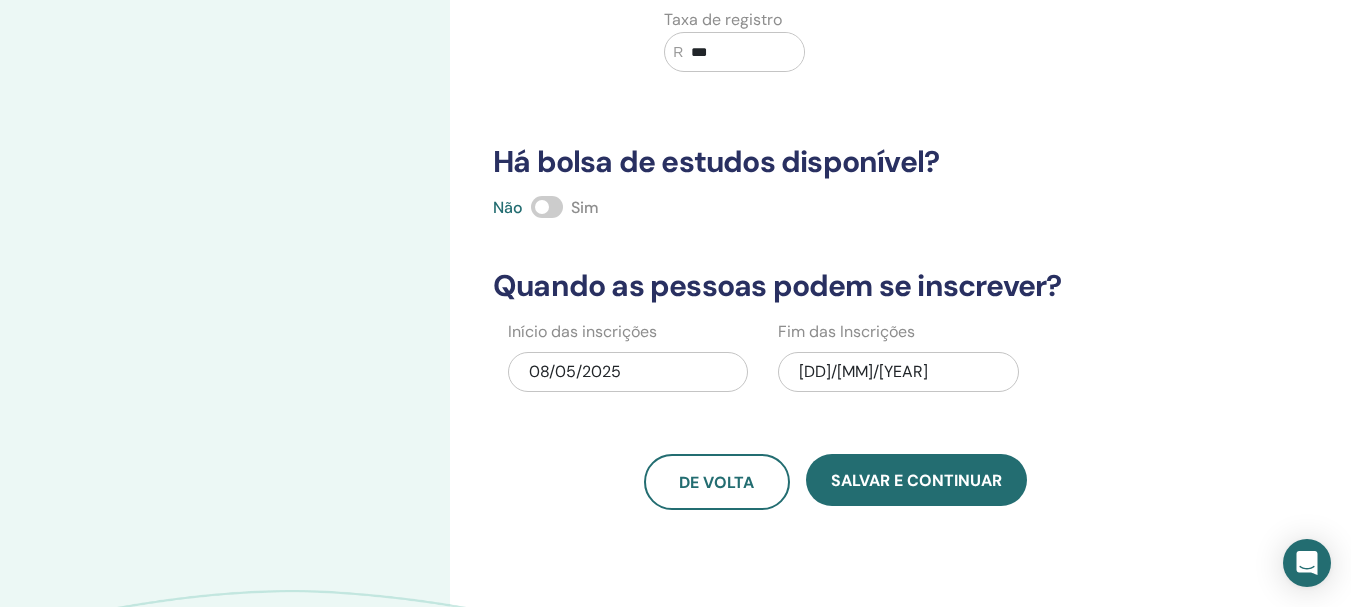 type on "***" 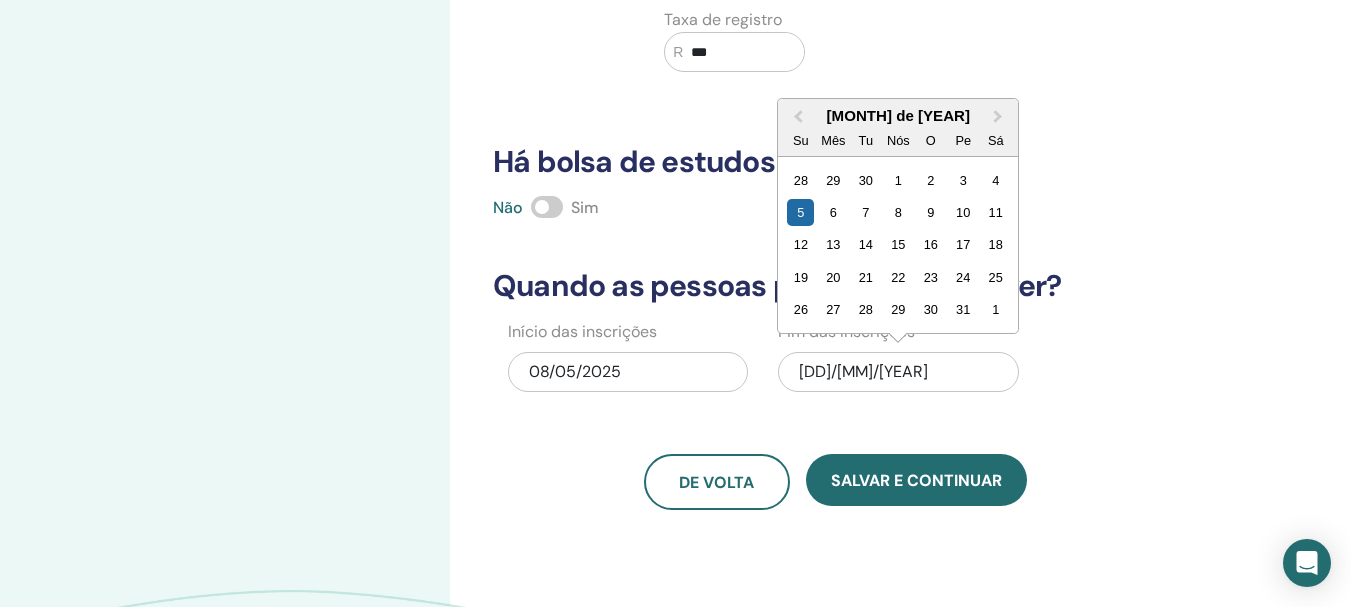click on "Quantas pessoas podem comparecer? Número de assentos * Quanto custará? Moeda Real brasileiro (R) Preço R **** Taxa de registro R *** Há bolsa de estudos disponível? Não Sim Quando as pessoas podem se inscrever? Início das inscrições 08/05/2025 Fim das Inscrições 10/05/2025 Mês Anterior Próximo mês Outubro de 2025 Su Mês Tu Nós O Pe Sá 28 29 30 1 2 3 4 5 6 7 8 9 10 11 12 13 14 15 16 17 18 19 20 21 22 23 24 25 26 27 28 29 30 31 1 De volta Salvar e continuar" at bounding box center (835, 111) 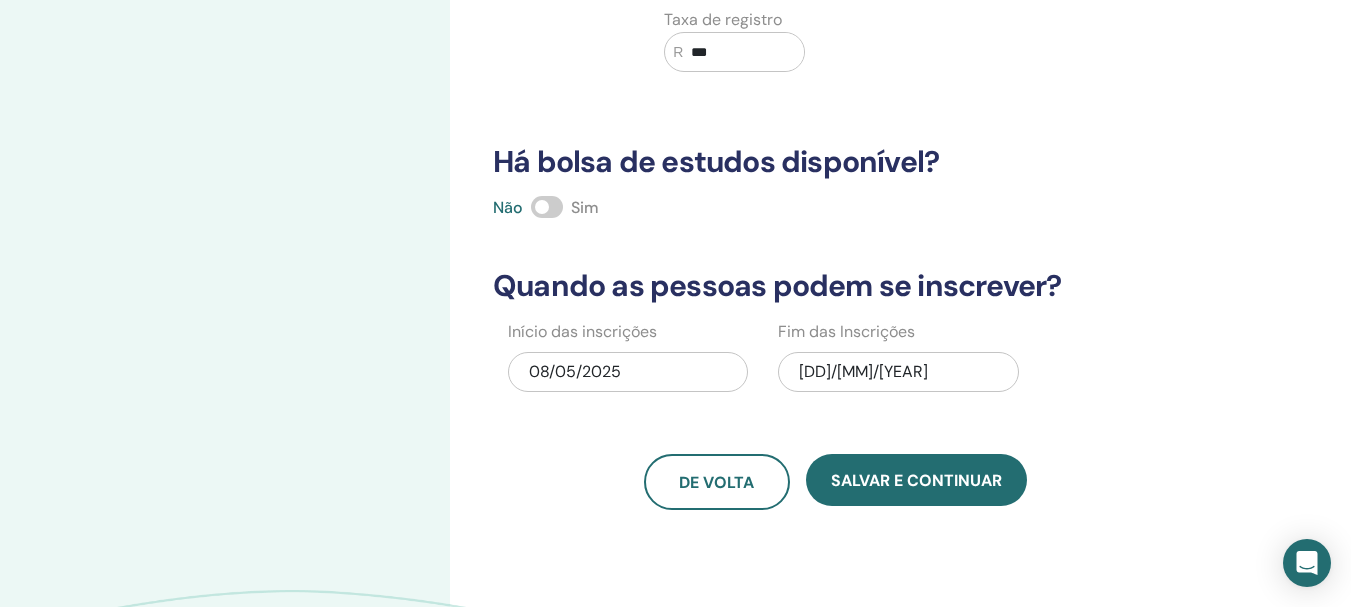 click on "08/05/2025" at bounding box center [575, 371] 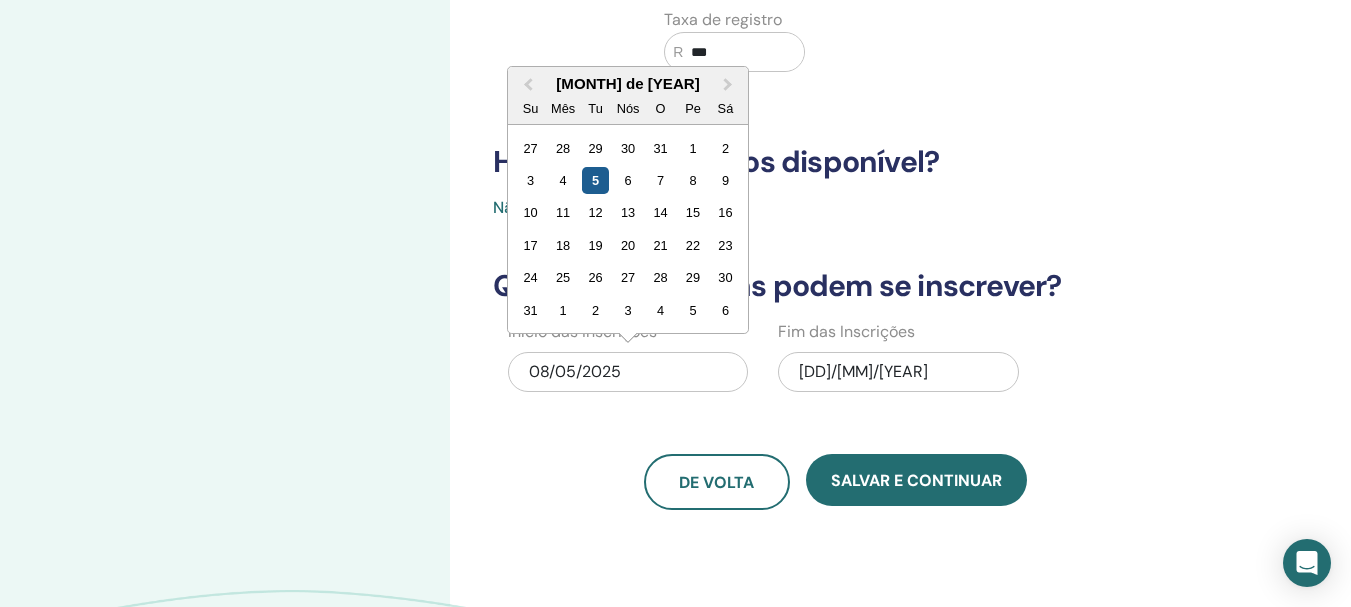 click on "5" at bounding box center (595, 180) 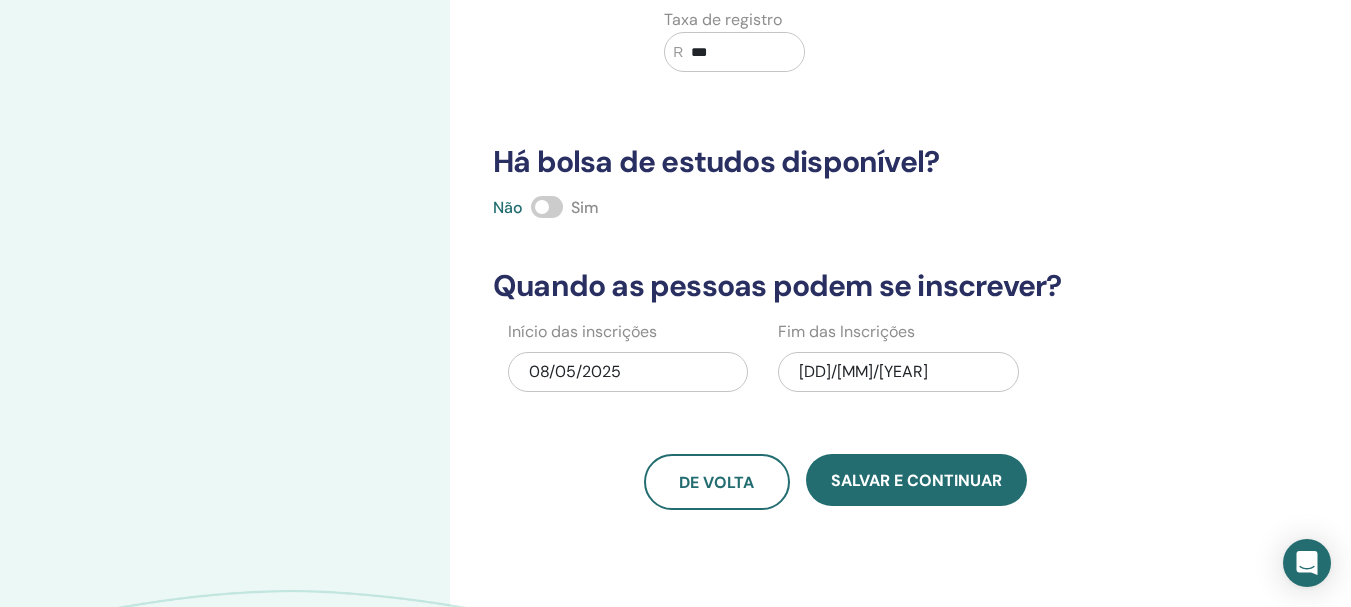 click on "10/05/2025" at bounding box center [863, 371] 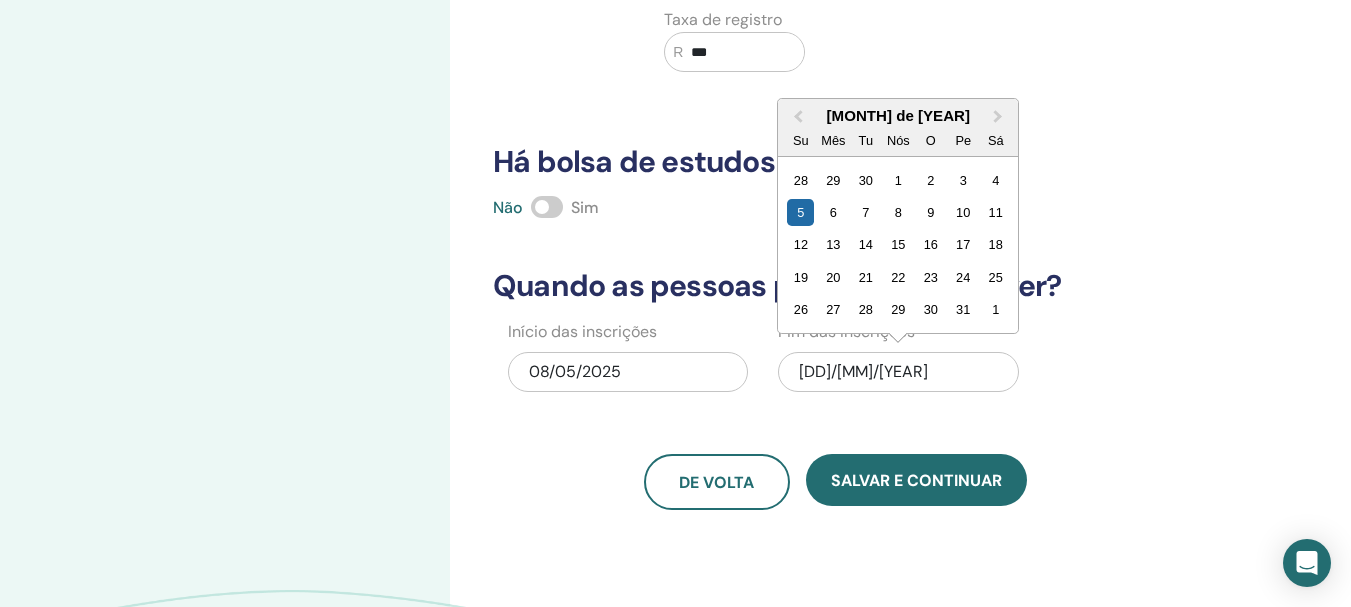 click on "Quantas pessoas podem comparecer? Número de assentos * Quanto custará? Moeda Real brasileiro (R) Preço R **** Taxa de registro R *** Há bolsa de estudos disponível? Não Sim Quando as pessoas podem se inscrever? Início das inscrições 08/05/2025 Fim das Inscrições 10/05/2025 Mês Anterior Próximo mês Outubro de 2025 Su Mês Tu Nós O Pe Sá 28 29 30 1 2 3 4 5 6 7 8 9 10 11 12 13 14 15 16 17 18 19 20 21 22 23 24 25 26 27 28 29 30 31 1 De volta Salvar e continuar" at bounding box center [835, 111] 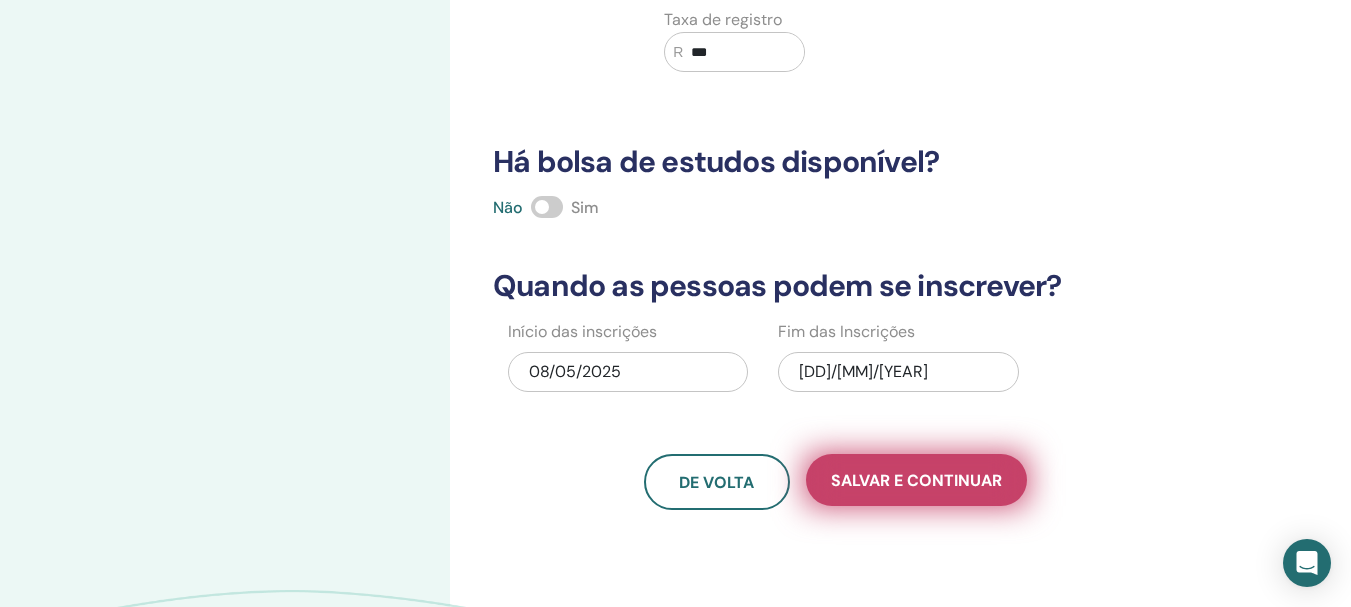 click on "Salvar e continuar" at bounding box center [916, 480] 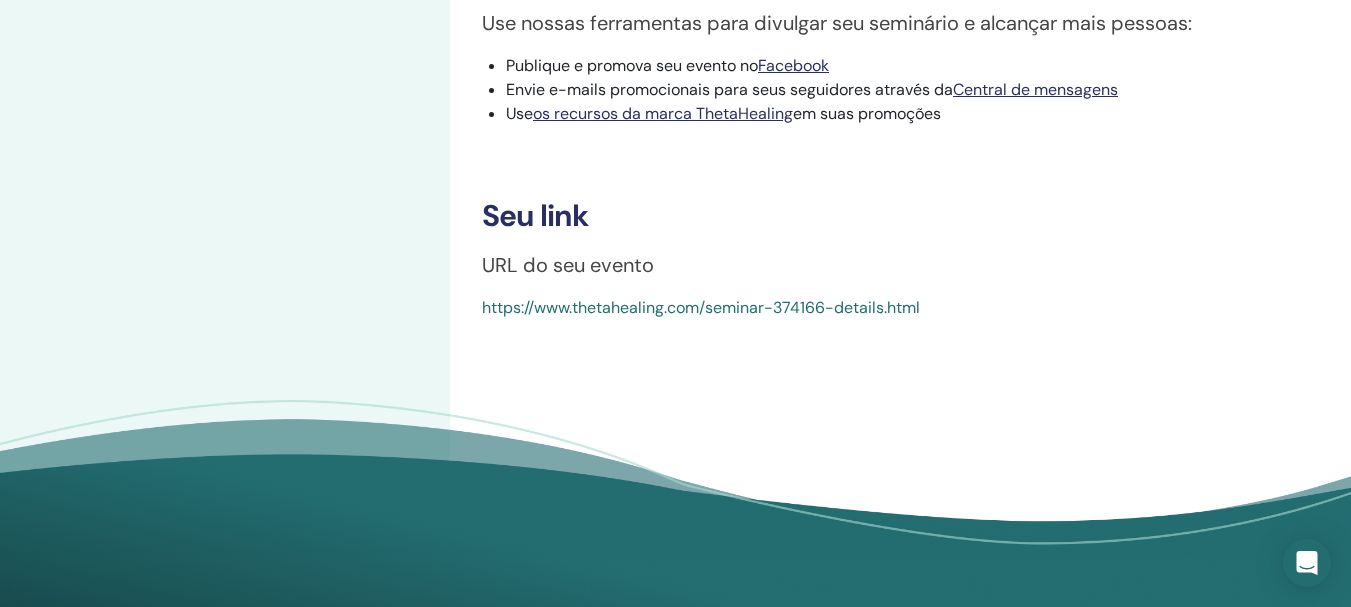 scroll, scrollTop: 700, scrollLeft: 0, axis: vertical 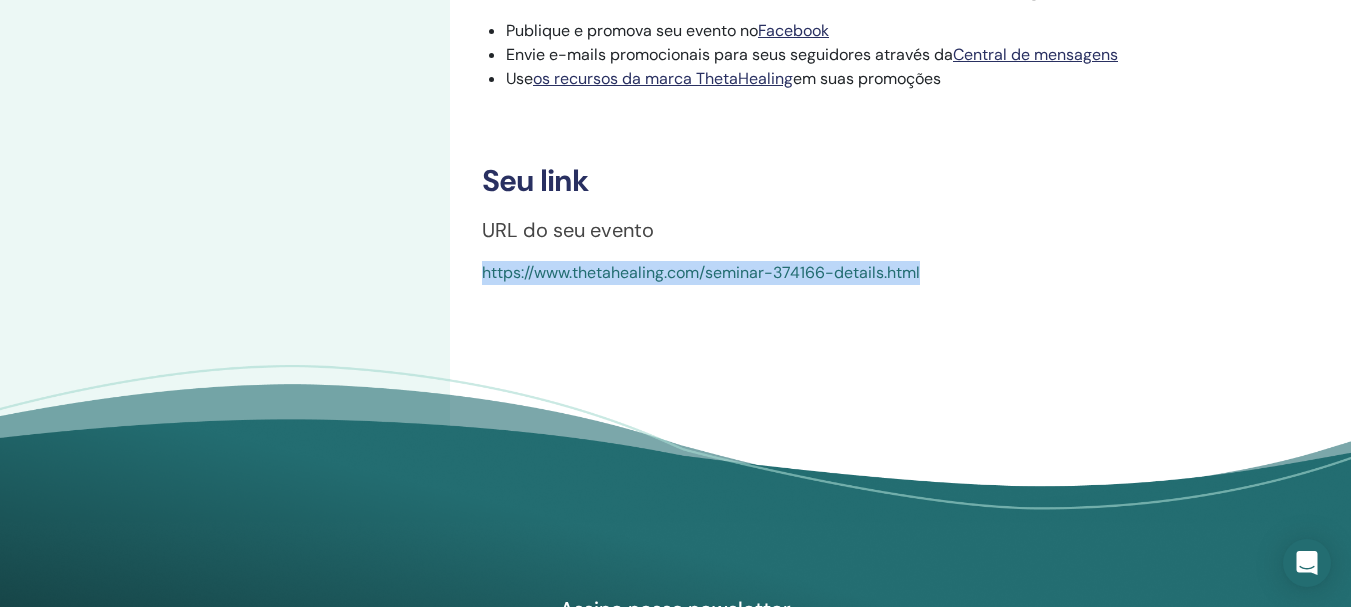 drag, startPoint x: 474, startPoint y: 294, endPoint x: 930, endPoint y: 290, distance: 456.01755 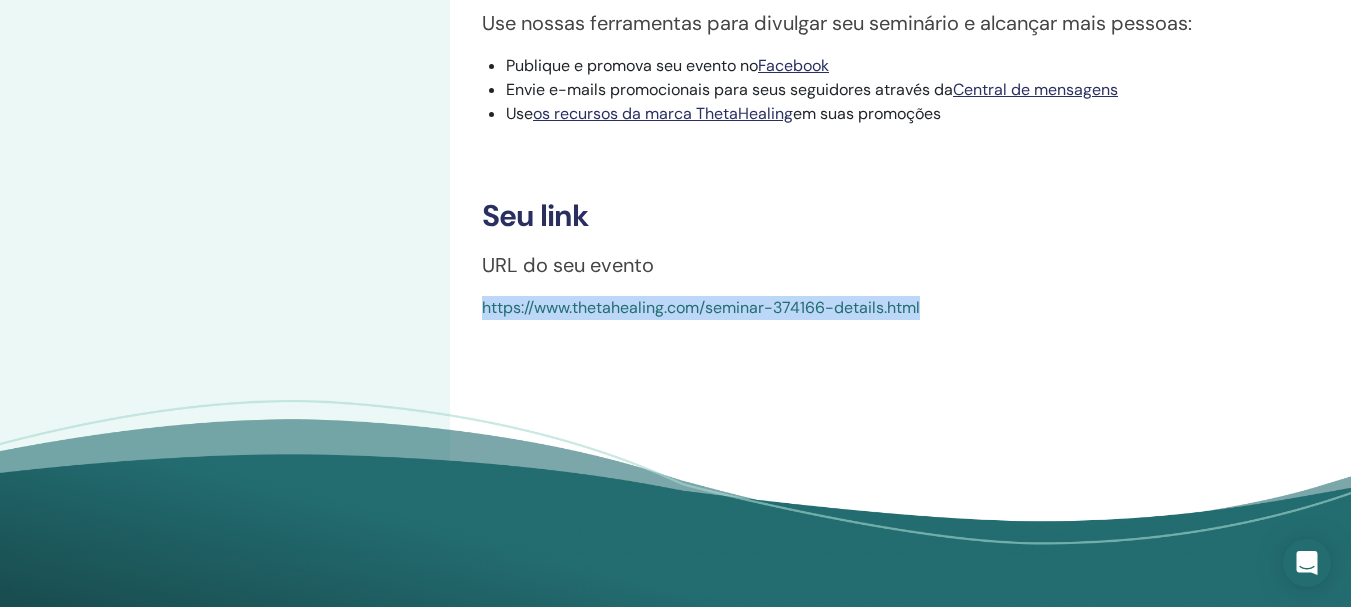 scroll, scrollTop: 700, scrollLeft: 0, axis: vertical 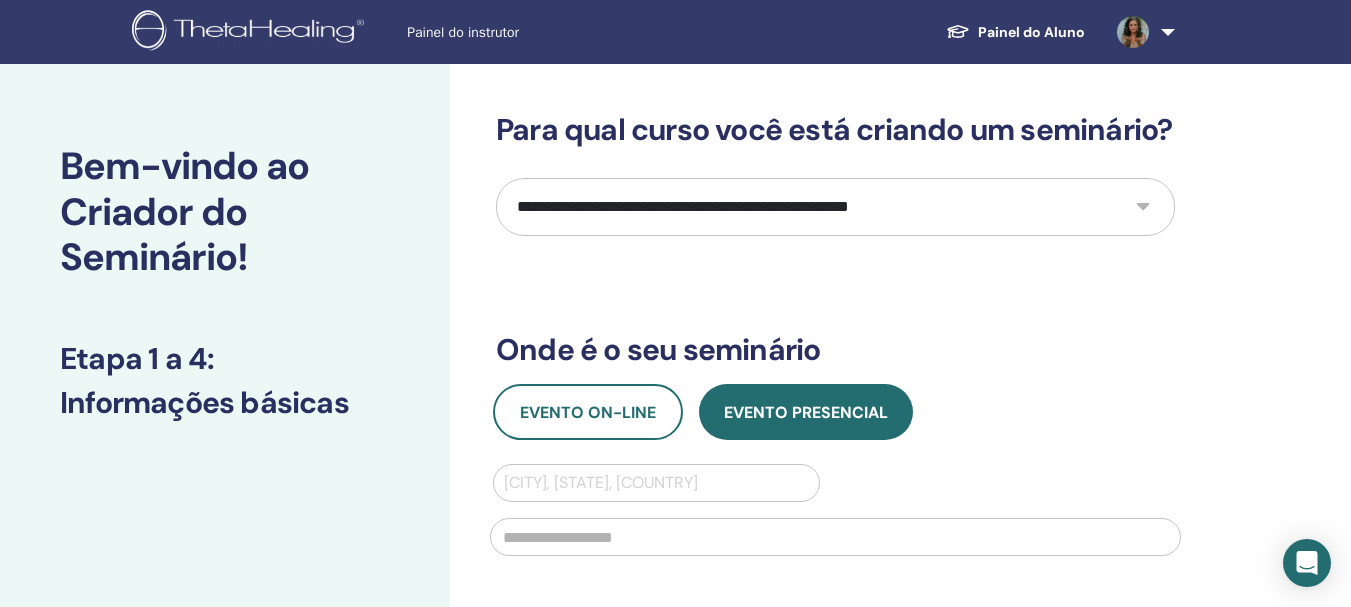click on "**********" at bounding box center [835, 207] 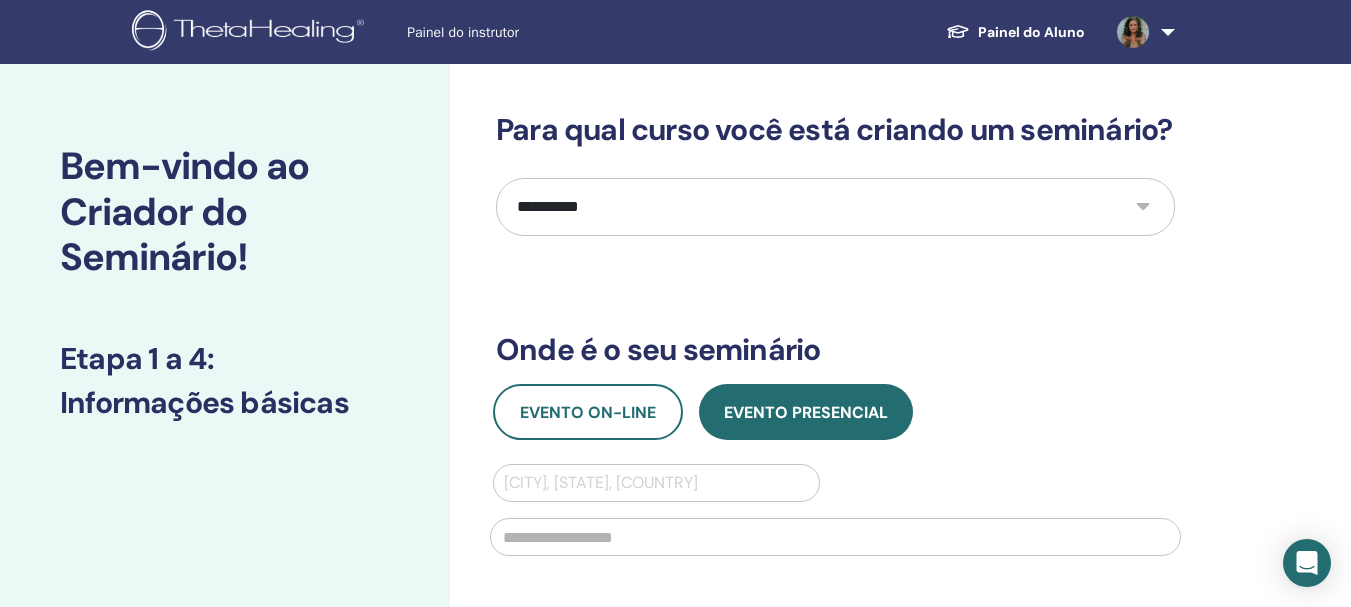 click on "**********" at bounding box center [835, 207] 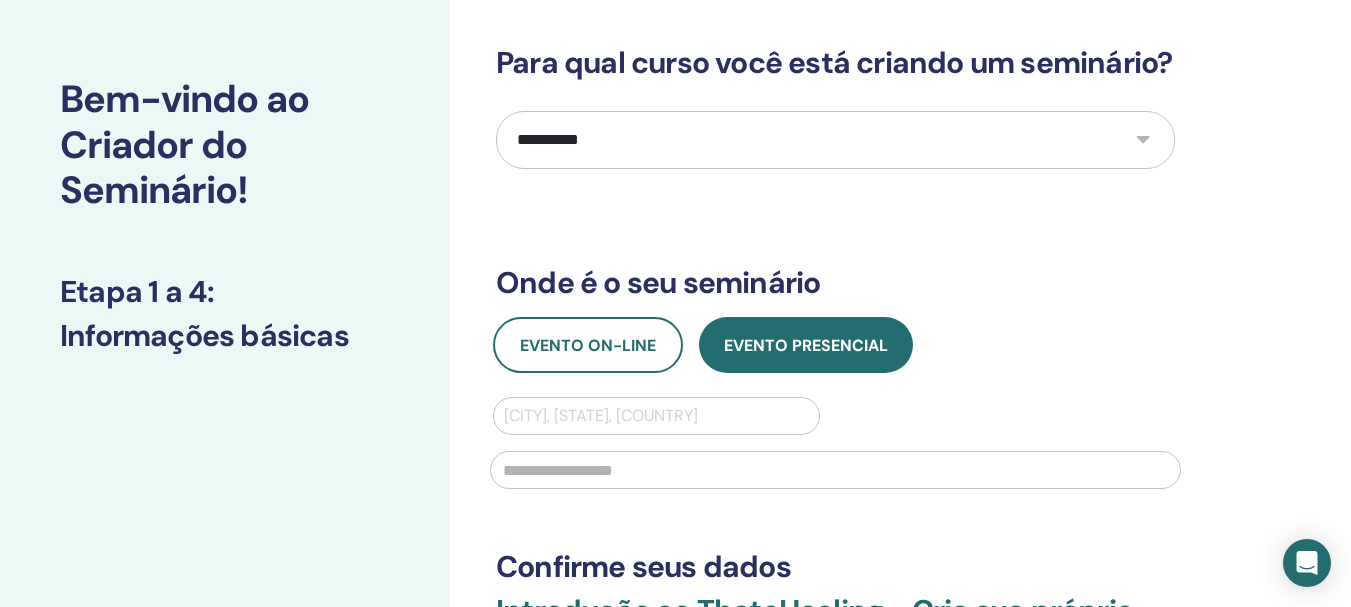 scroll, scrollTop: 200, scrollLeft: 0, axis: vertical 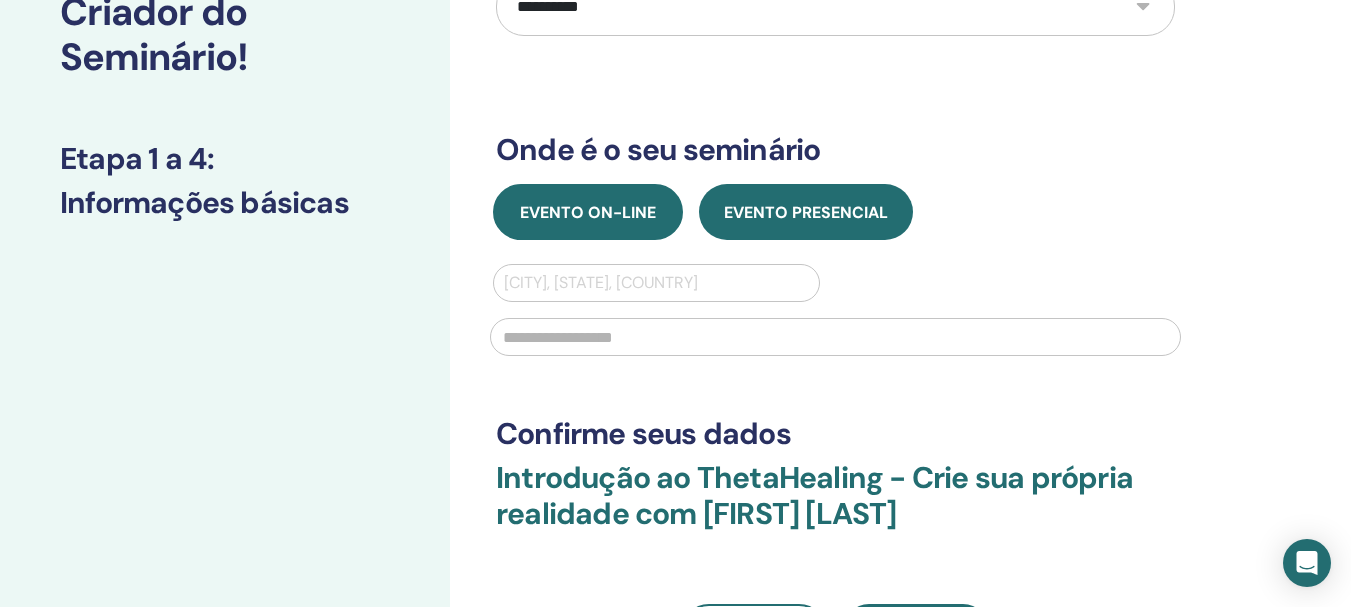 click on "Evento on-line" at bounding box center (588, 212) 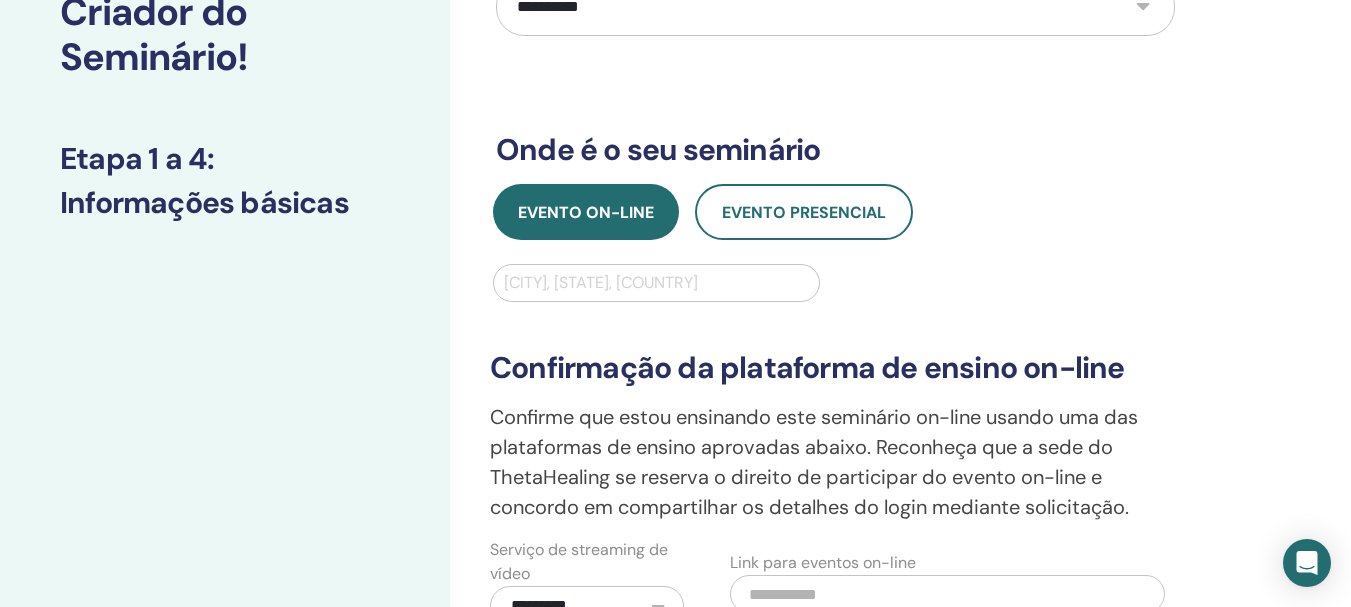 click at bounding box center [656, 283] 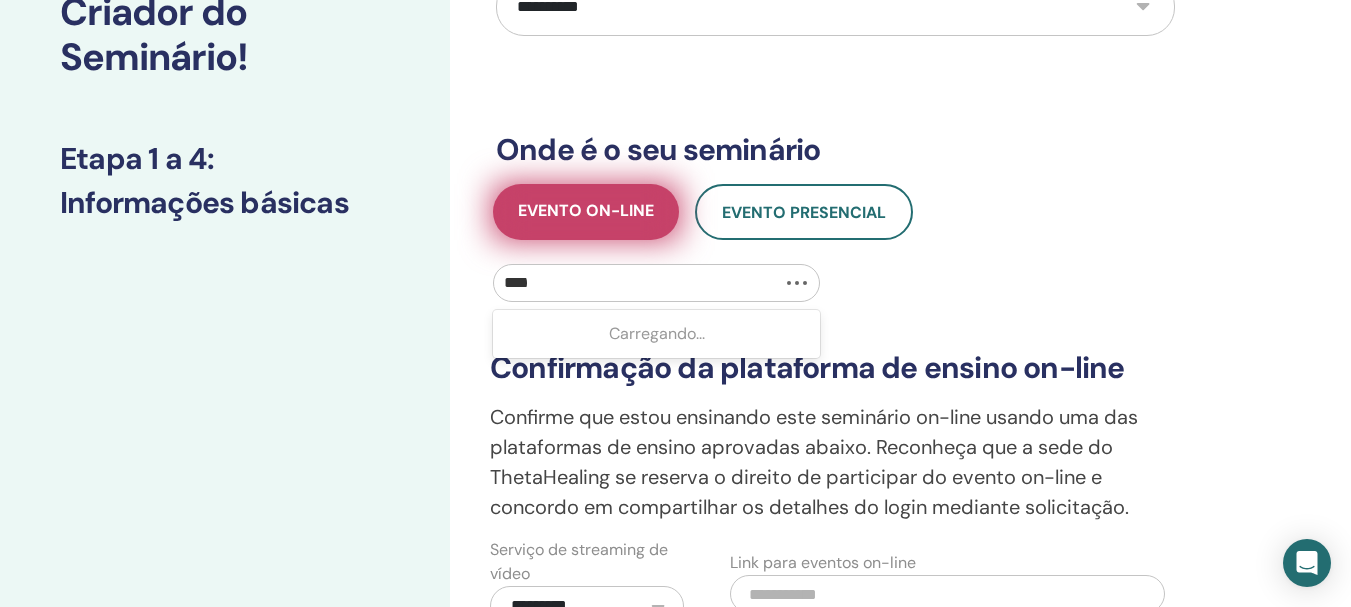 type on "*****" 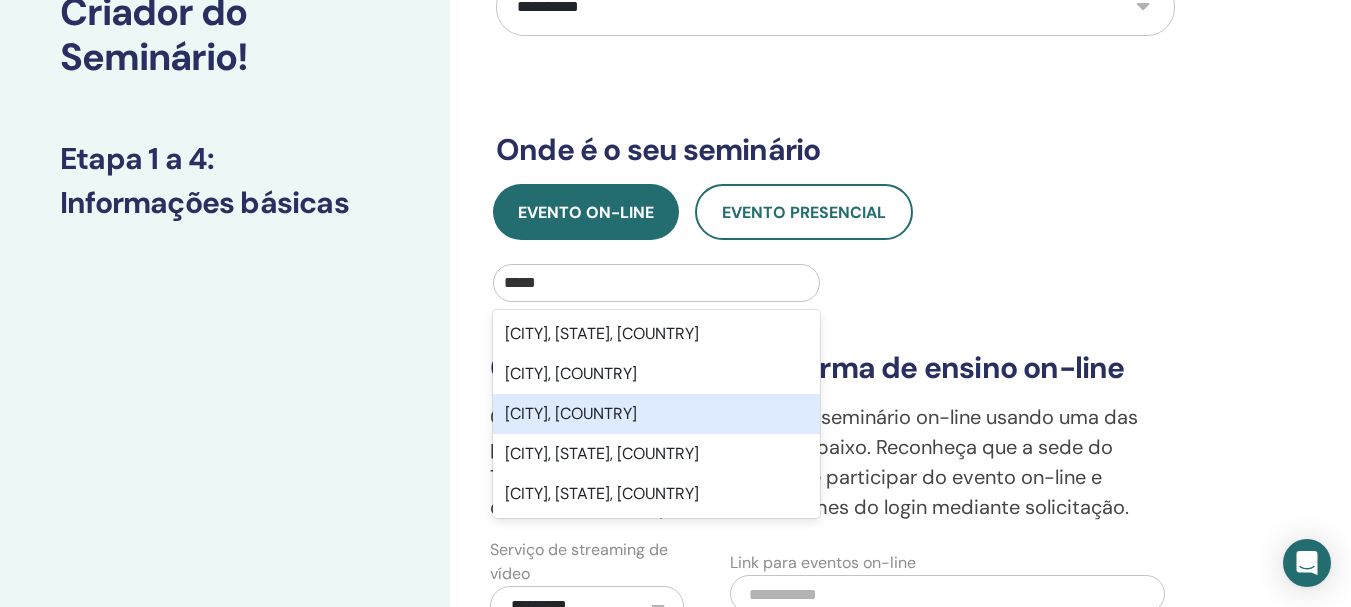 click on "[CITY], [COUNTRY]" at bounding box center (571, 413) 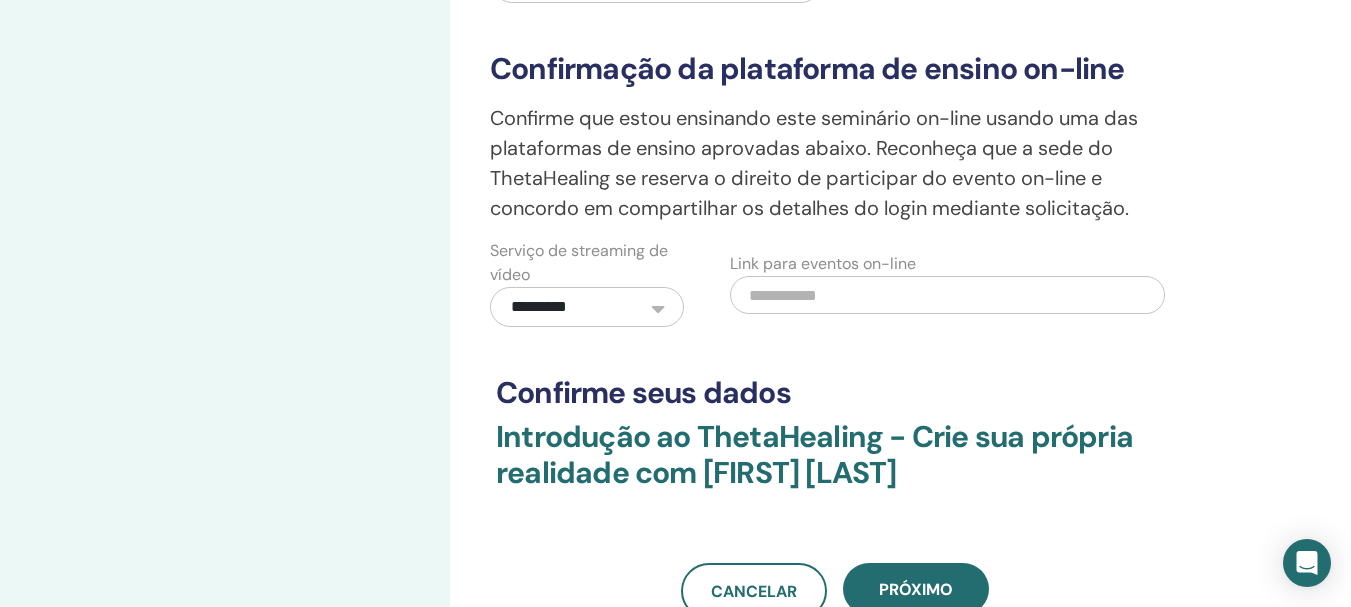 scroll, scrollTop: 500, scrollLeft: 0, axis: vertical 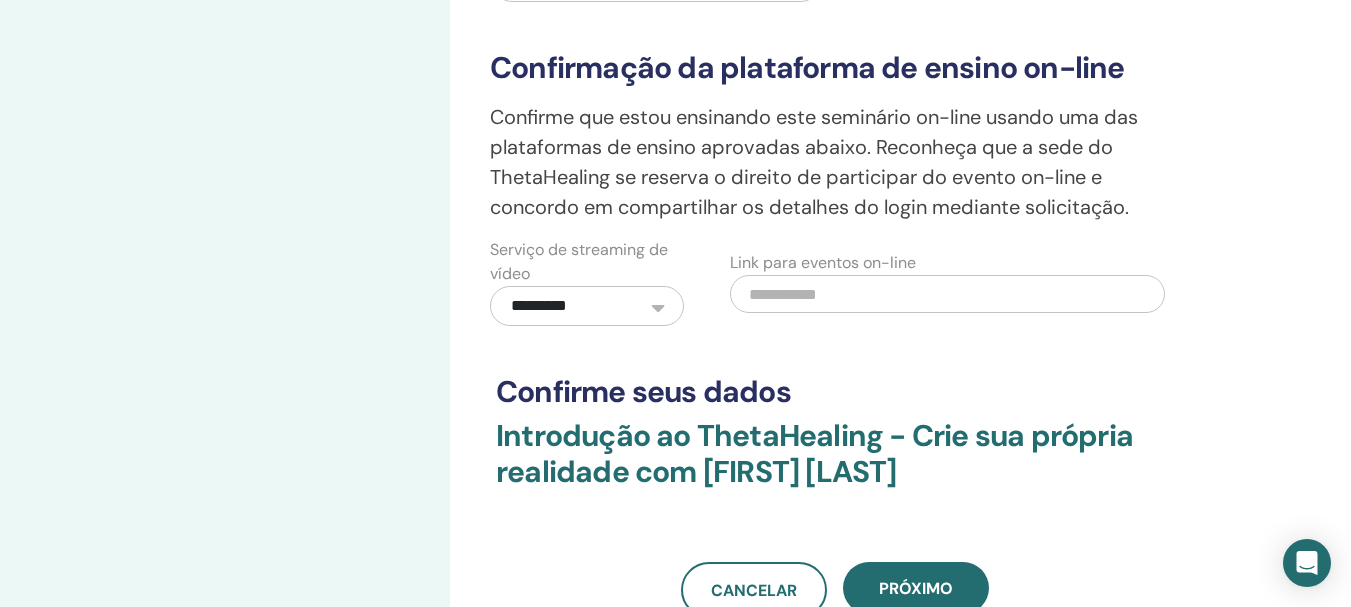 click at bounding box center [947, 294] 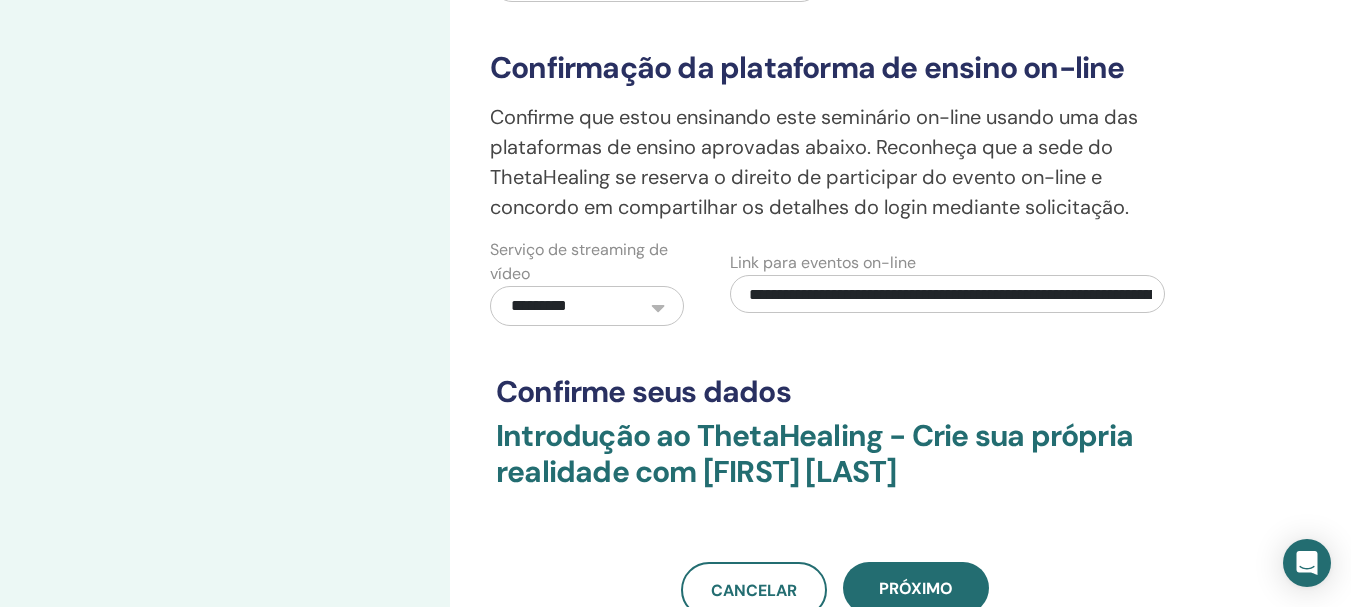 scroll, scrollTop: 0, scrollLeft: 256, axis: horizontal 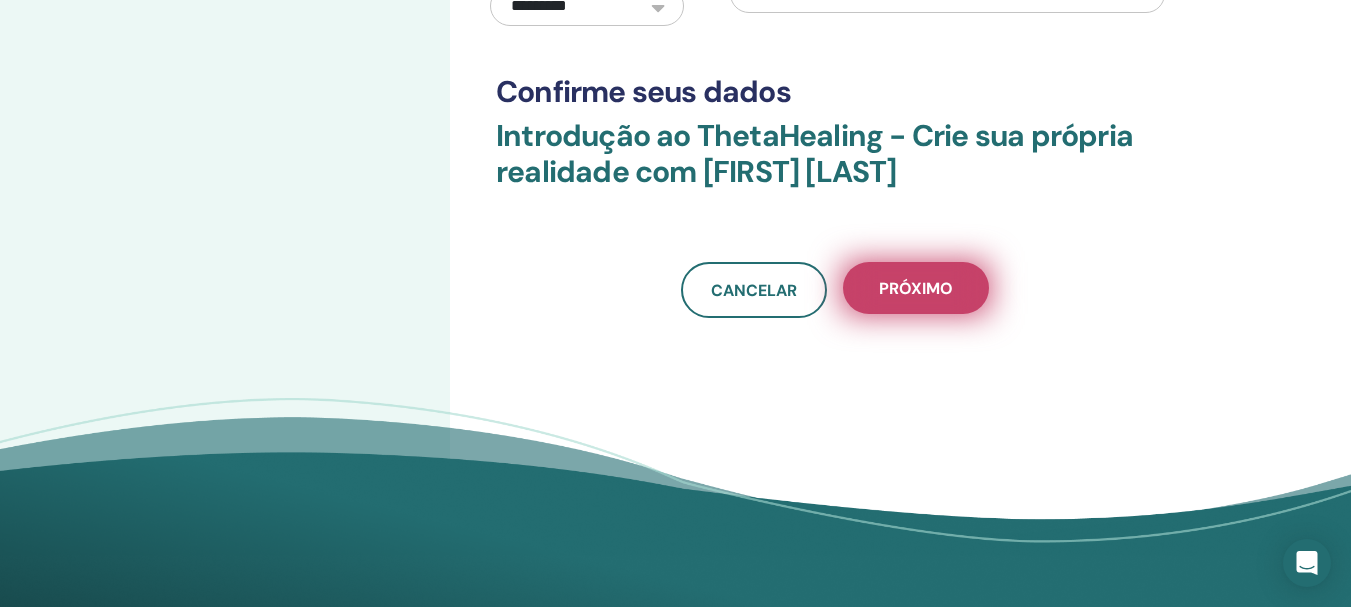 click on "Próximo" at bounding box center [916, 288] 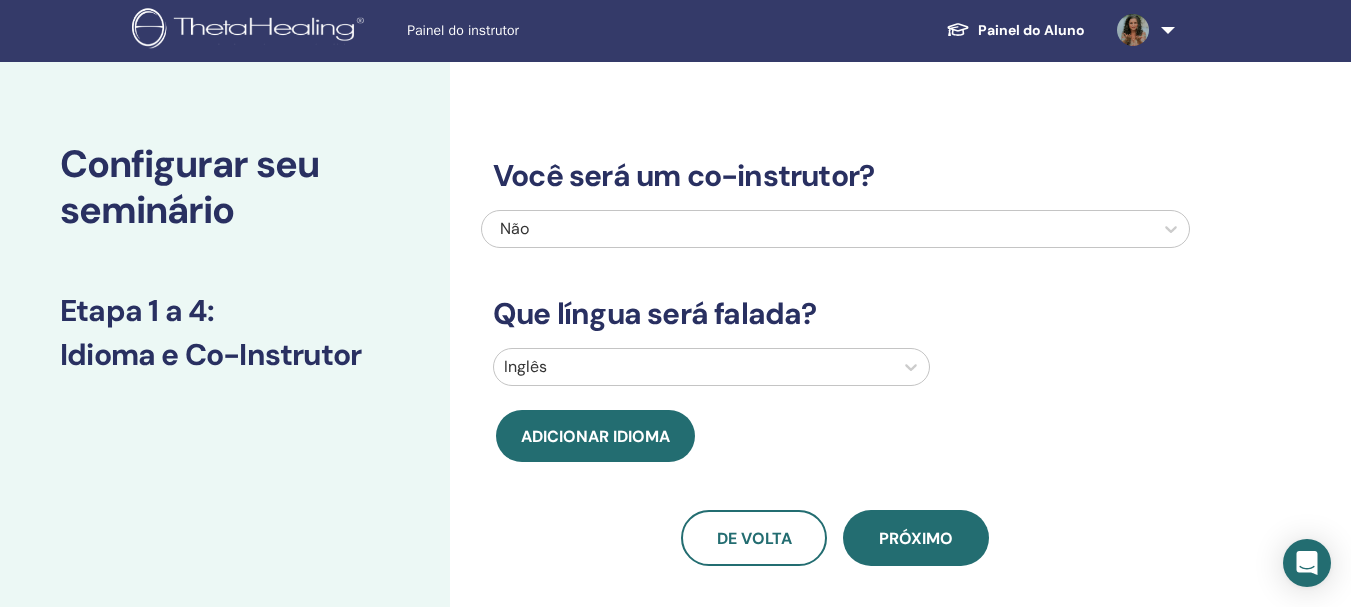 scroll, scrollTop: 0, scrollLeft: 0, axis: both 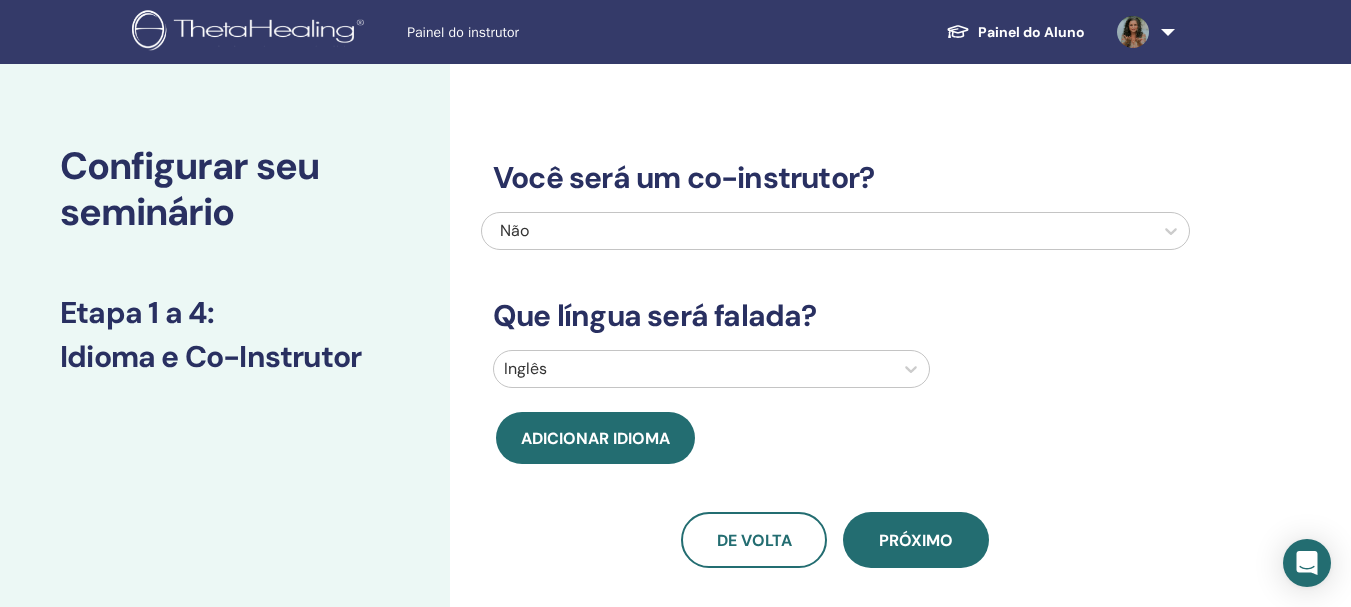 click at bounding box center (693, 369) 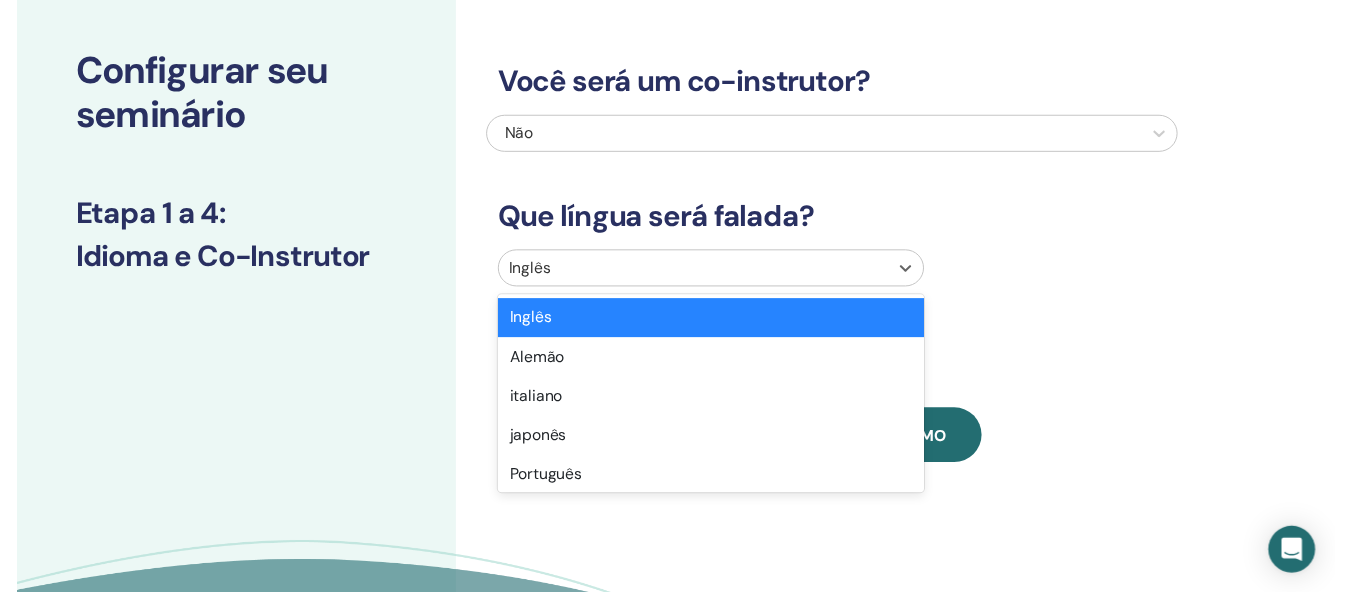 scroll, scrollTop: 97, scrollLeft: 0, axis: vertical 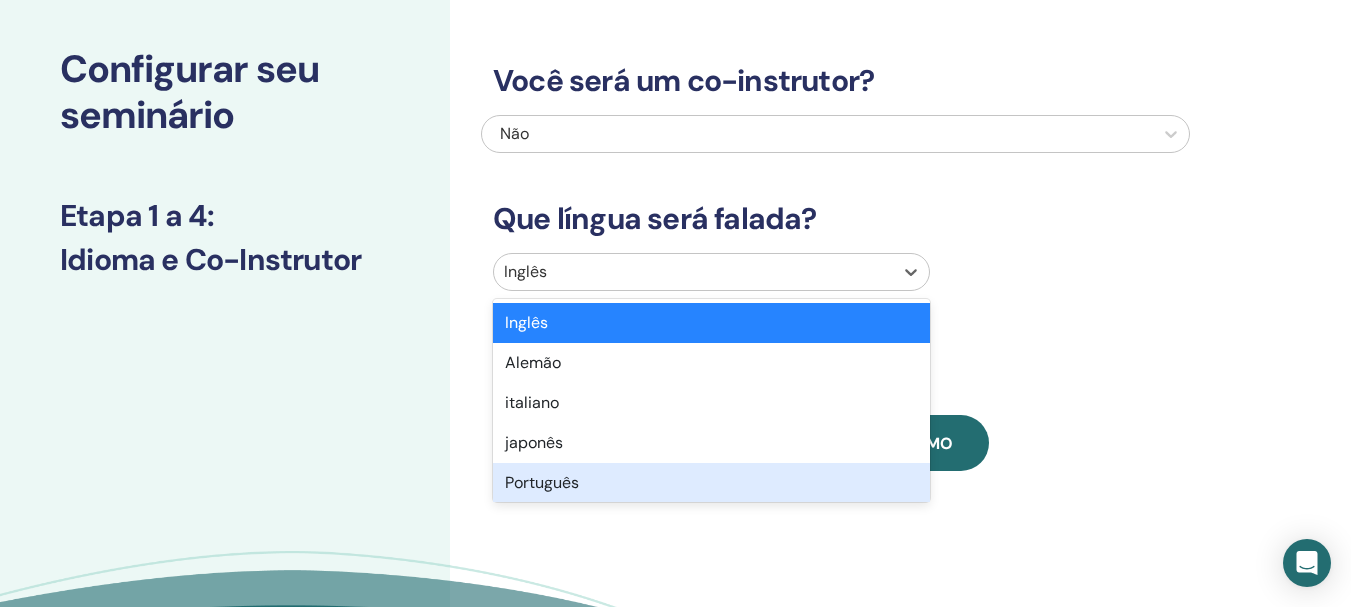 click on "Português" at bounding box center (711, 483) 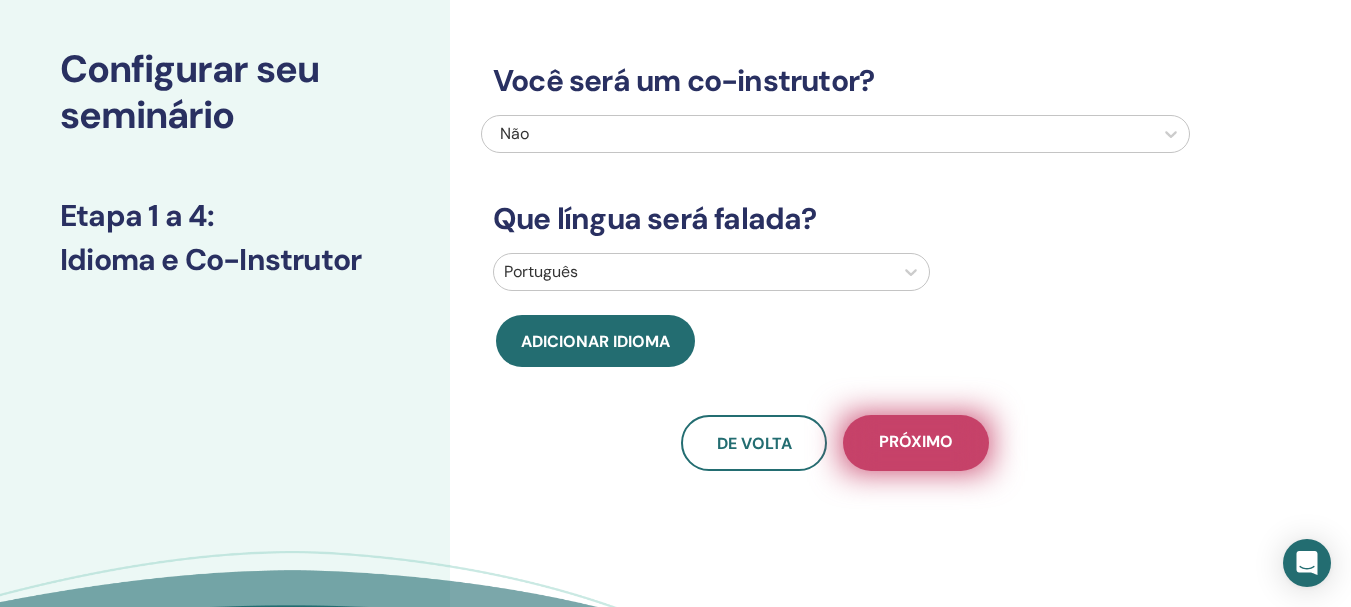 click on "Próximo" at bounding box center (916, 441) 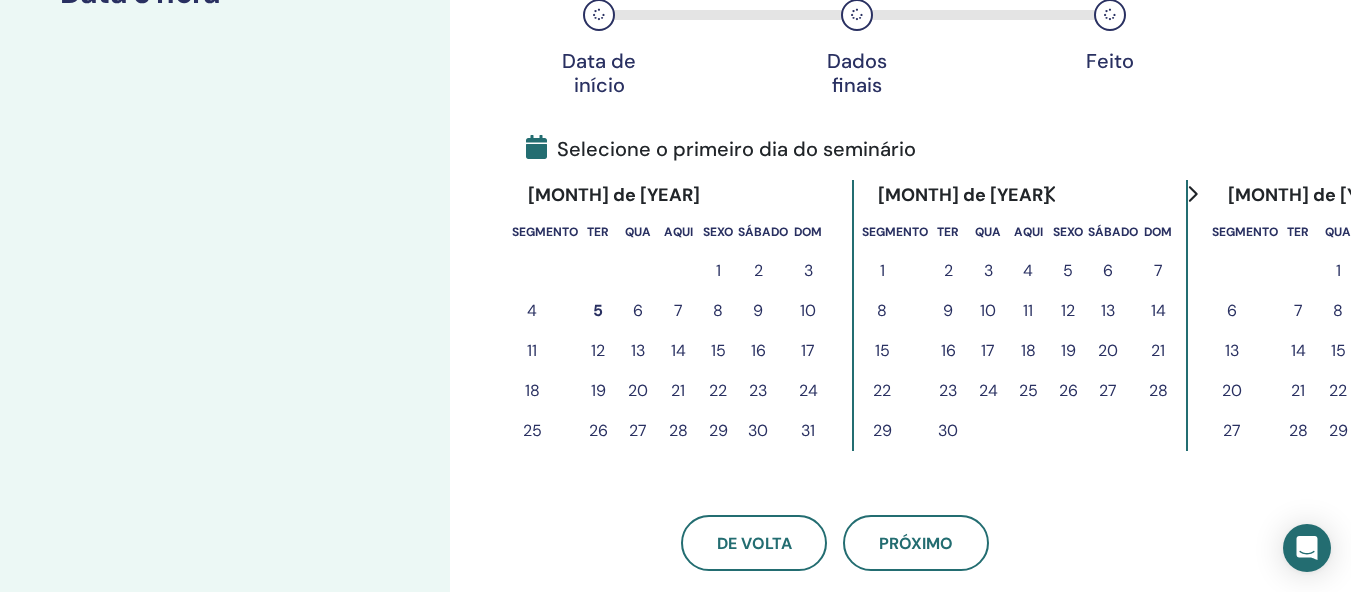 scroll, scrollTop: 397, scrollLeft: 0, axis: vertical 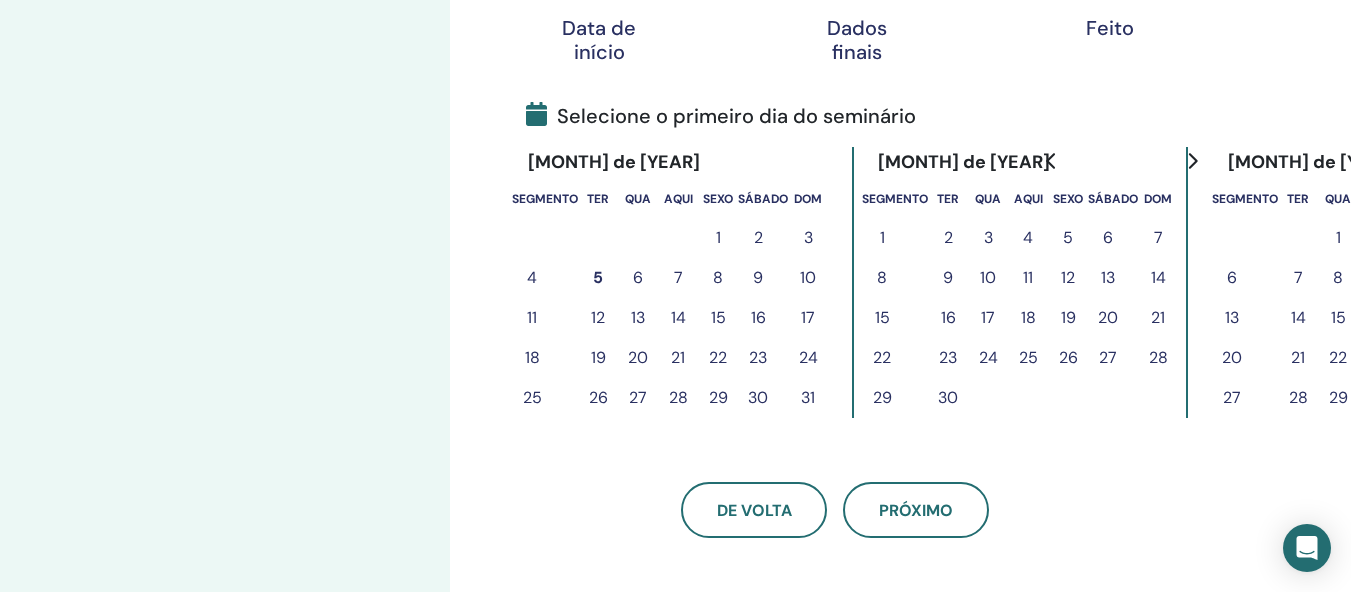click 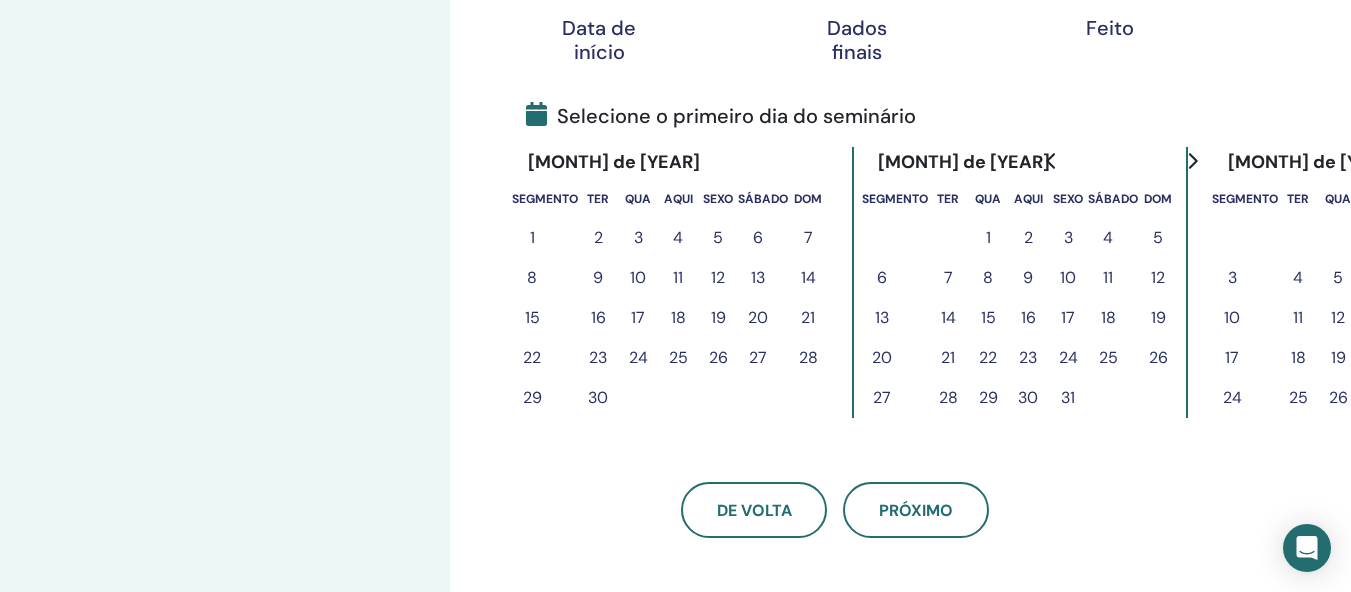 click on "3" at bounding box center (1068, 237) 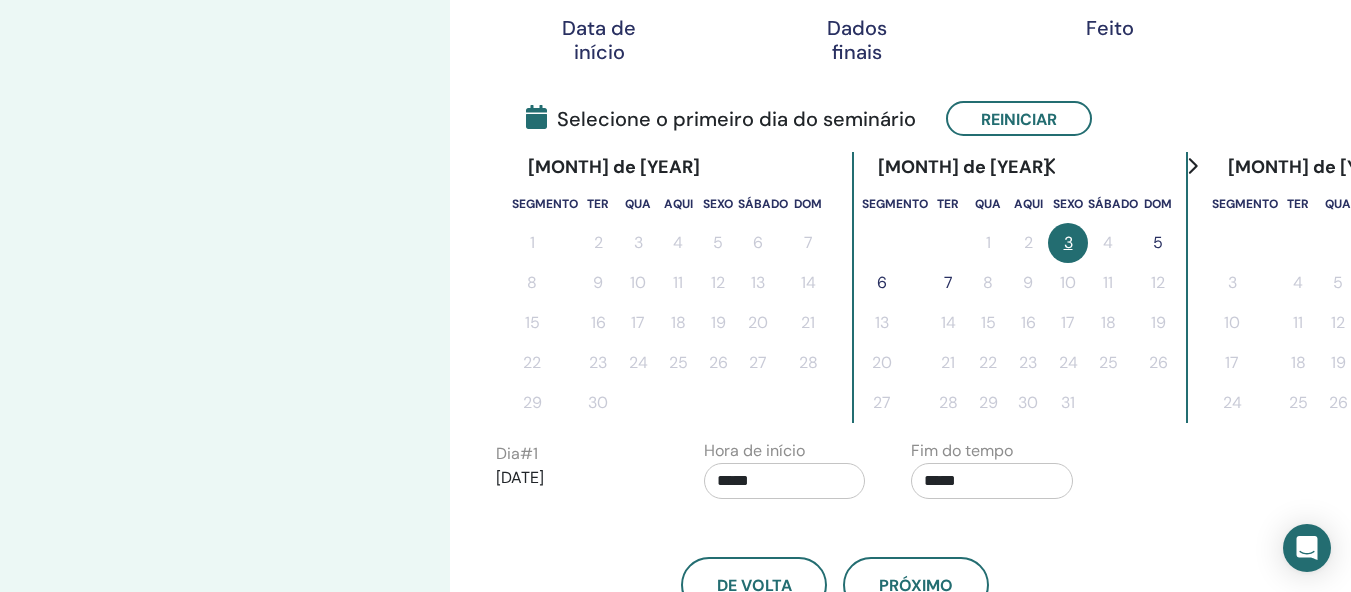 click on "5" at bounding box center [1158, 243] 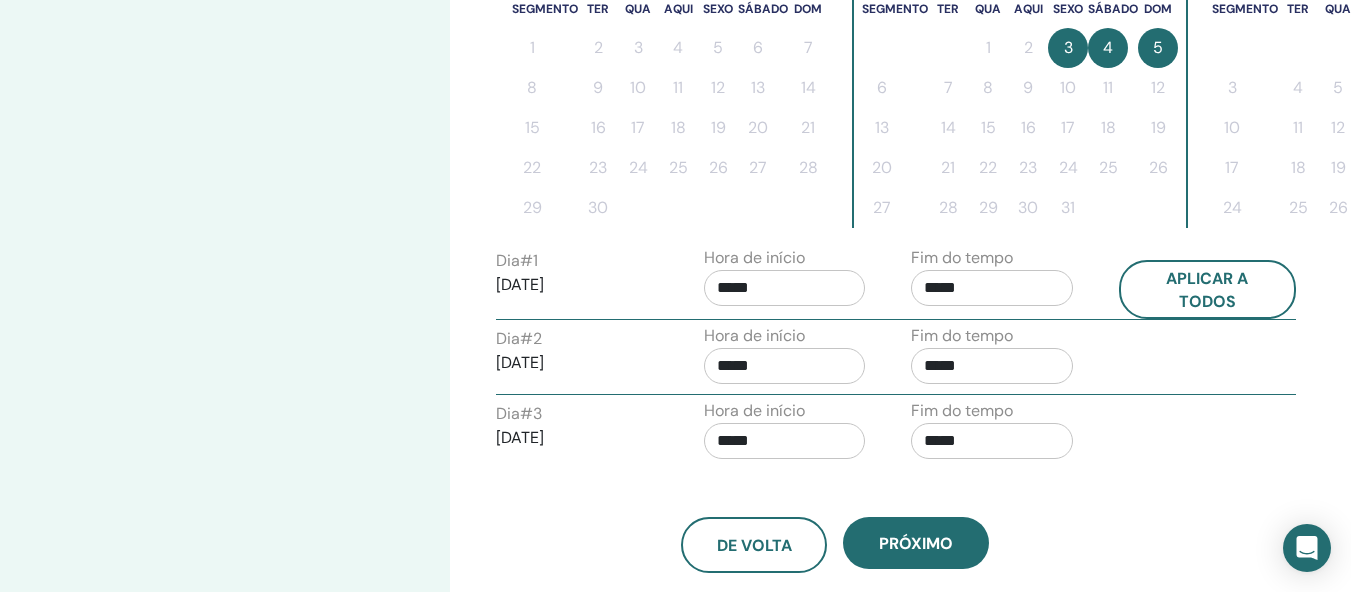 scroll, scrollTop: 597, scrollLeft: 0, axis: vertical 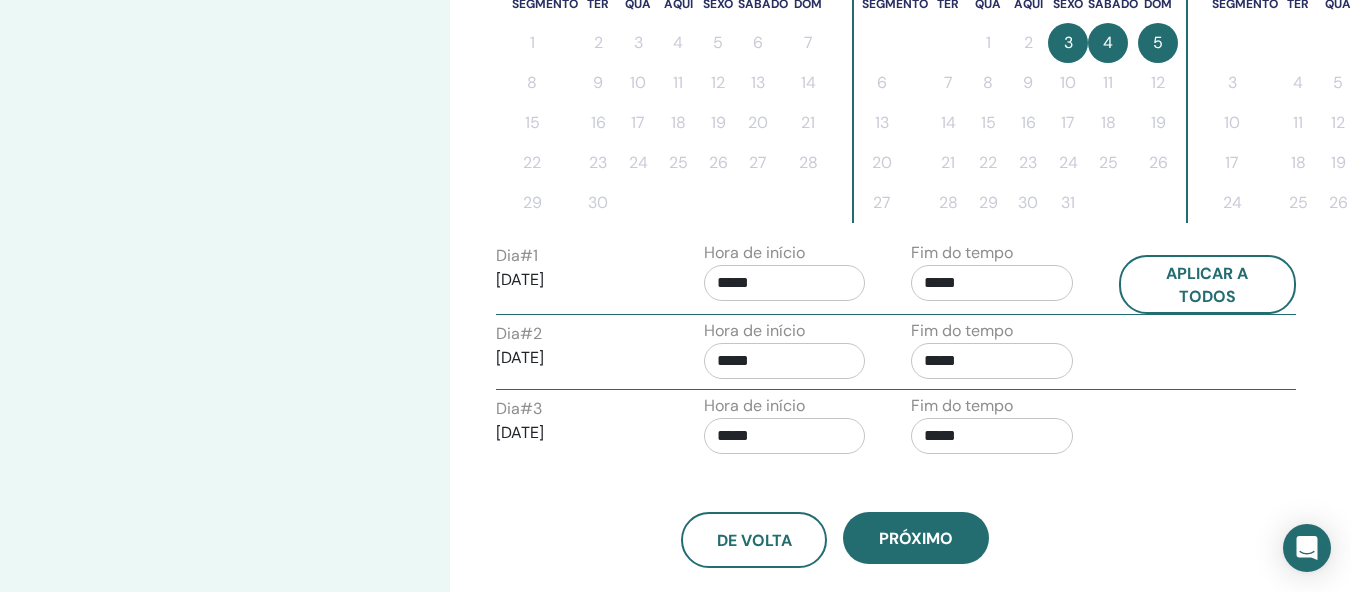 click on "*****" at bounding box center [992, 283] 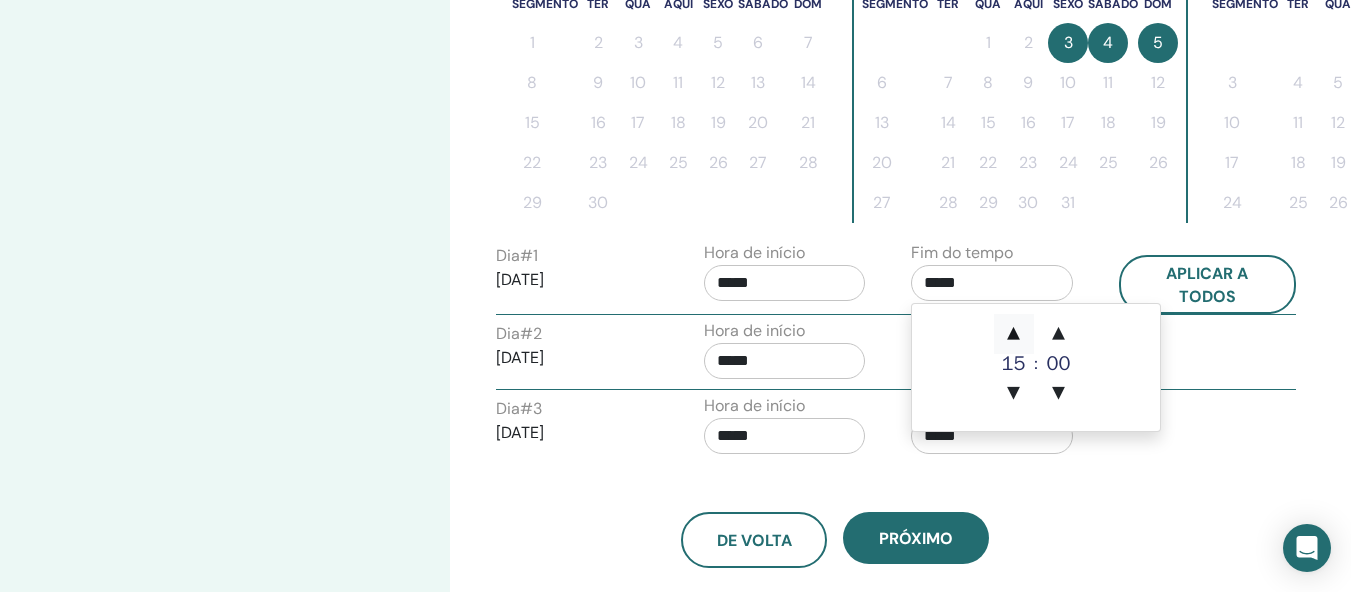 click on "▲" at bounding box center [1014, 334] 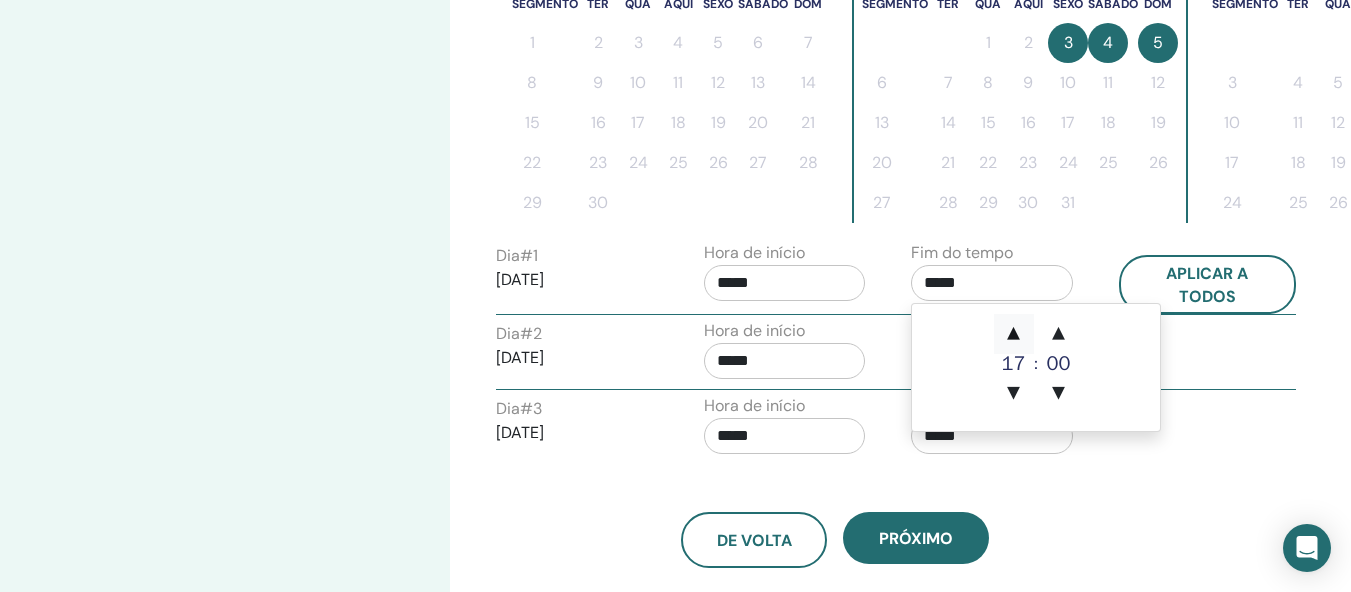 click on "▲" at bounding box center (1014, 334) 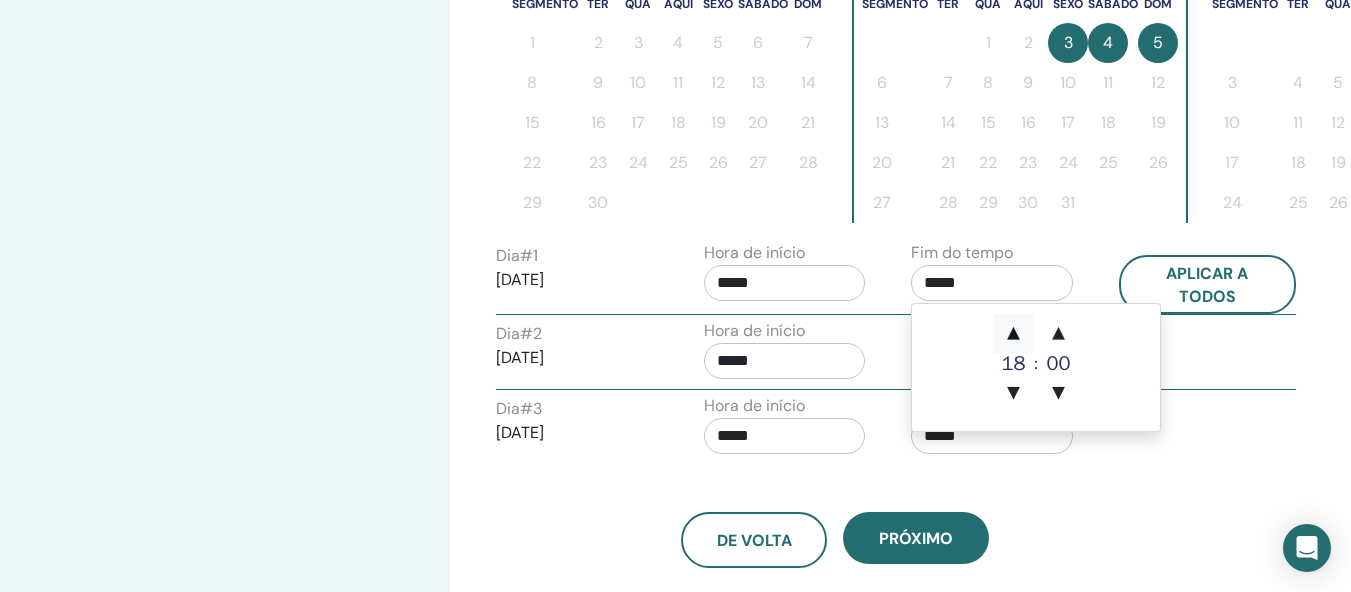 click on "▲" at bounding box center [1014, 334] 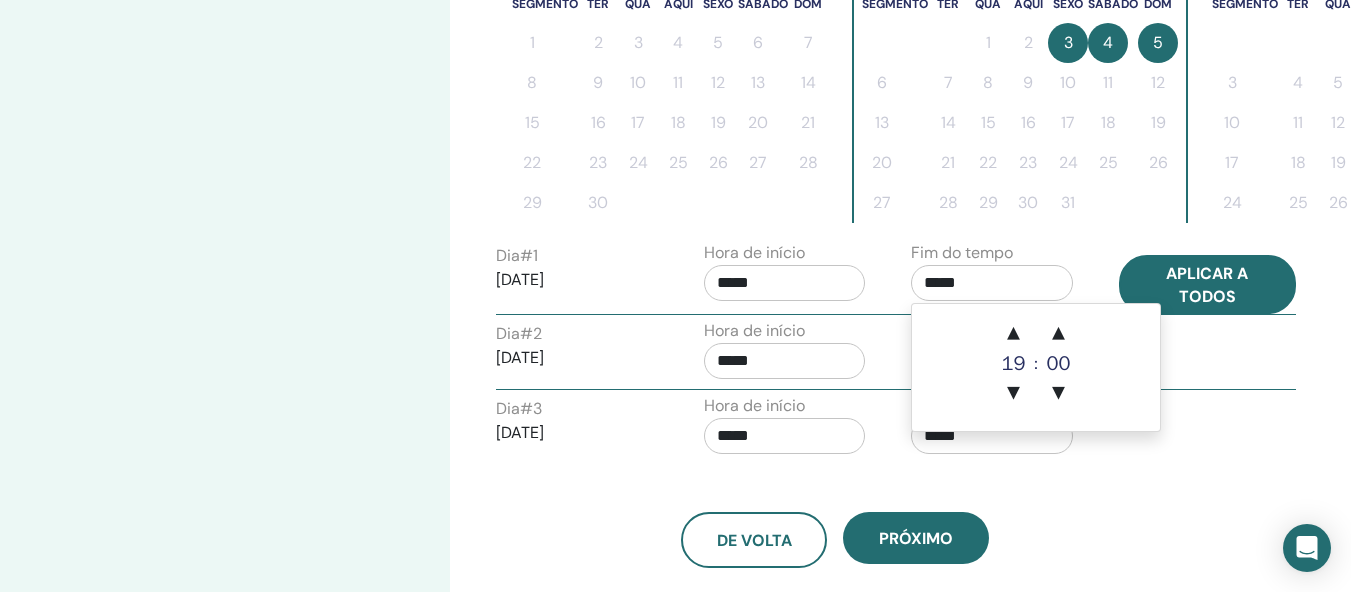 click on "Aplicar a todos" at bounding box center (1207, 285) 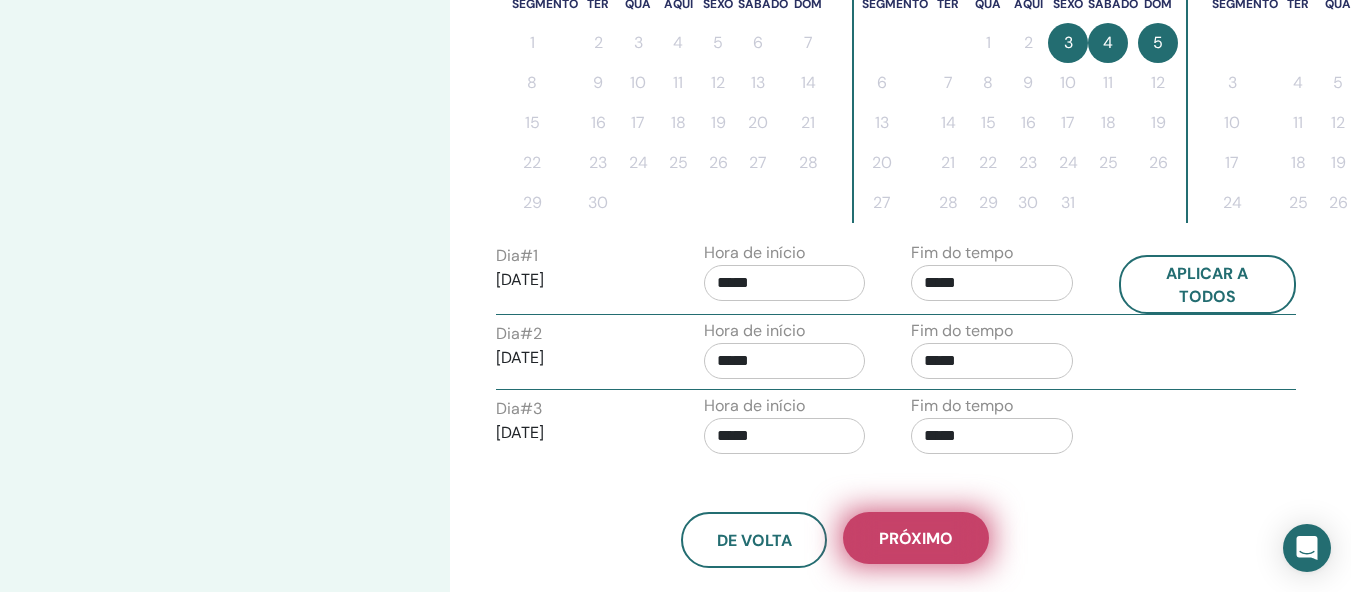 click on "Próximo" at bounding box center [916, 538] 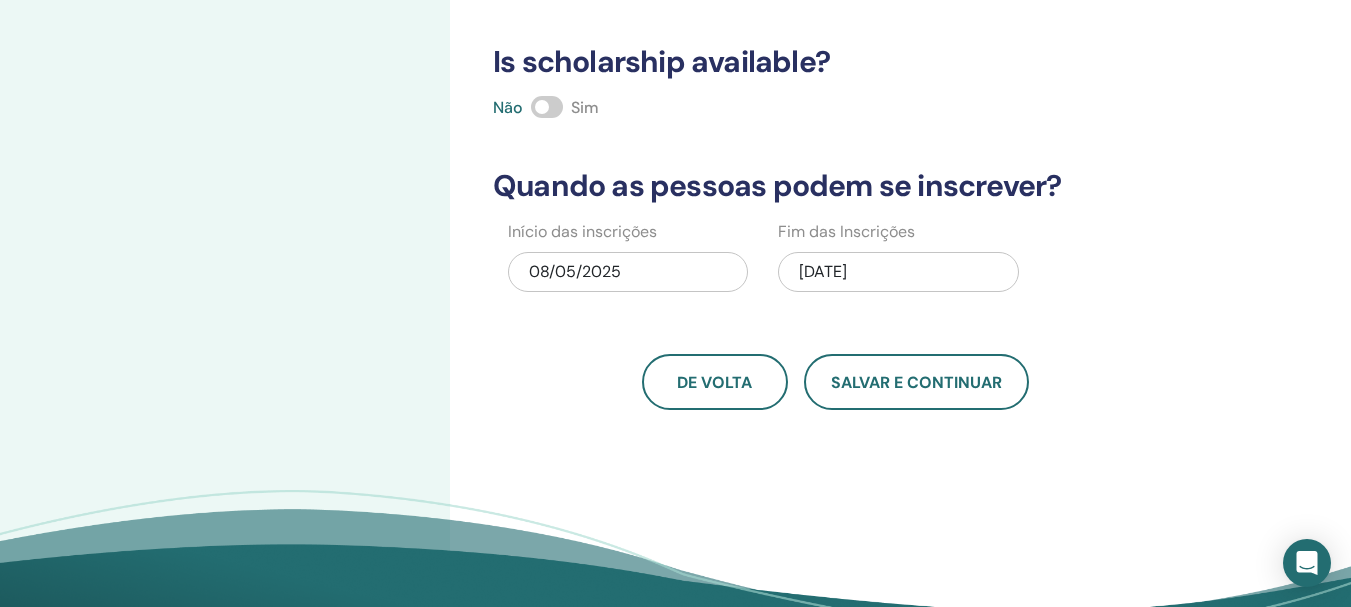 scroll, scrollTop: 597, scrollLeft: 0, axis: vertical 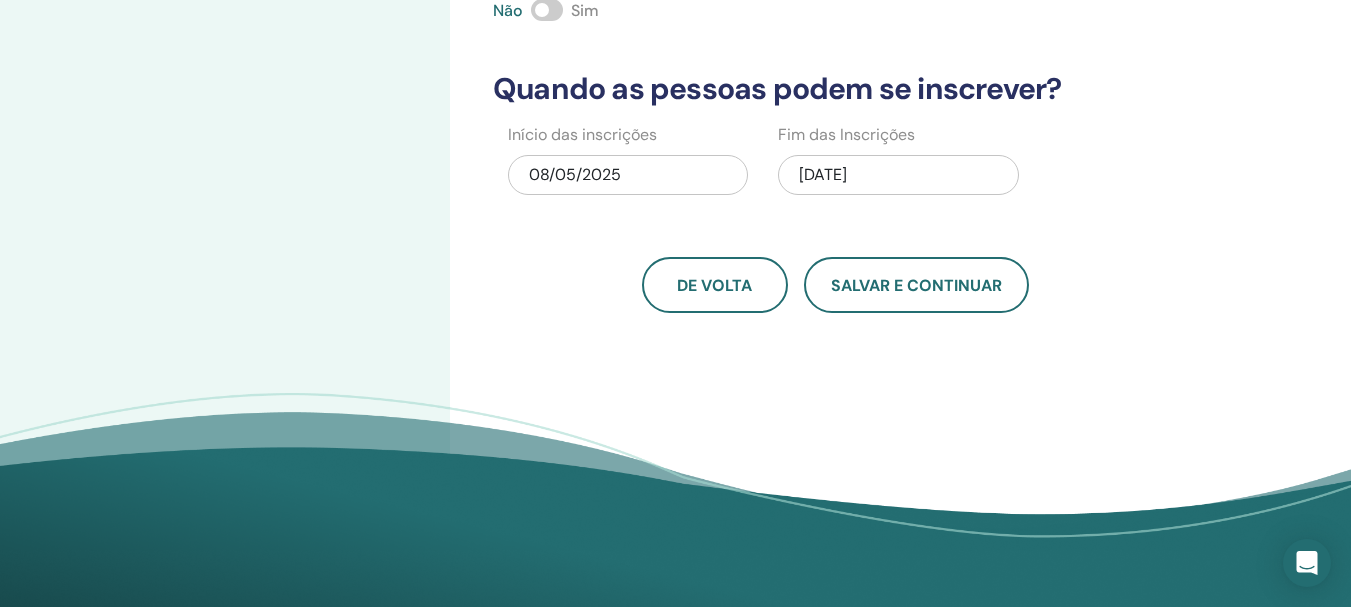 click on "10/05/2025" at bounding box center (823, 174) 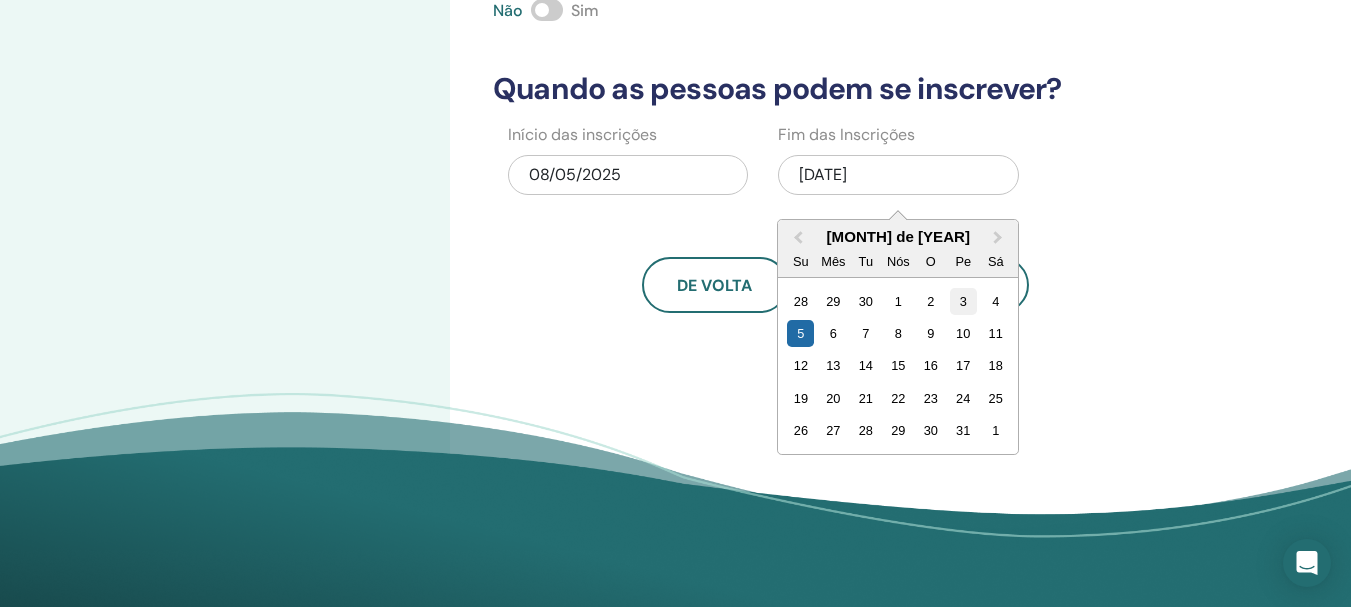 click on "3" at bounding box center [963, 301] 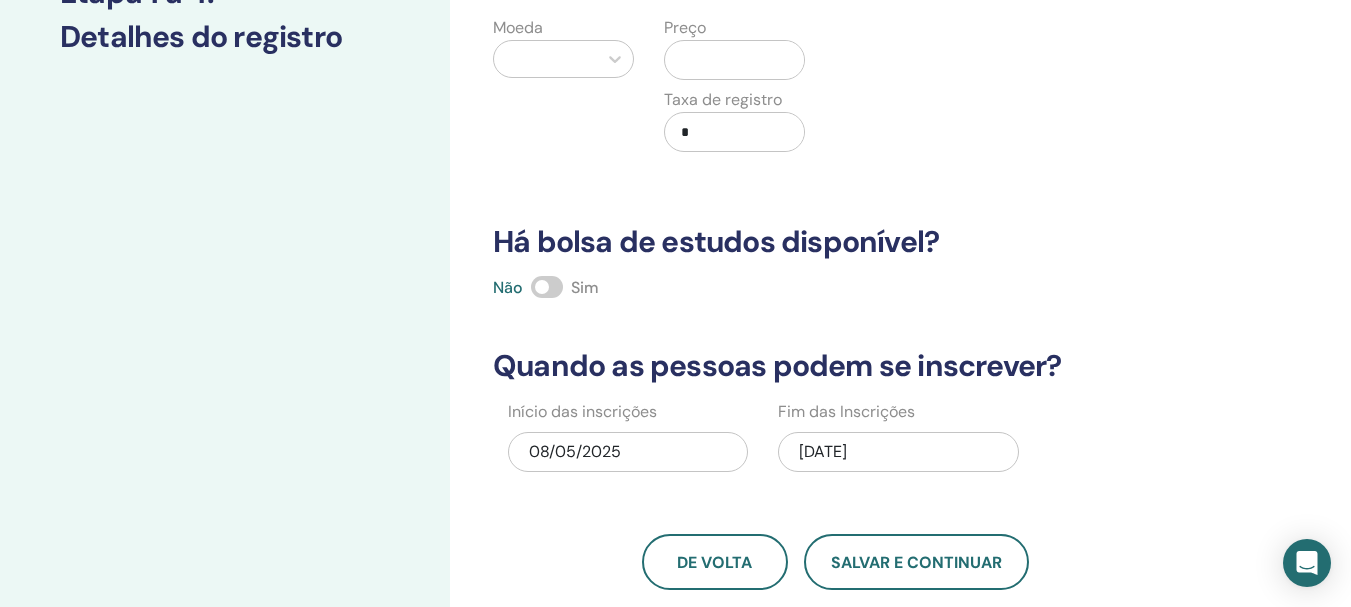 scroll, scrollTop: 297, scrollLeft: 0, axis: vertical 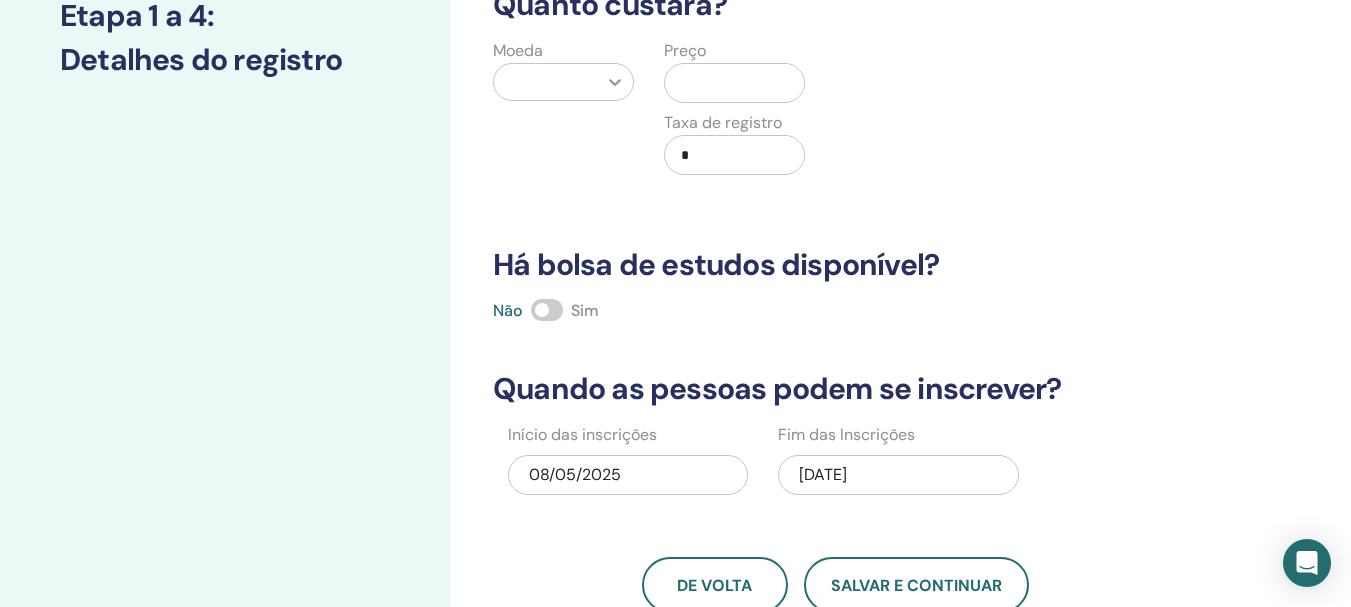 click 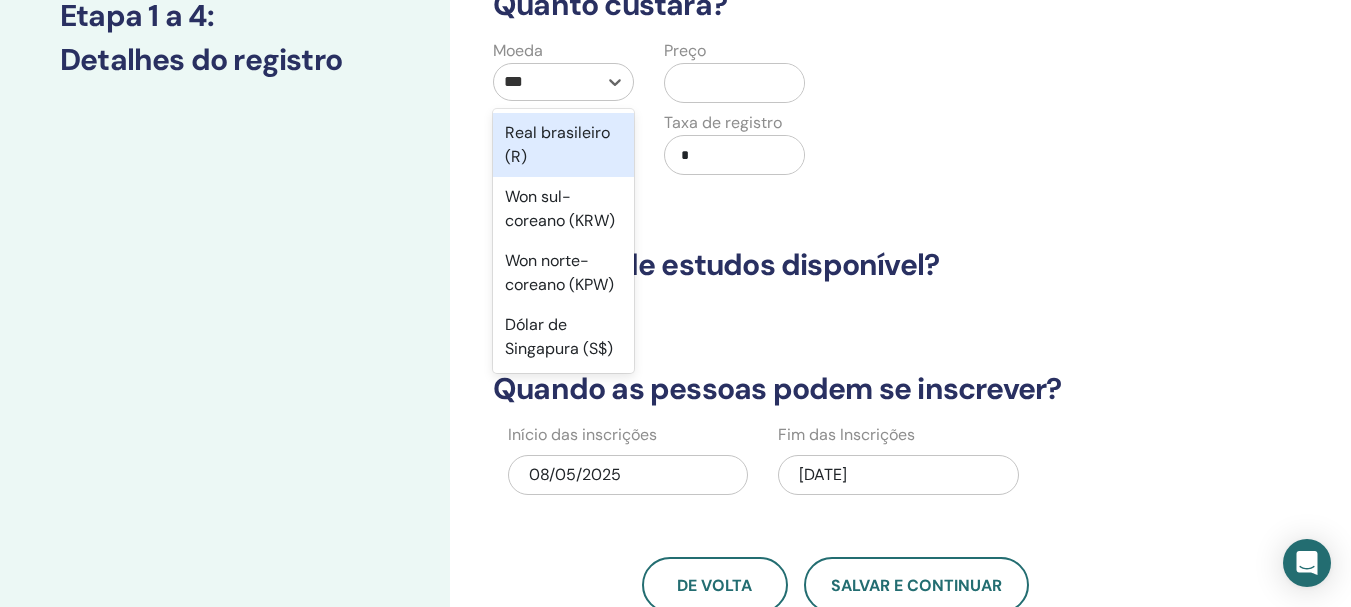 type on "****" 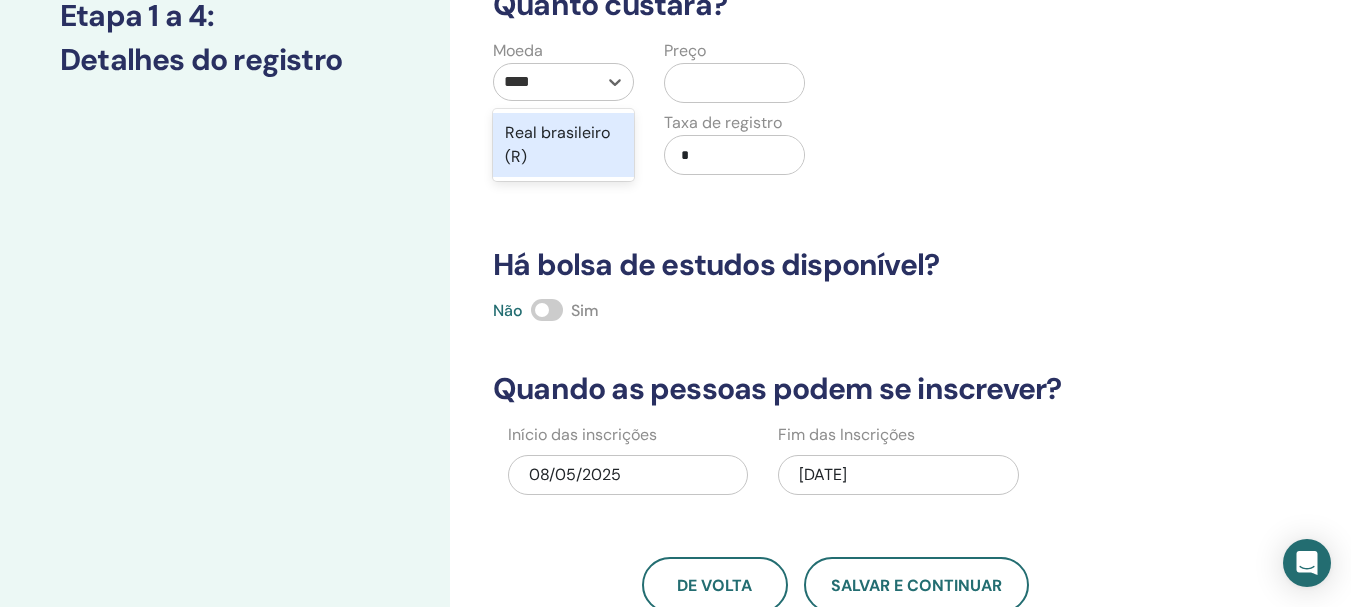 click on "Real brasileiro (R)" at bounding box center (563, 145) 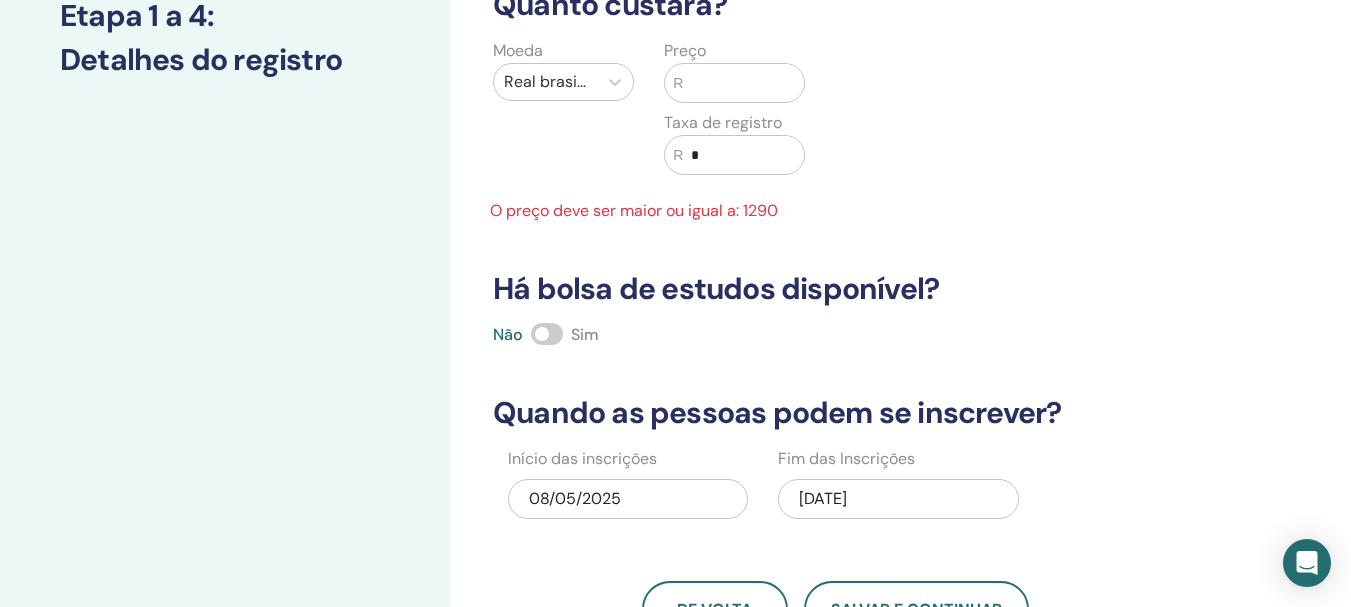 click at bounding box center [743, 83] 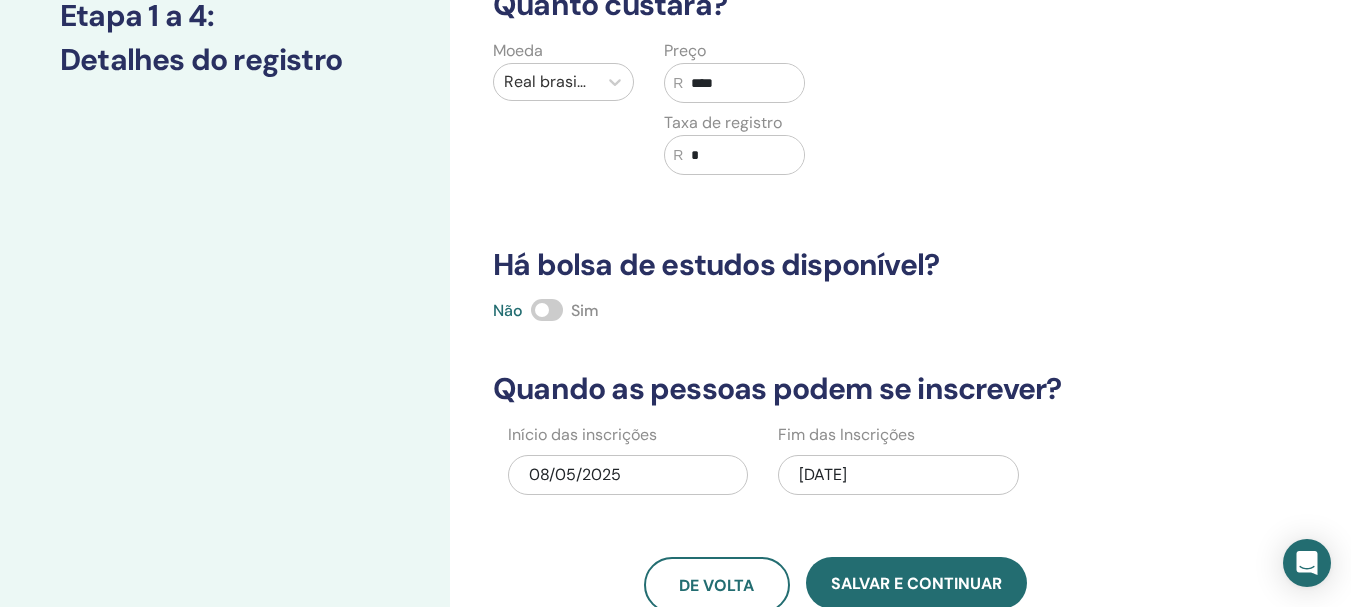 type on "****" 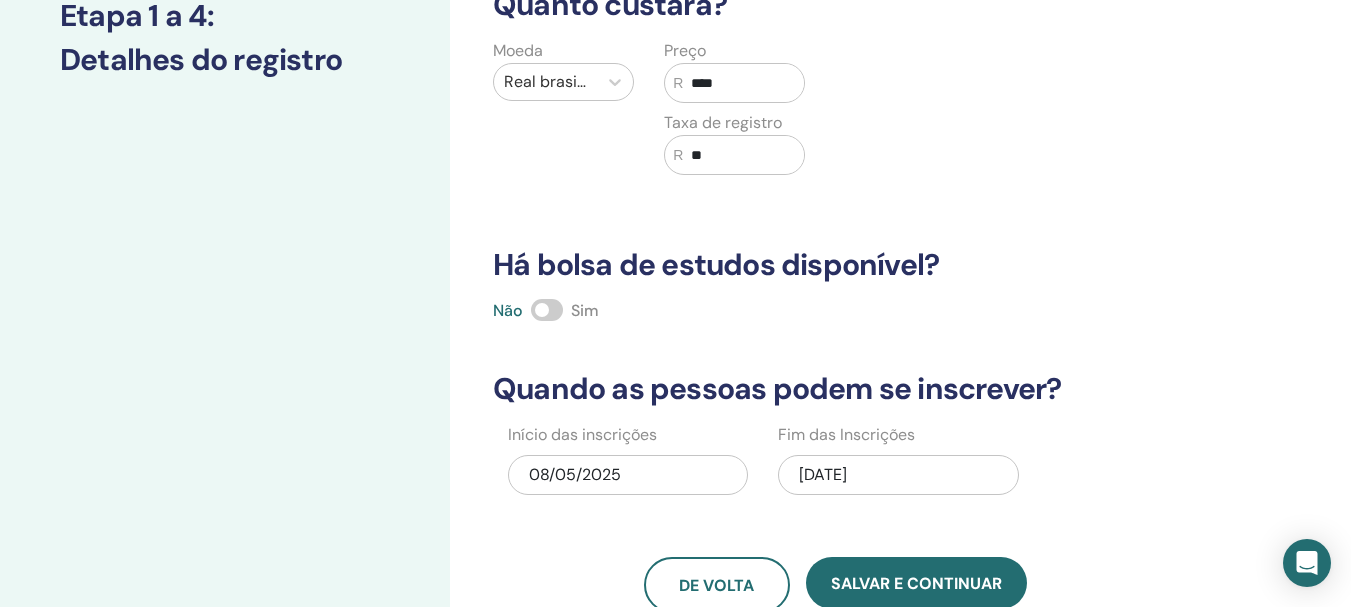 type on "*" 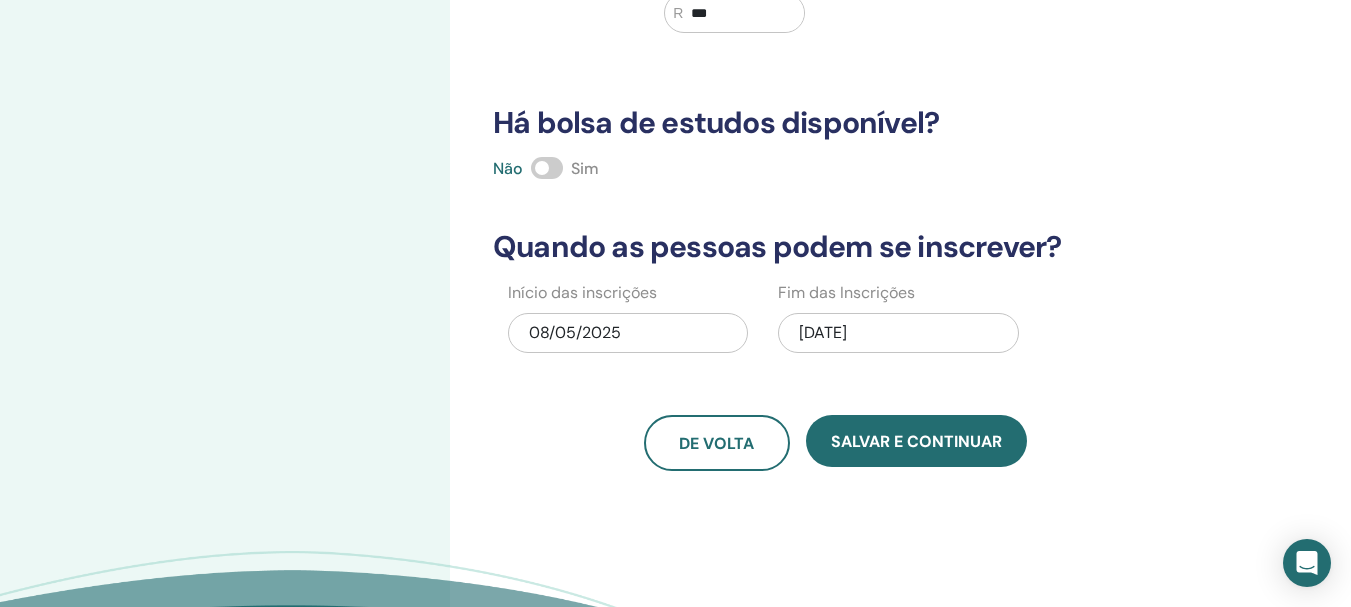 scroll, scrollTop: 497, scrollLeft: 0, axis: vertical 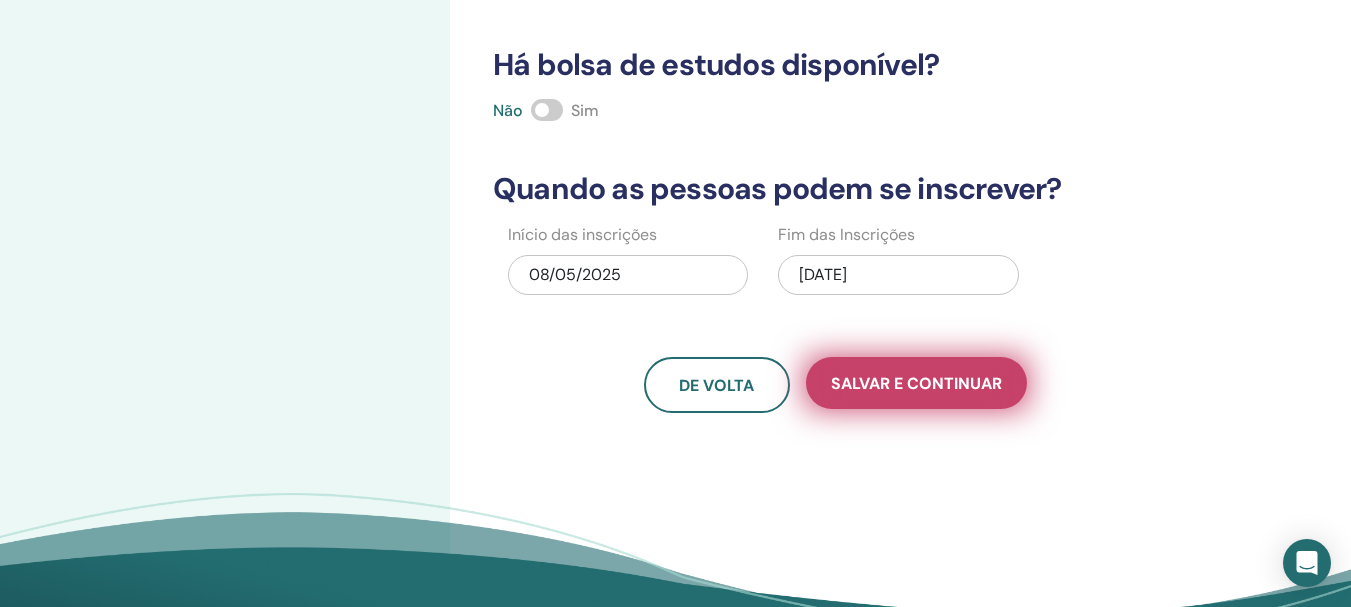 type on "***" 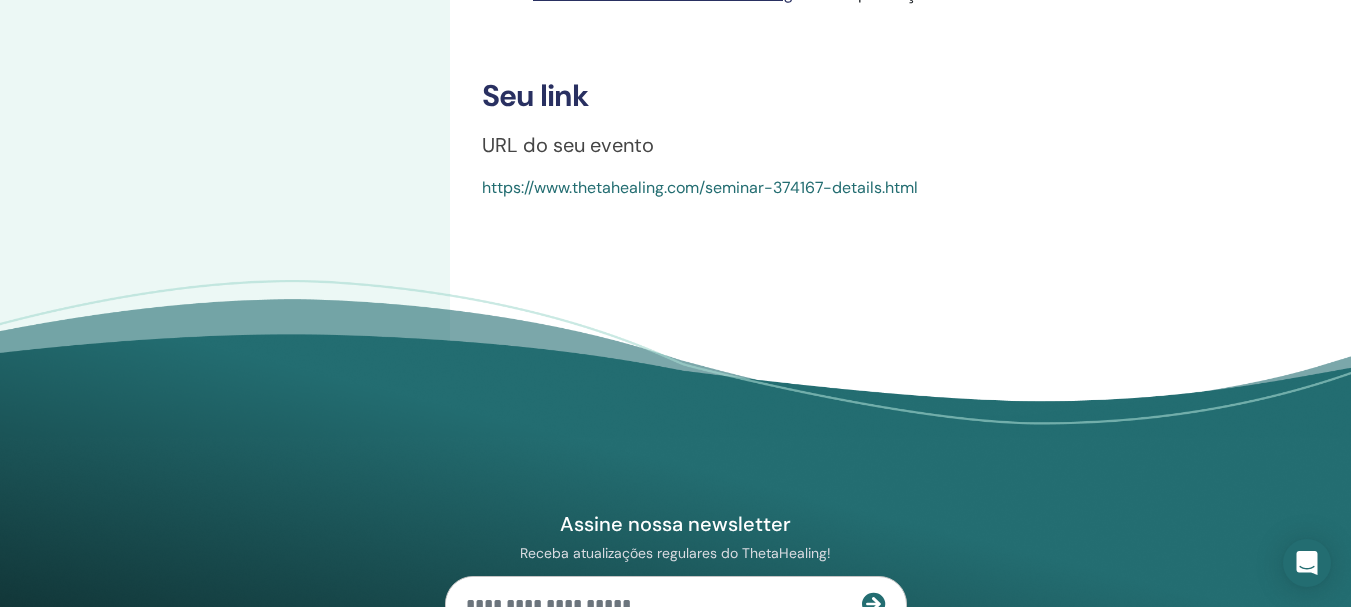 scroll, scrollTop: 800, scrollLeft: 0, axis: vertical 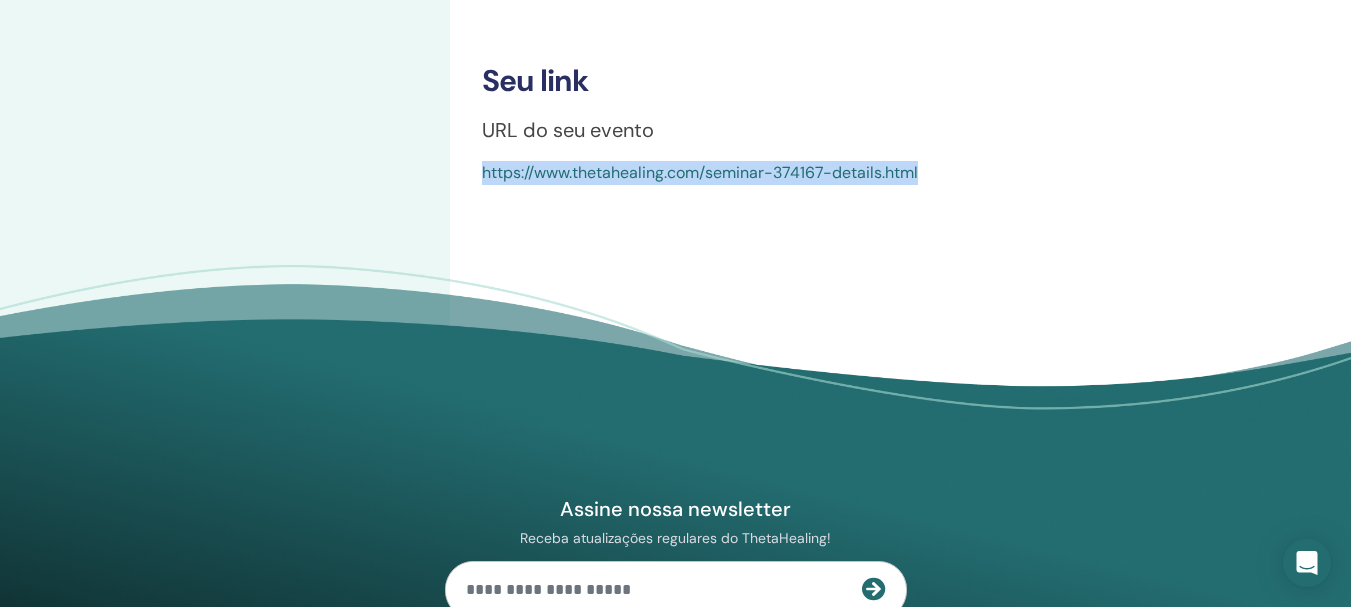 drag, startPoint x: 472, startPoint y: 193, endPoint x: 940, endPoint y: 184, distance: 468.08652 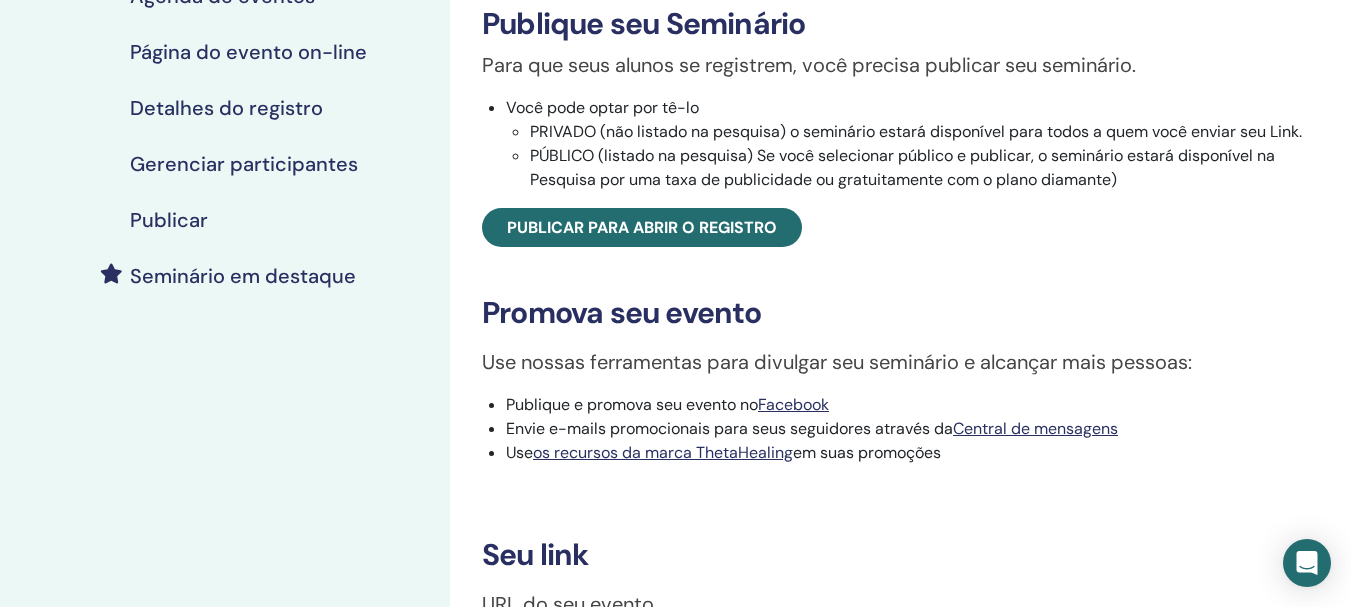 scroll, scrollTop: 300, scrollLeft: 0, axis: vertical 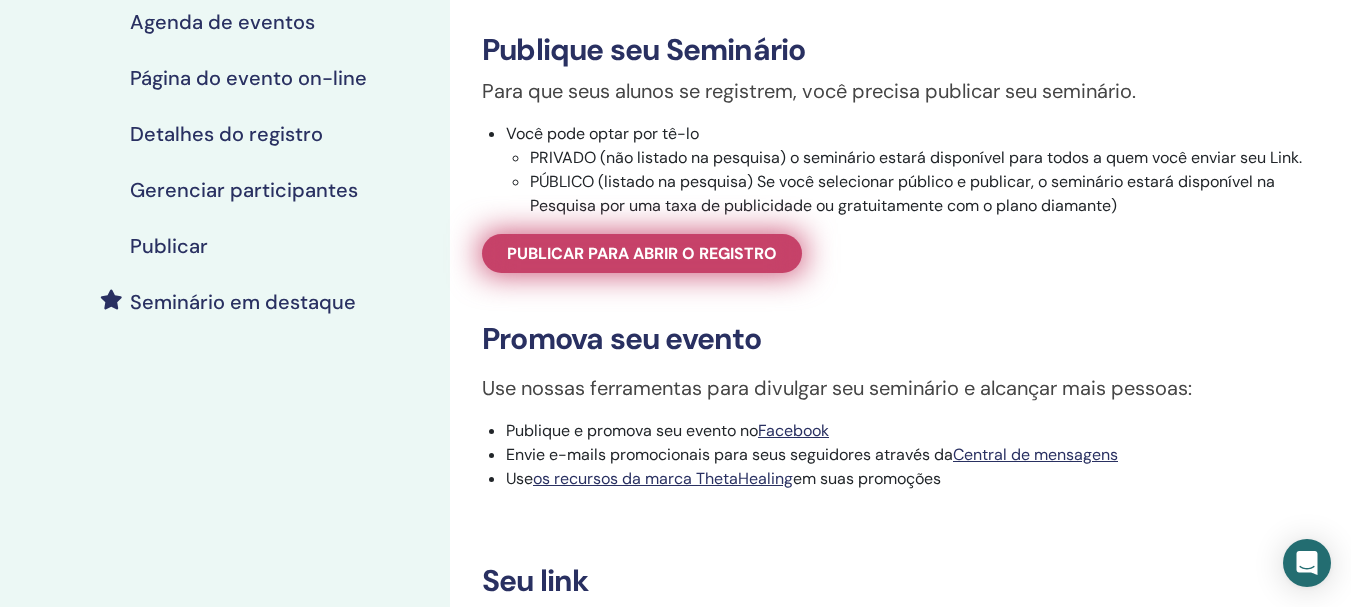 click on "Publicar para abrir o registro" at bounding box center (642, 253) 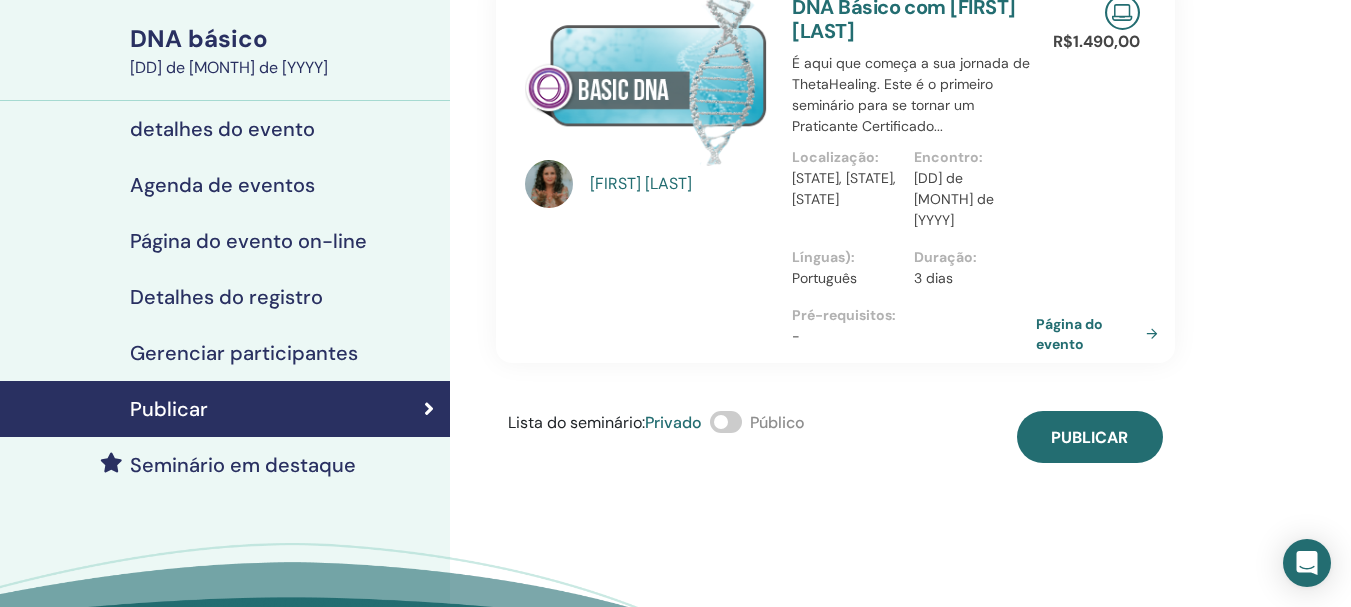 scroll, scrollTop: 100, scrollLeft: 0, axis: vertical 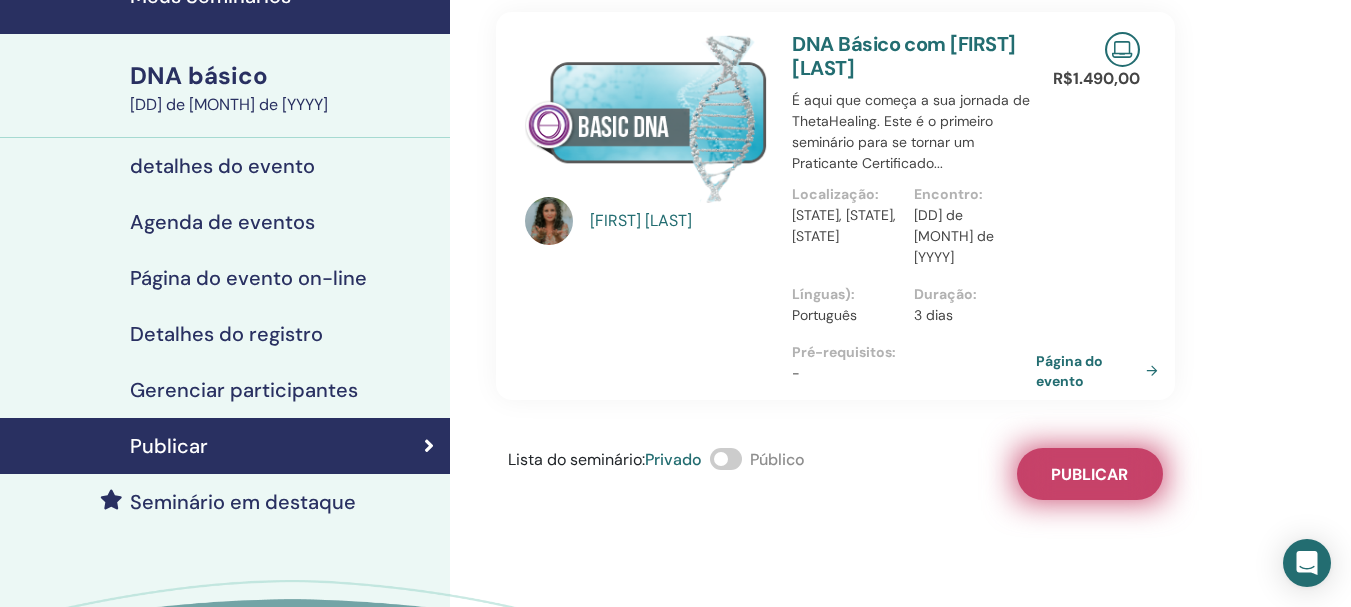 click on "Publicar" at bounding box center (1089, 474) 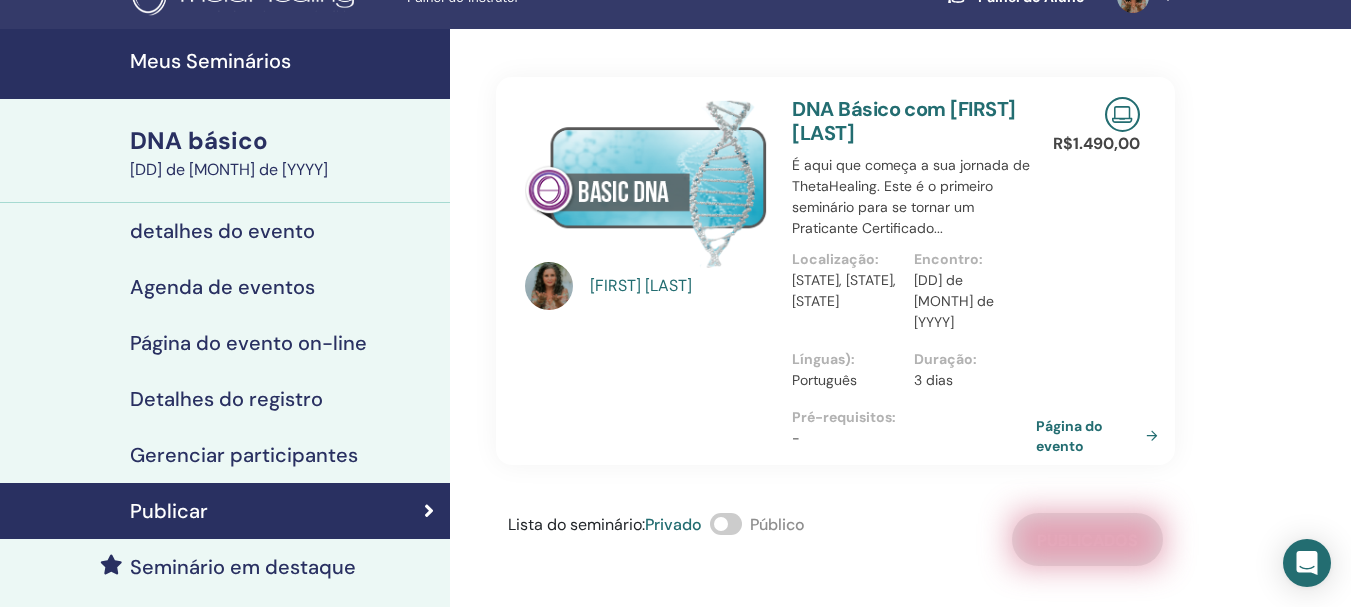scroll, scrollTop: 0, scrollLeft: 0, axis: both 